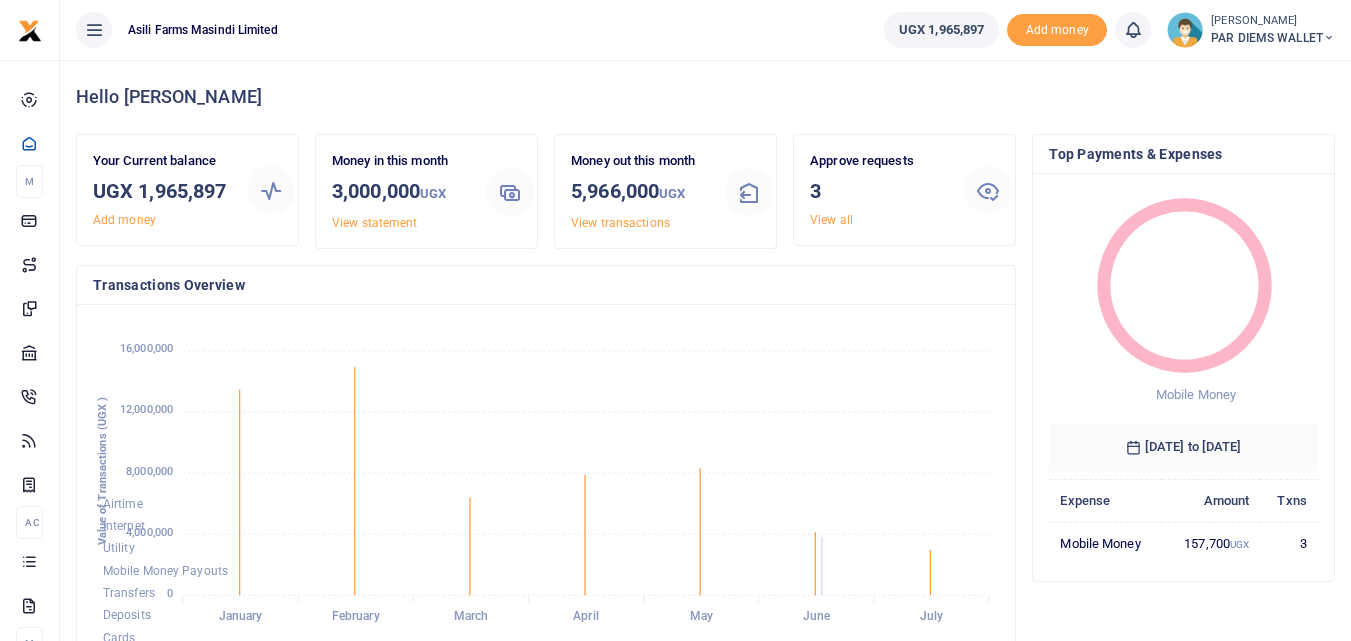 scroll, scrollTop: 0, scrollLeft: 0, axis: both 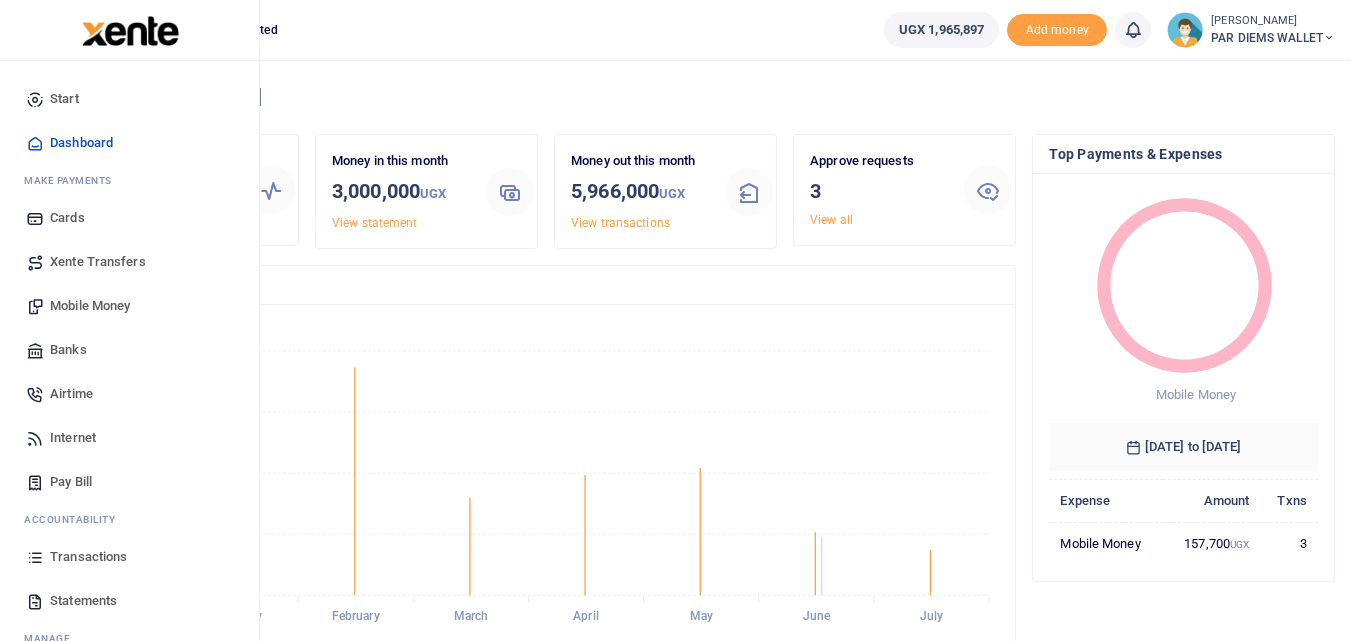 click at bounding box center (35, 557) 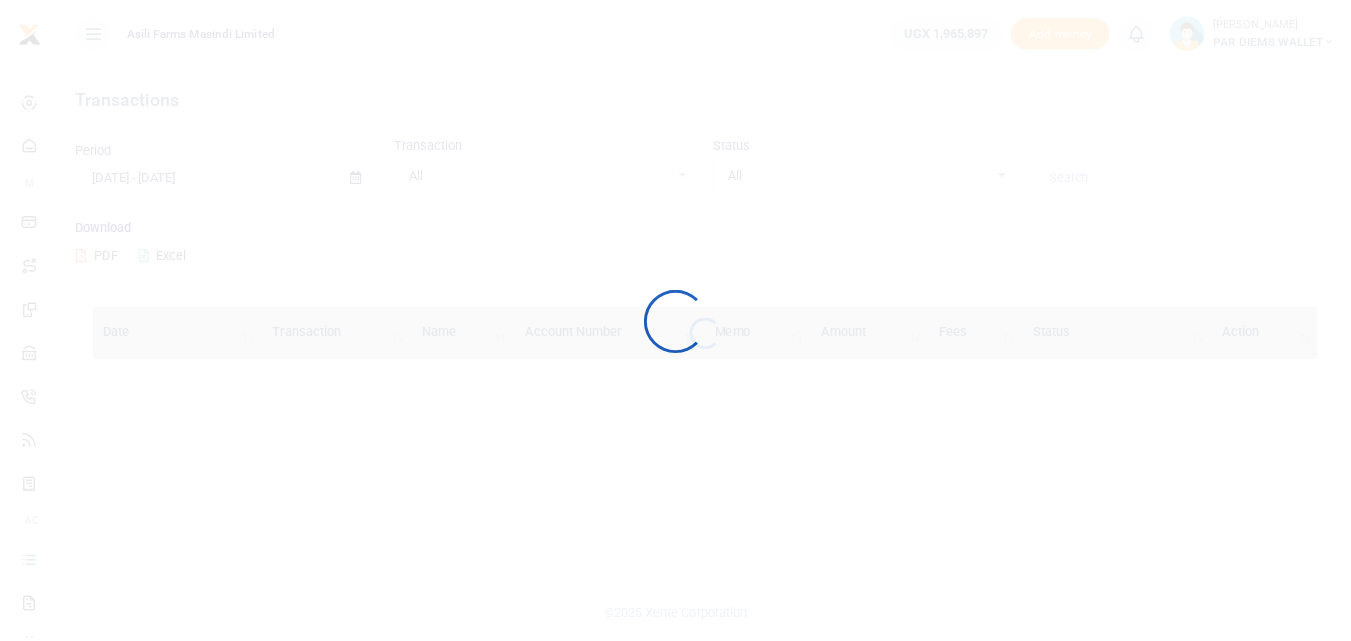 scroll, scrollTop: 0, scrollLeft: 0, axis: both 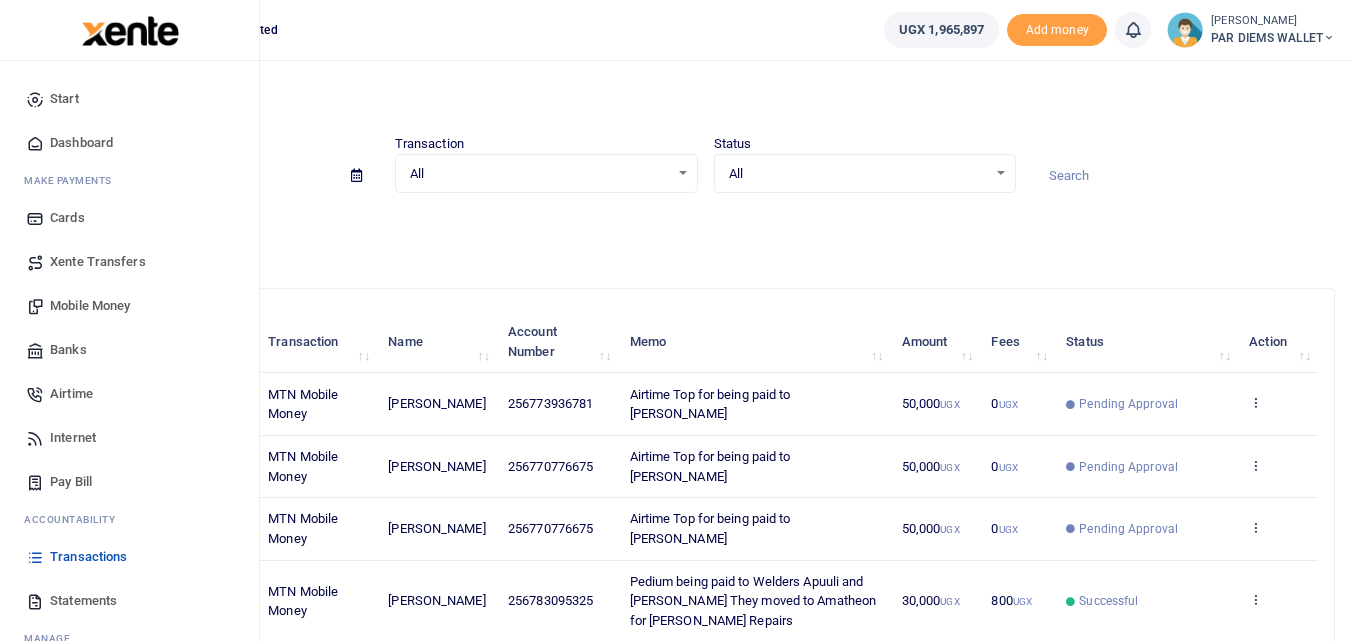 click on "Mobile Money" at bounding box center (90, 306) 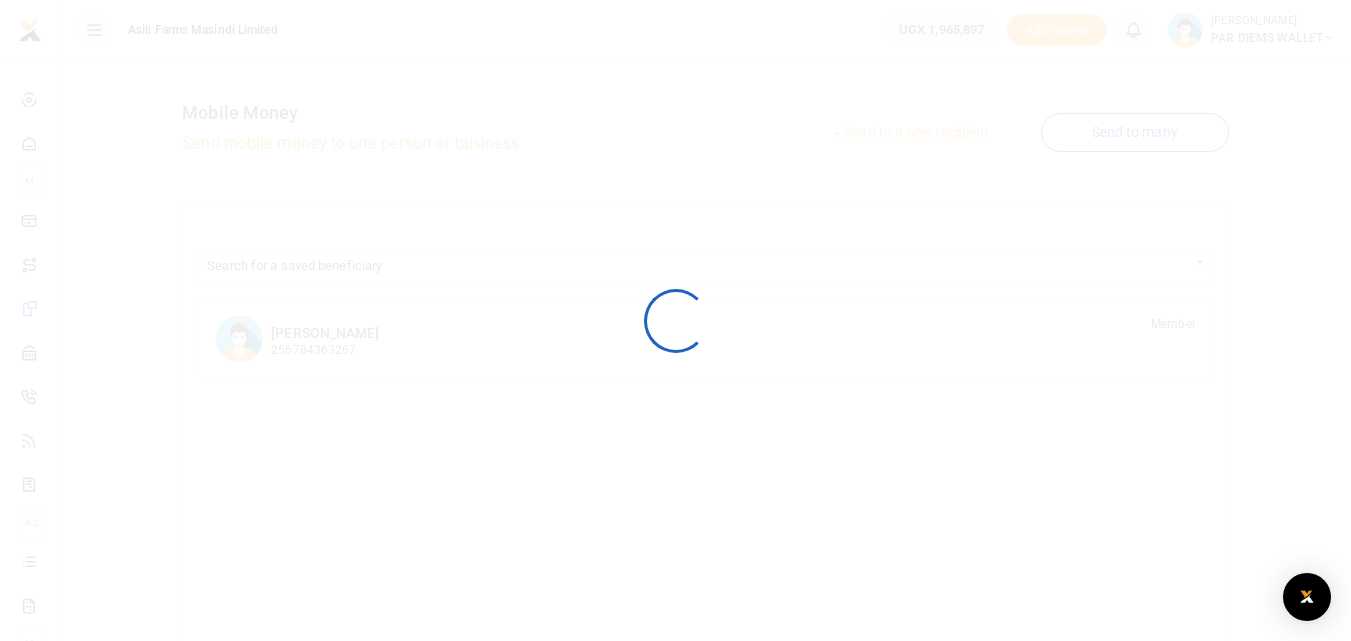 scroll, scrollTop: 0, scrollLeft: 0, axis: both 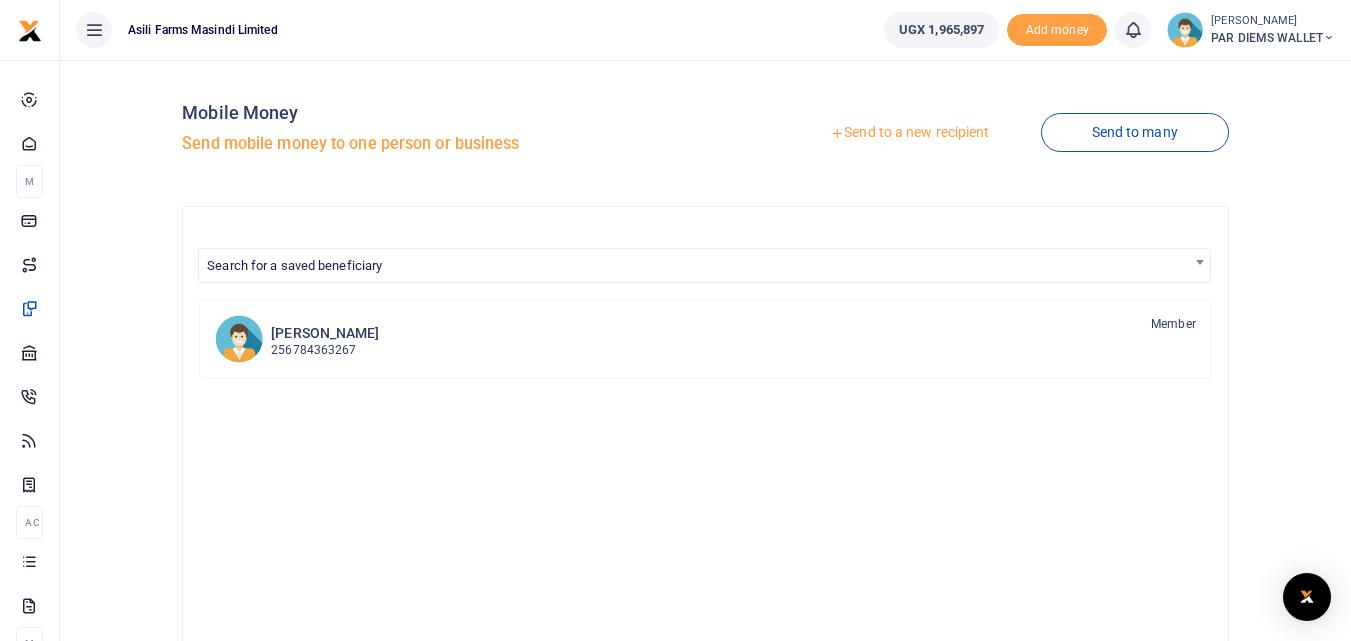click on "Search for a saved beneficiary
[PERSON_NAME]
256784363267
Member" at bounding box center [705, 581] 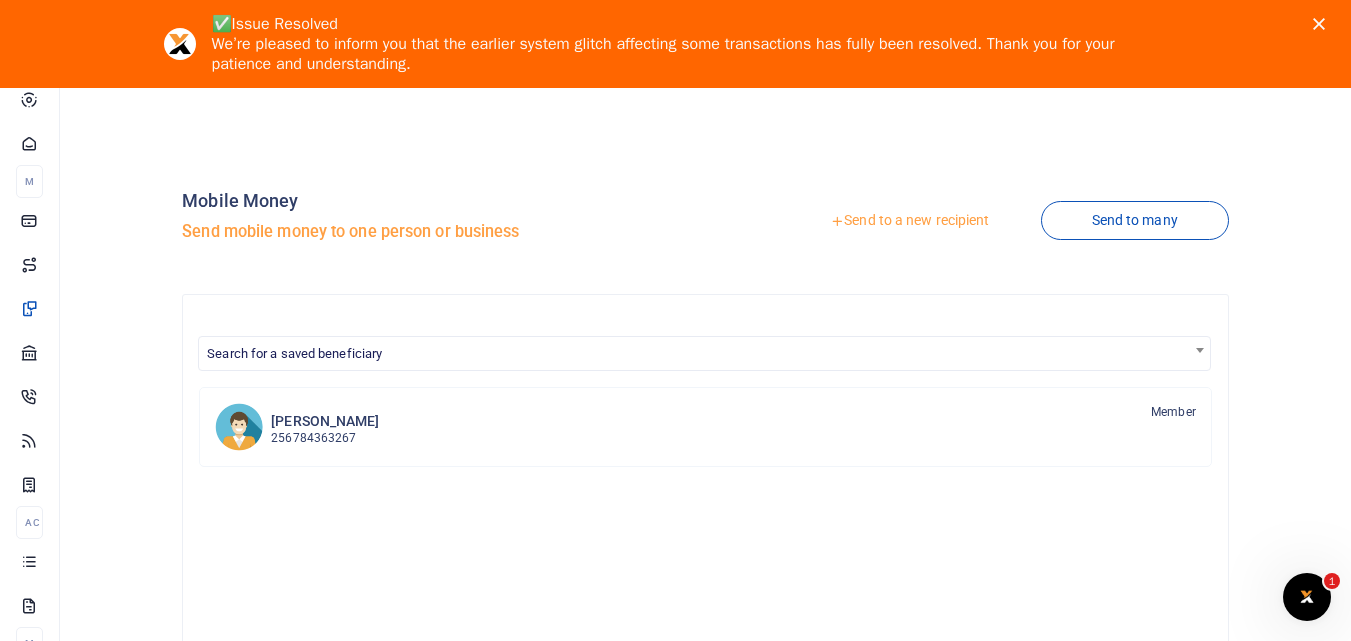 scroll, scrollTop: 0, scrollLeft: 0, axis: both 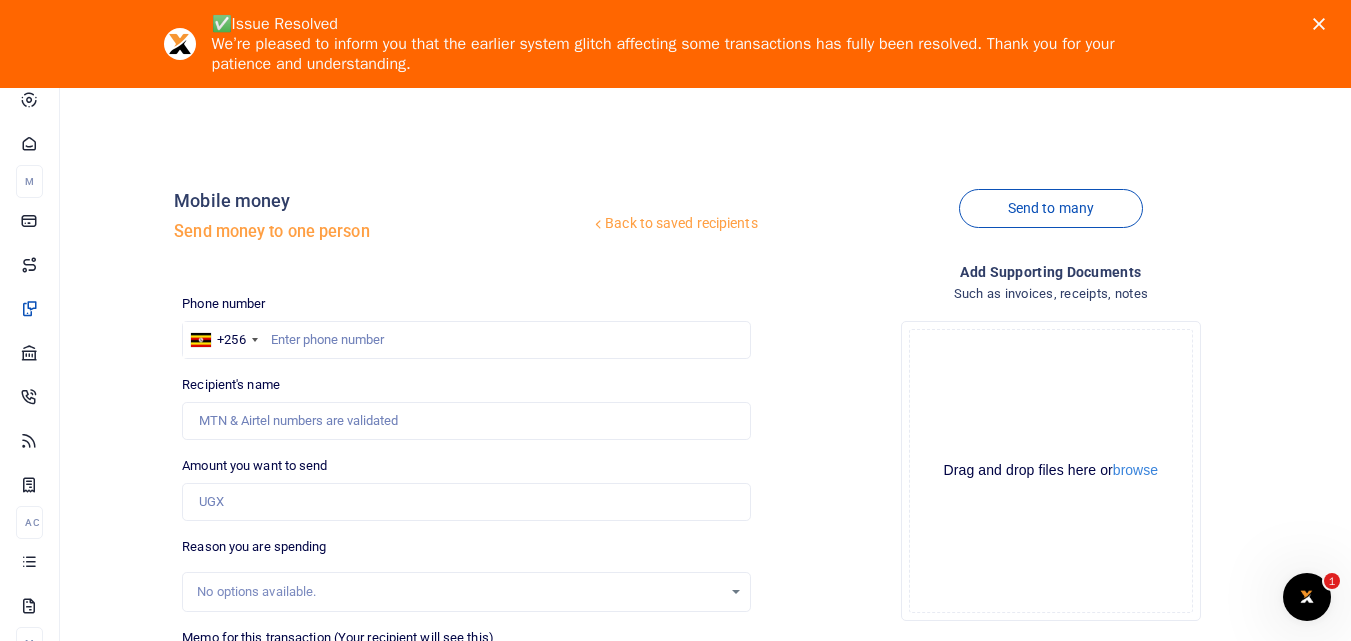 click 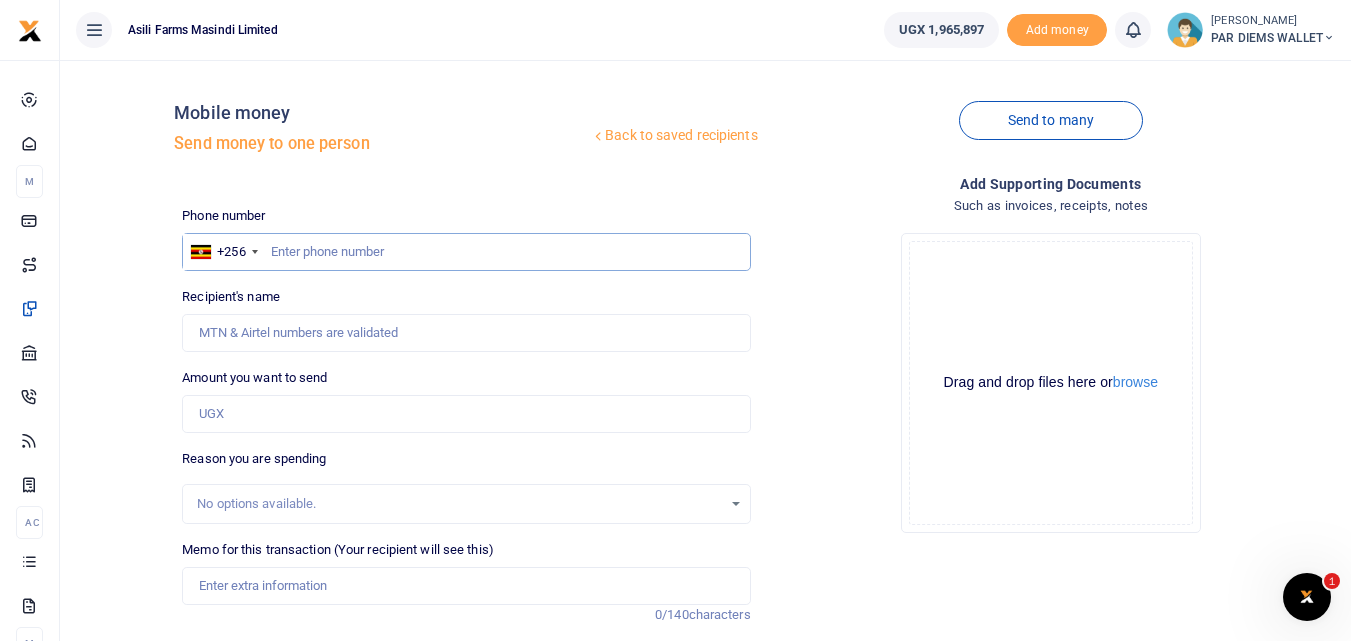 click at bounding box center [466, 252] 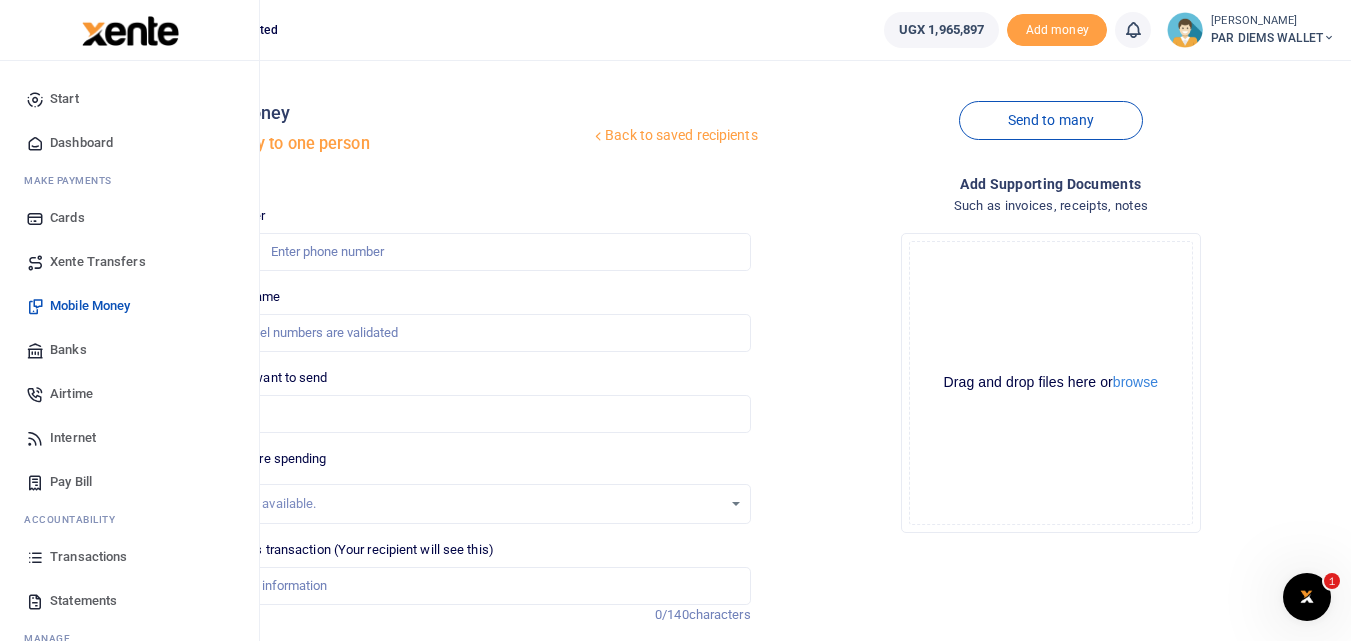 click at bounding box center (35, 557) 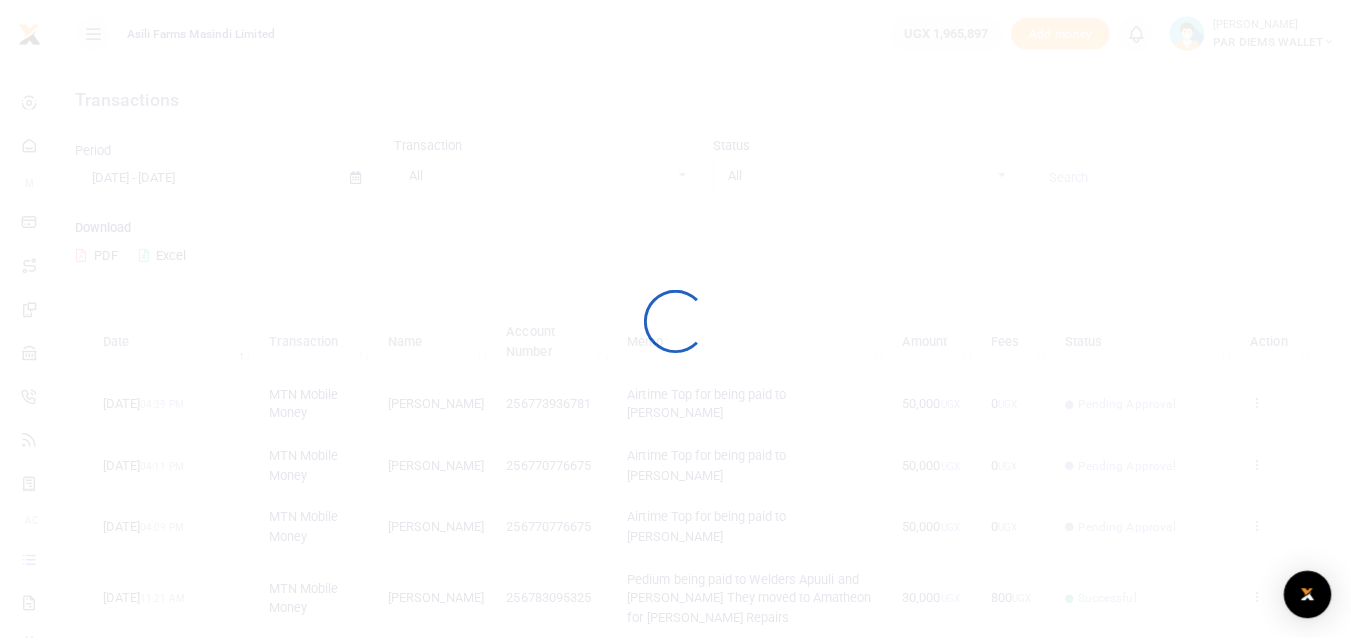 scroll, scrollTop: 0, scrollLeft: 0, axis: both 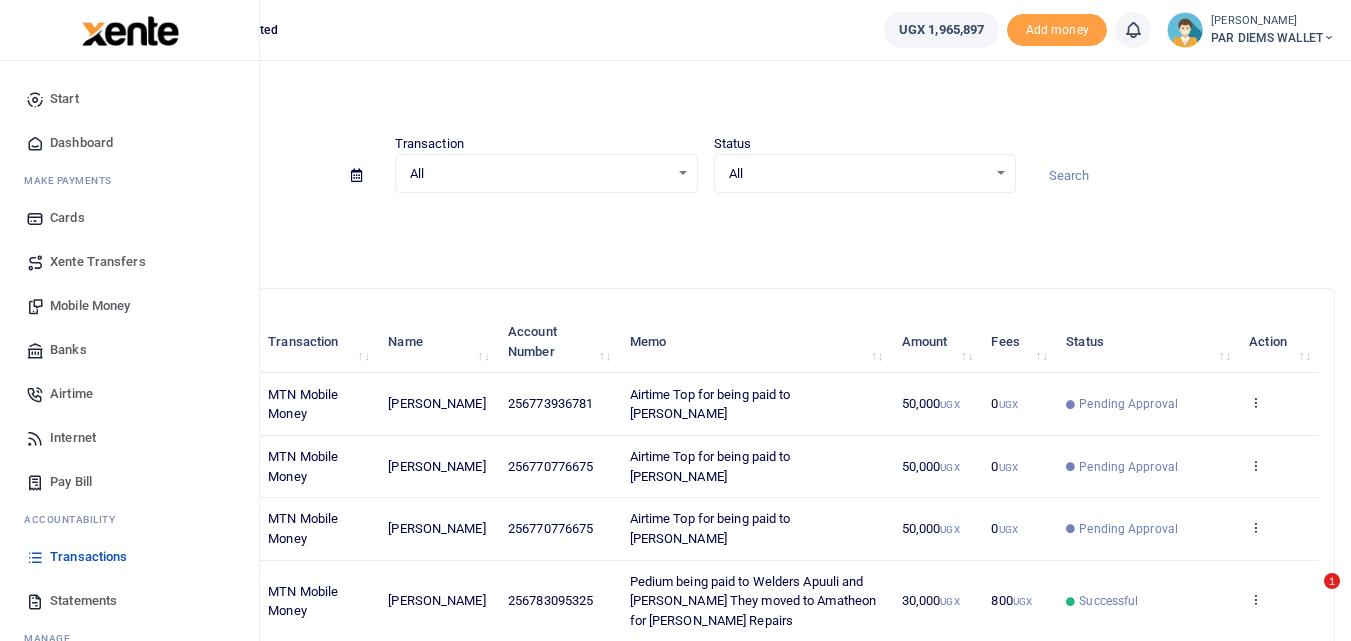 click on "Mobile Money" at bounding box center (90, 306) 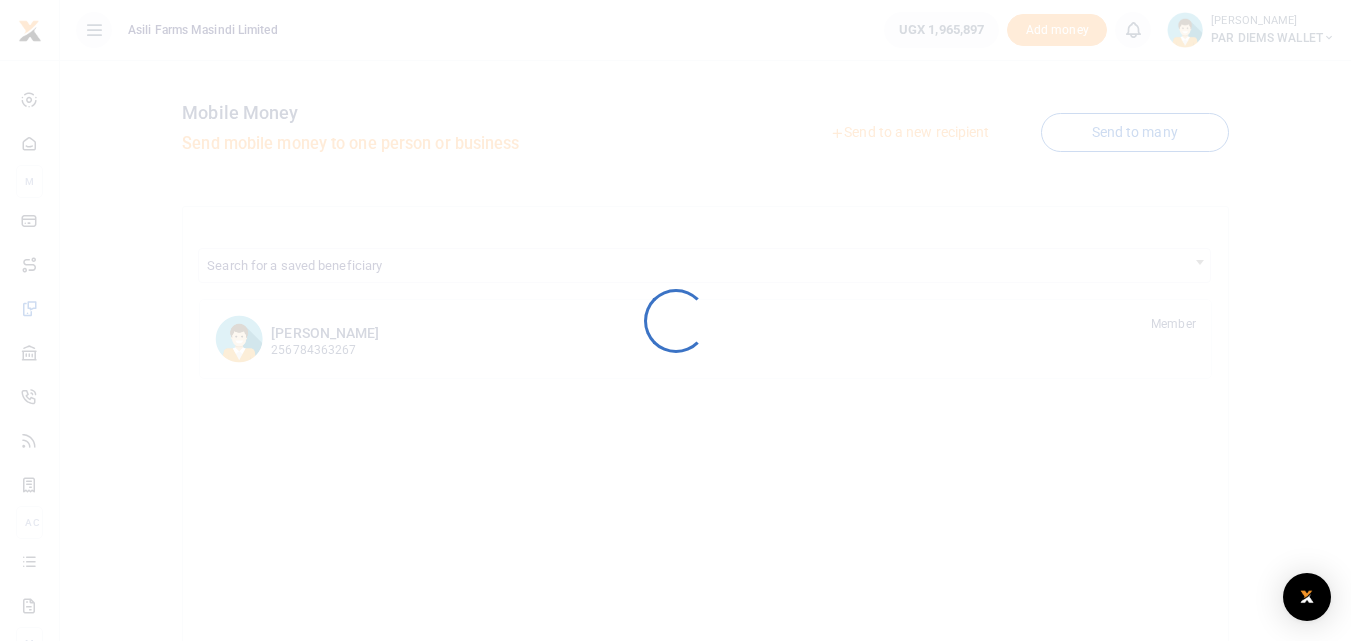 scroll, scrollTop: 0, scrollLeft: 0, axis: both 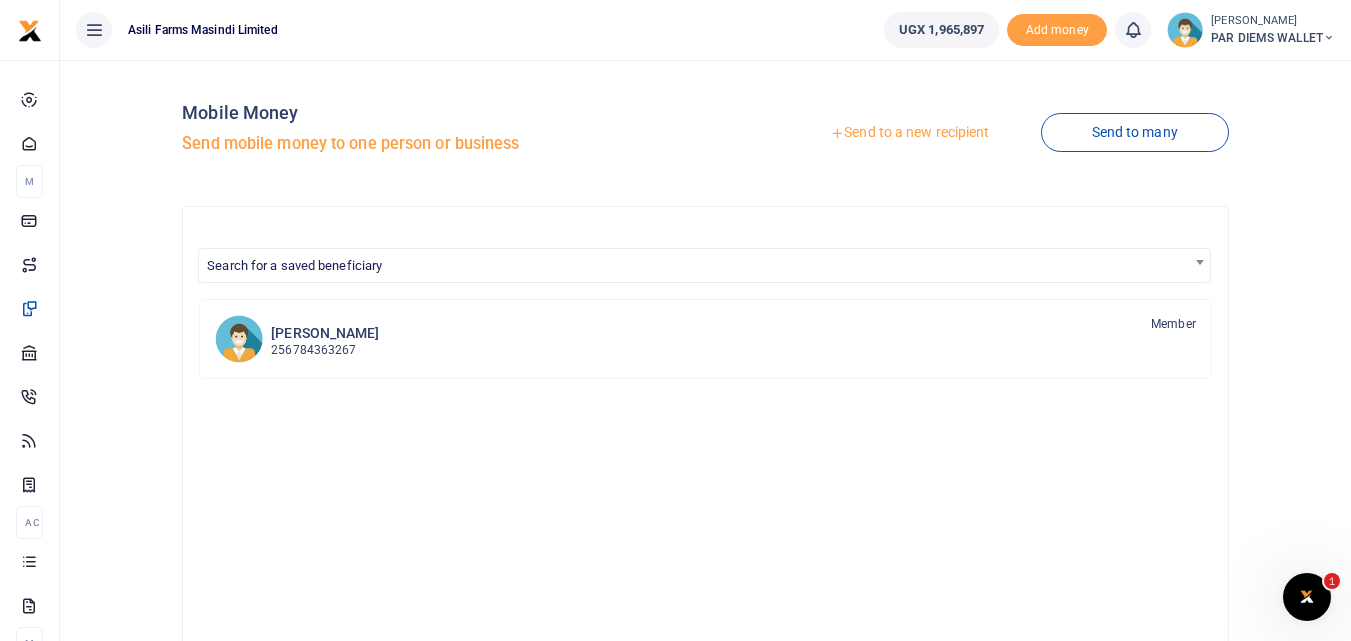 click on "Send to a new recipient" at bounding box center [909, 133] 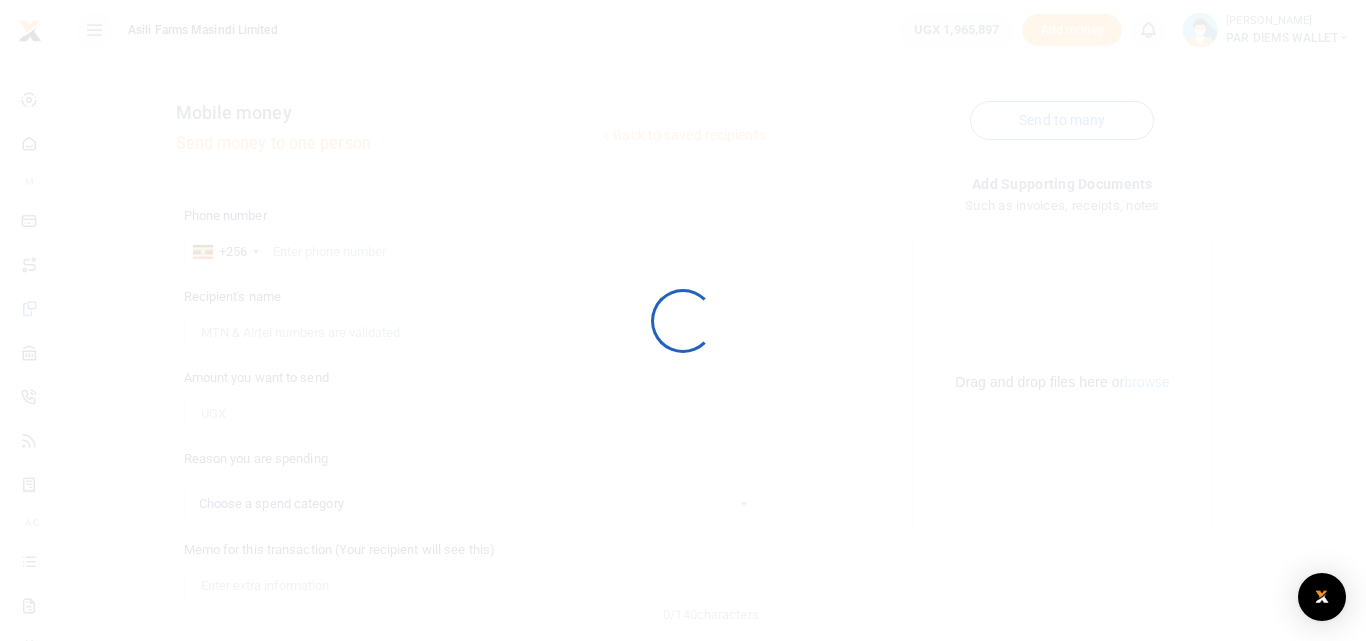 select 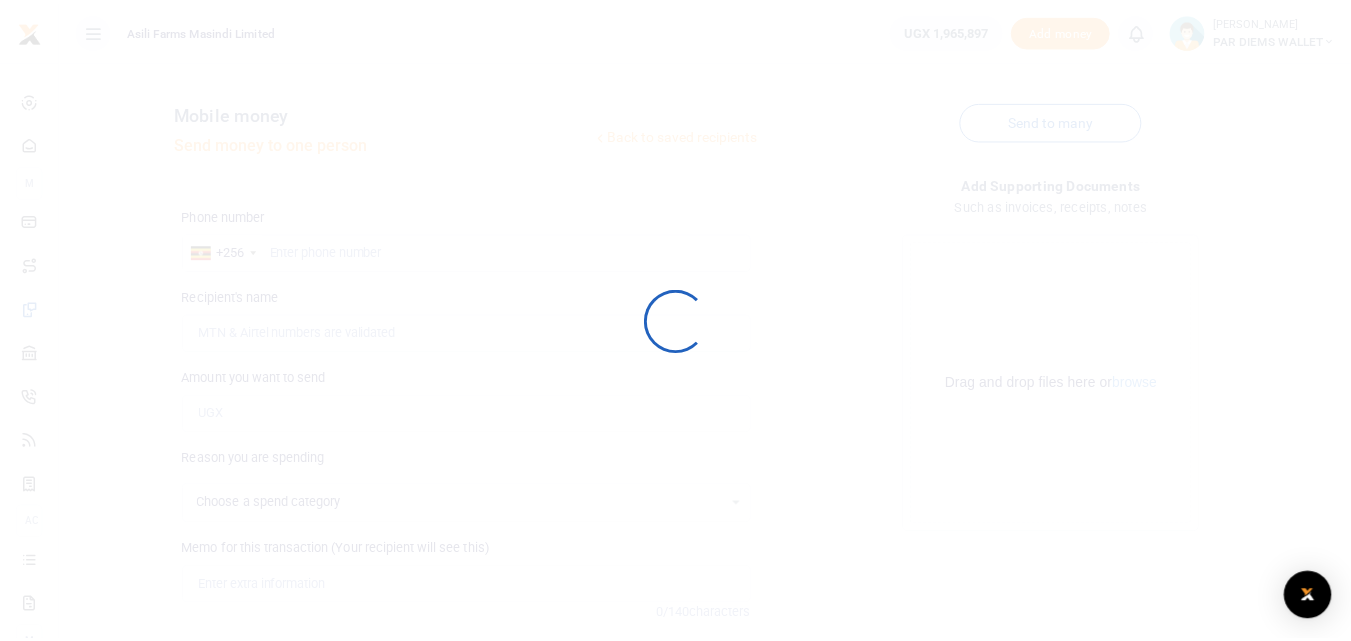 scroll, scrollTop: 0, scrollLeft: 0, axis: both 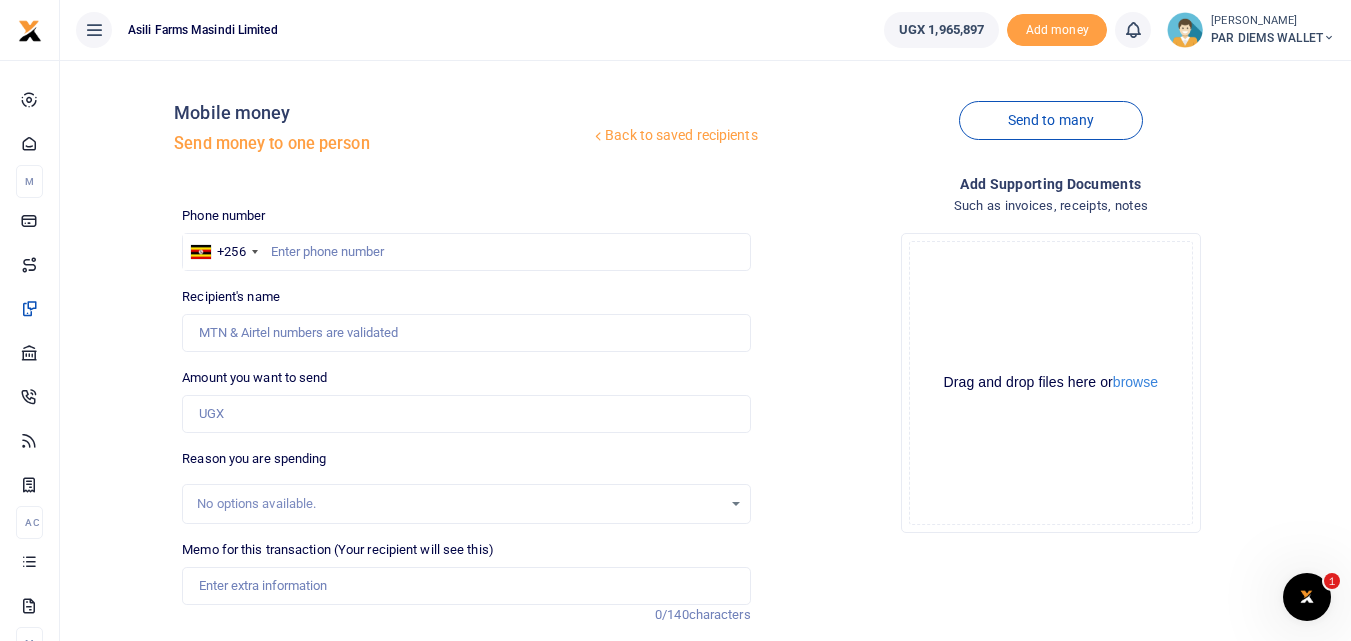 click on "Send to many" at bounding box center (1051, 133) 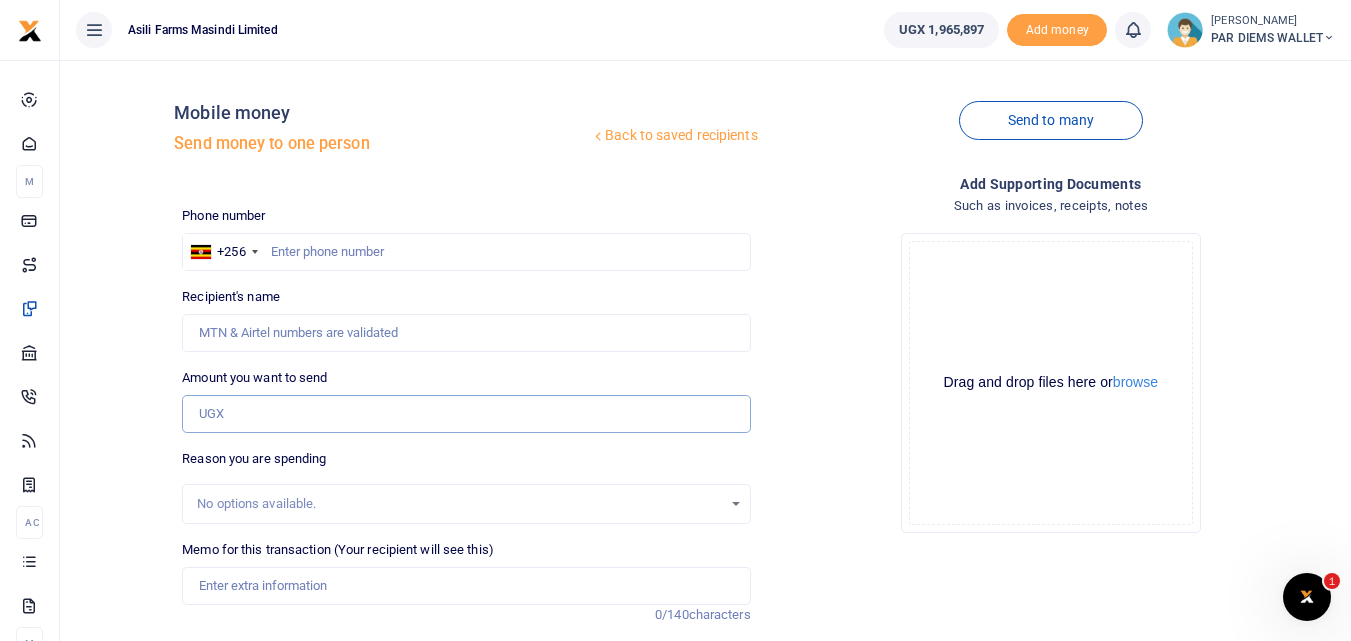 click on "Amount you want to send" at bounding box center (466, 414) 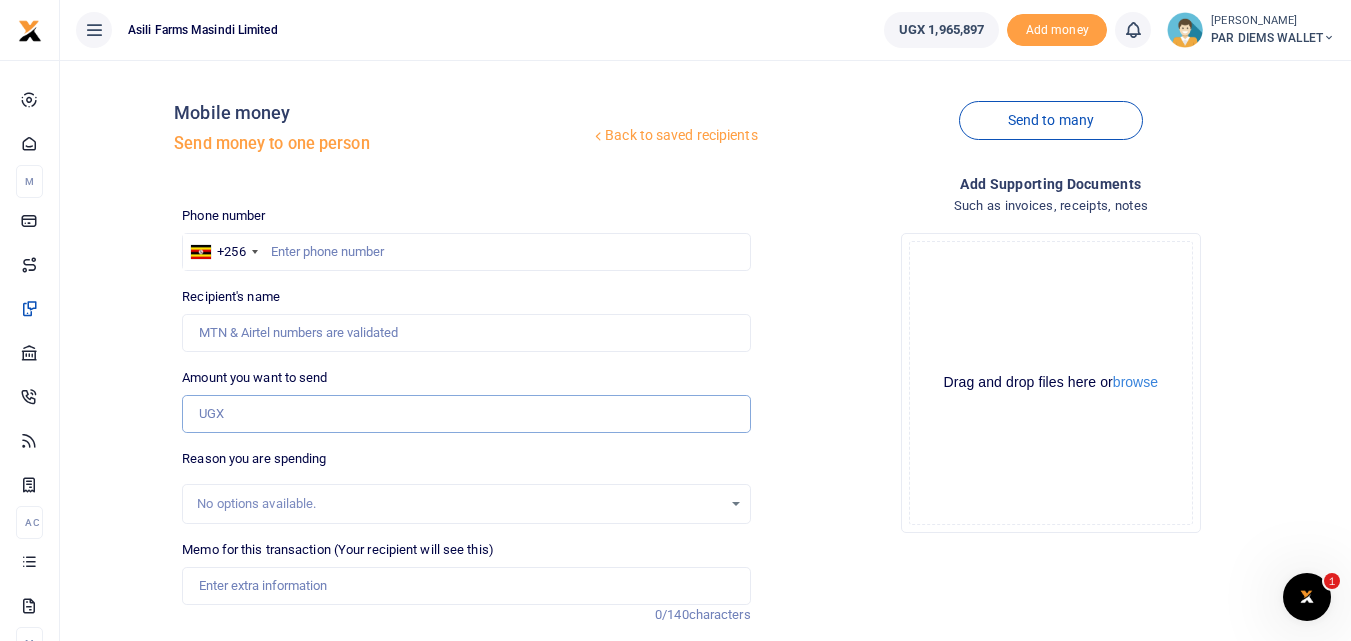 paste on "0780828448" 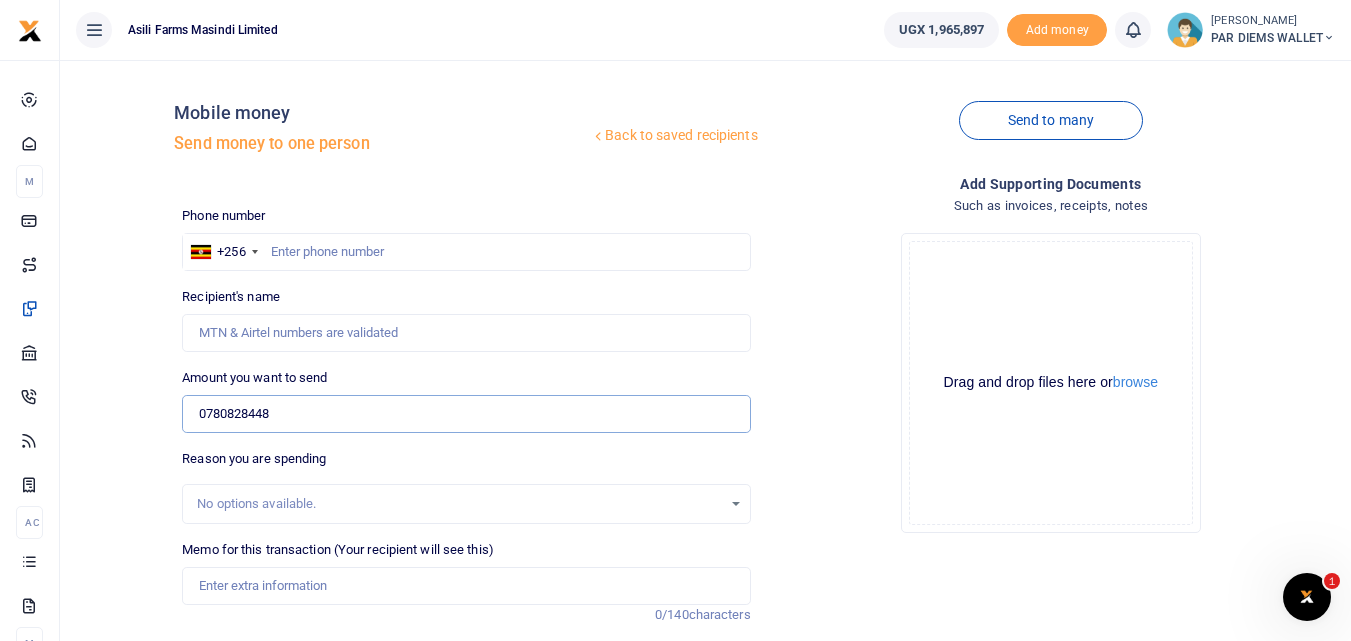 type on "0780828448" 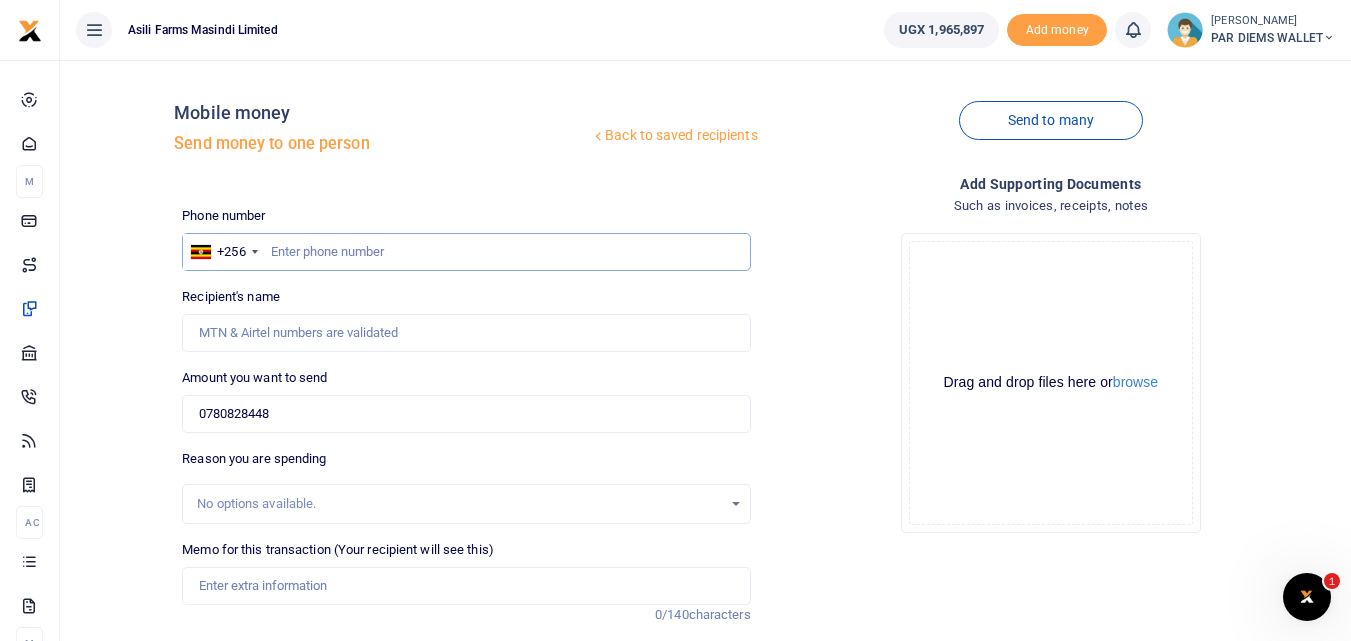 click at bounding box center [466, 252] 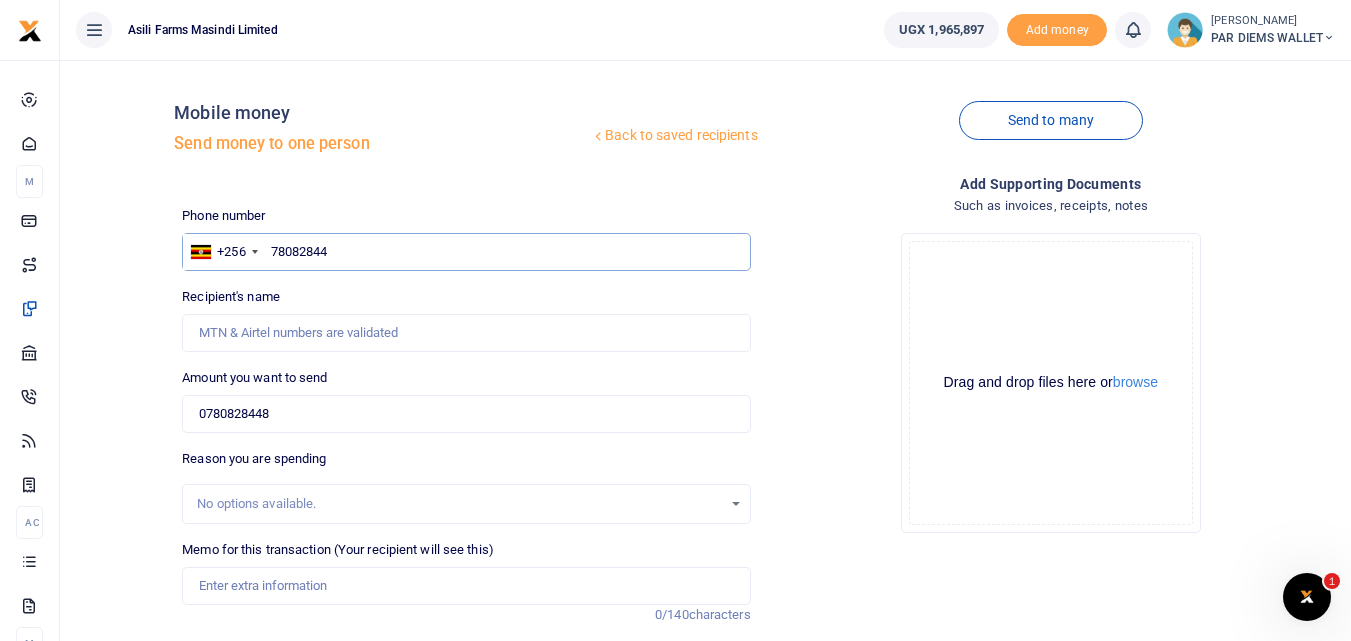type on "780828448" 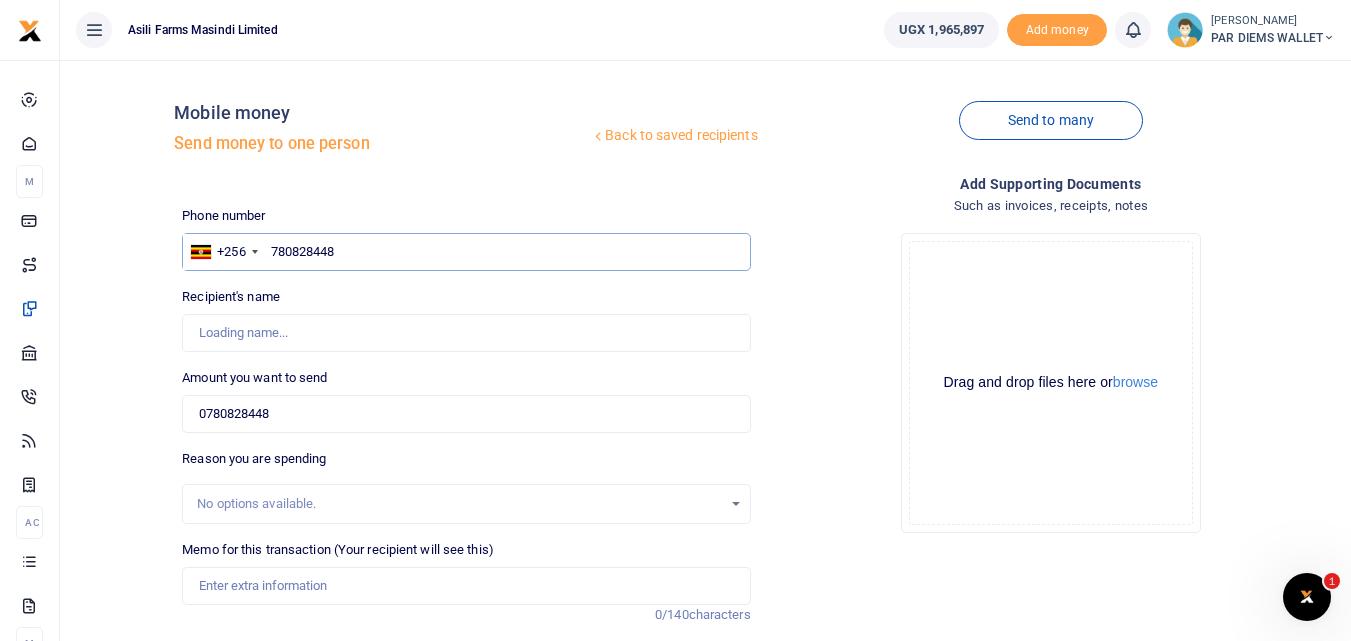 type on "Christopher Musinguzi" 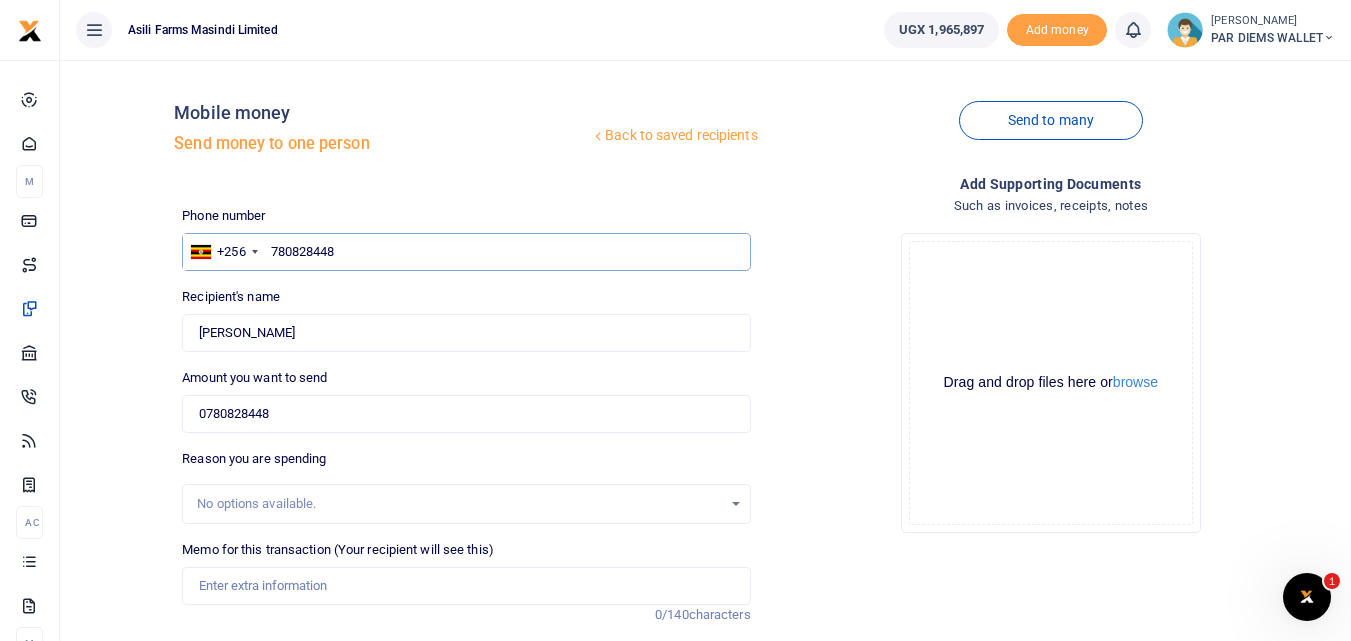 type on "780828448" 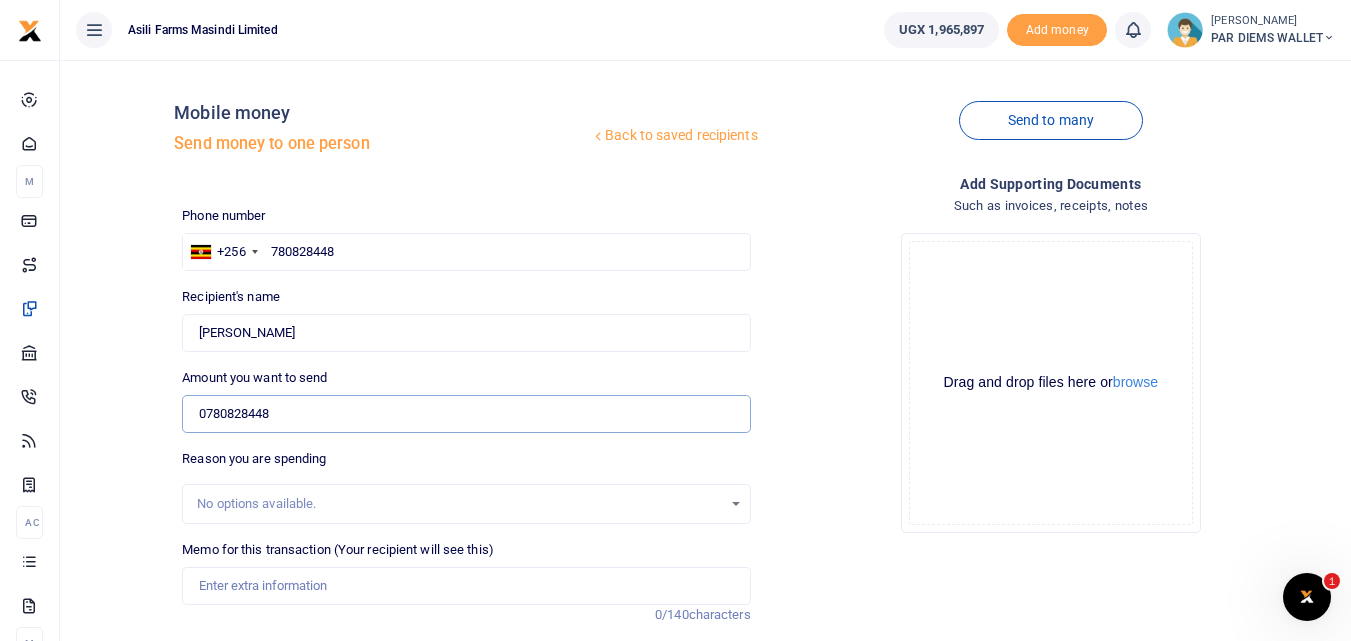 click on "0780828448" at bounding box center (466, 414) 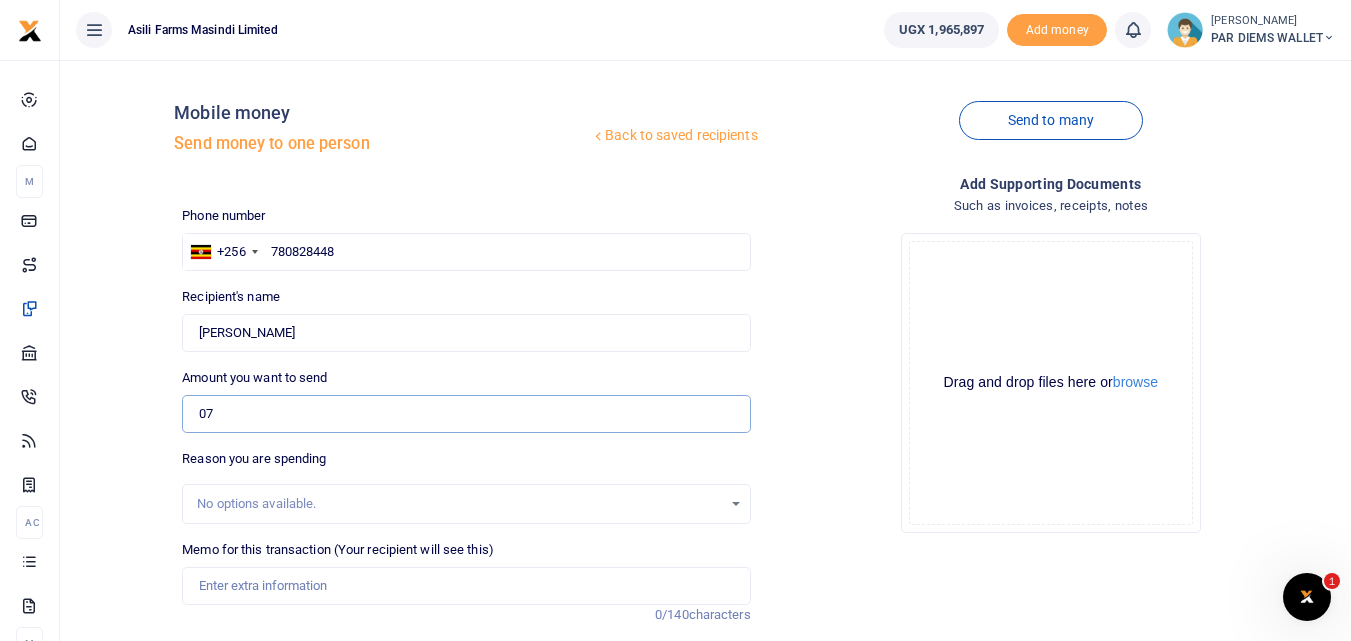 type on "0" 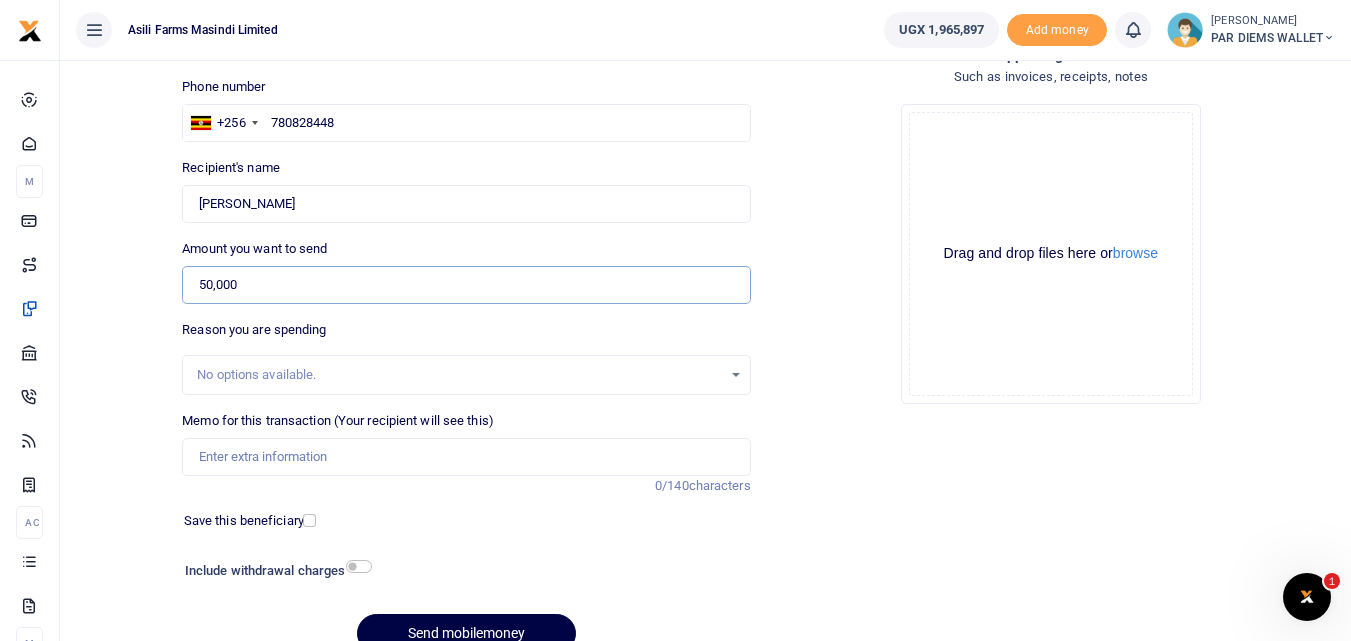 scroll, scrollTop: 149, scrollLeft: 0, axis: vertical 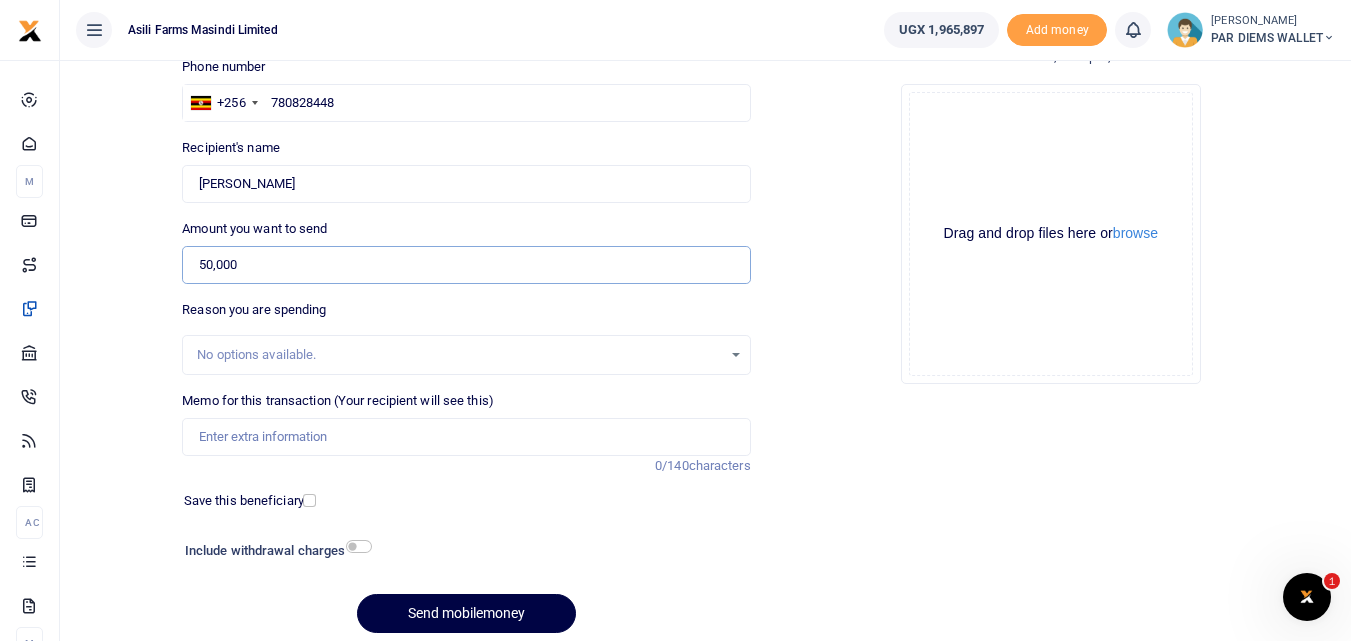 type on "50,000" 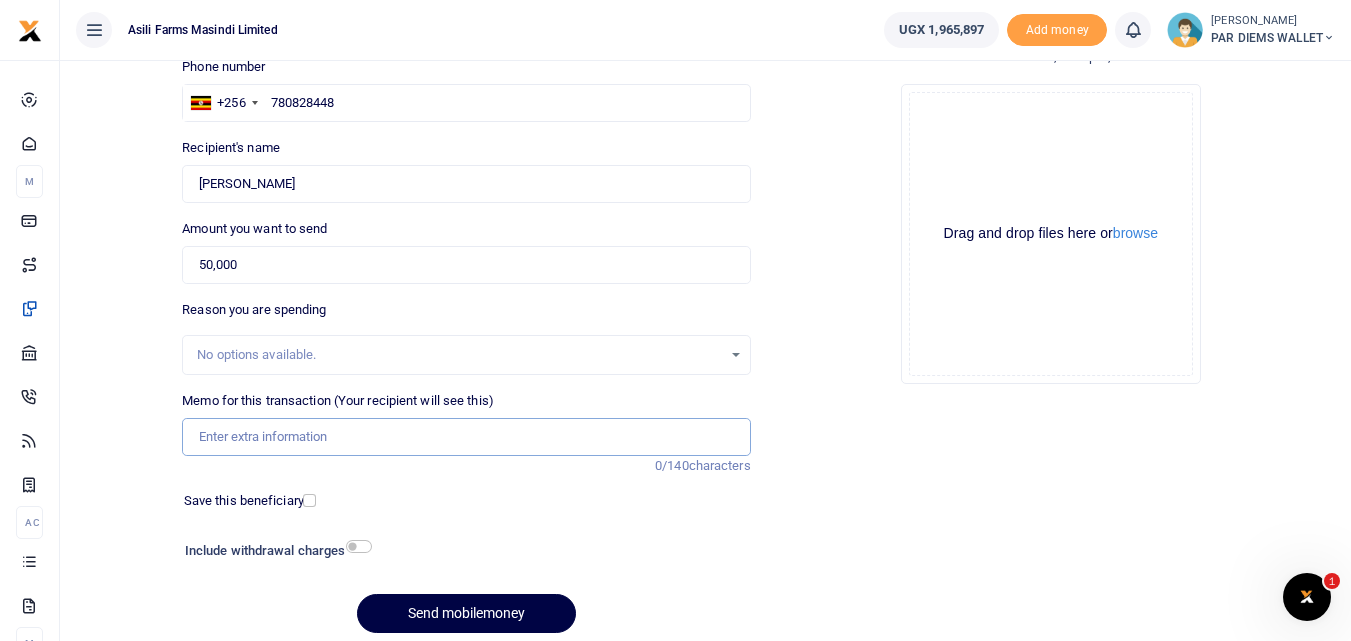 click on "Memo for this transaction (Your recipient will see this)" at bounding box center (466, 437) 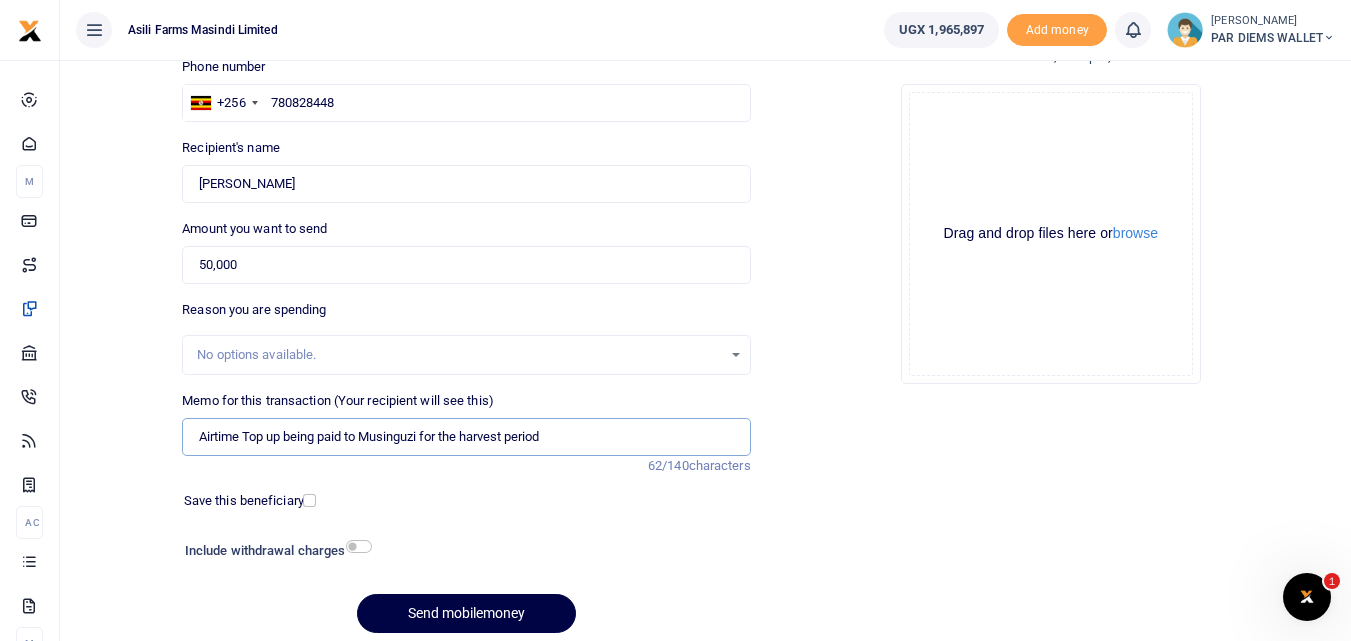 type on "Airtime Top up being paid to Musinguzi for the harvest period" 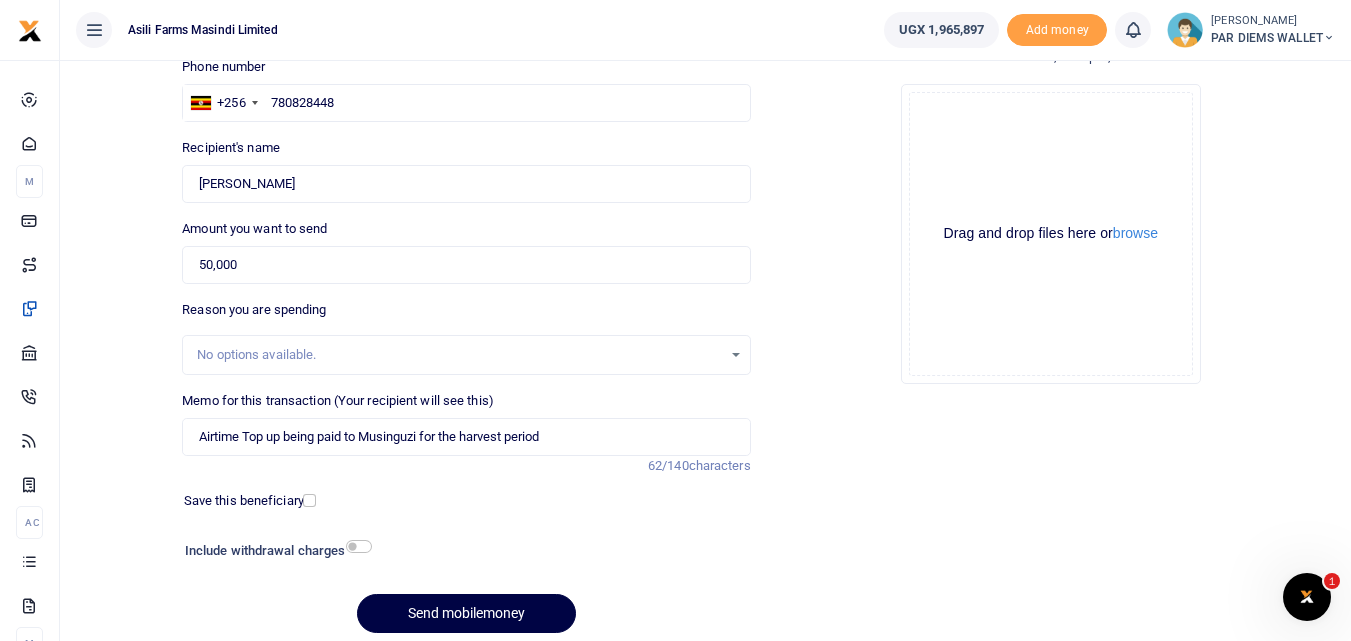 click on "Drag and drop files here or  browse Powered by  Uppy" 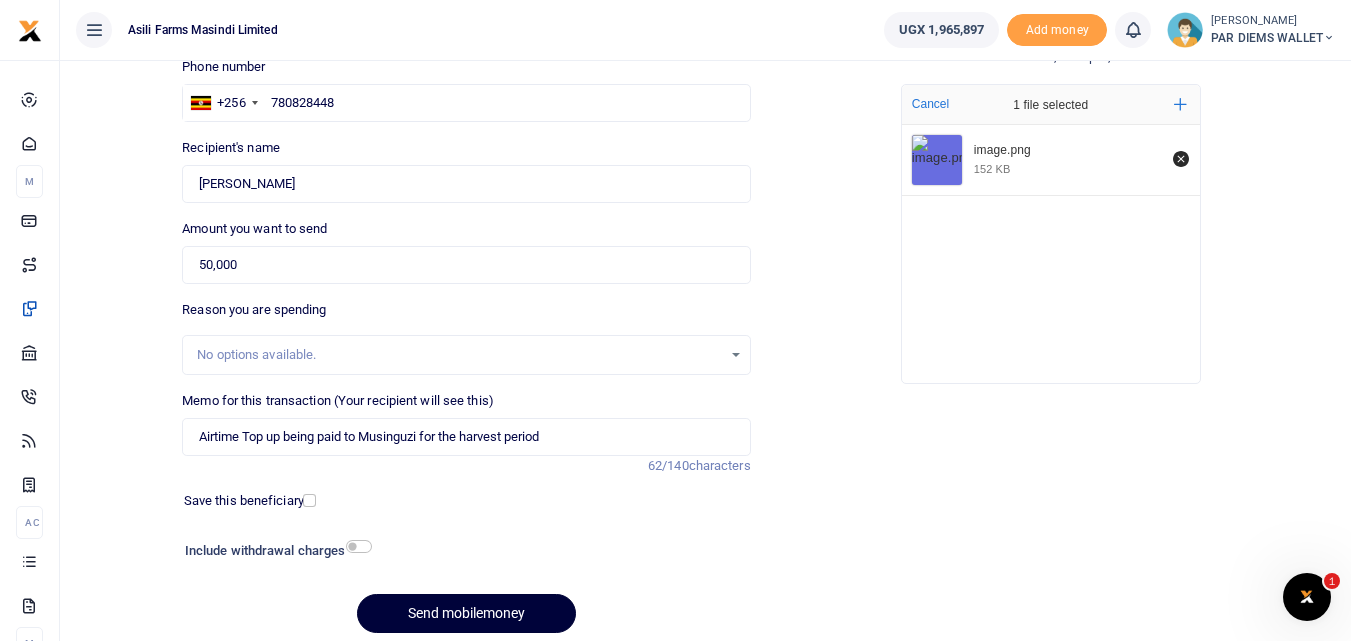 click on "Send mobilemoney" at bounding box center [466, 613] 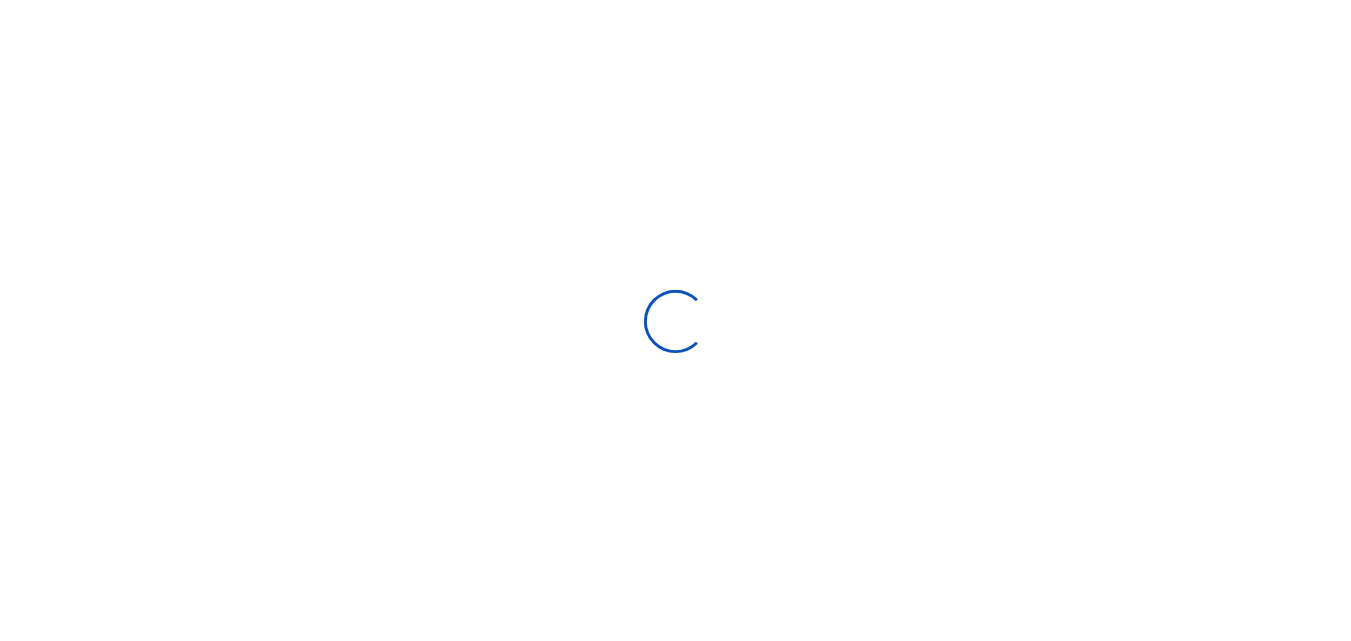 scroll, scrollTop: 149, scrollLeft: 0, axis: vertical 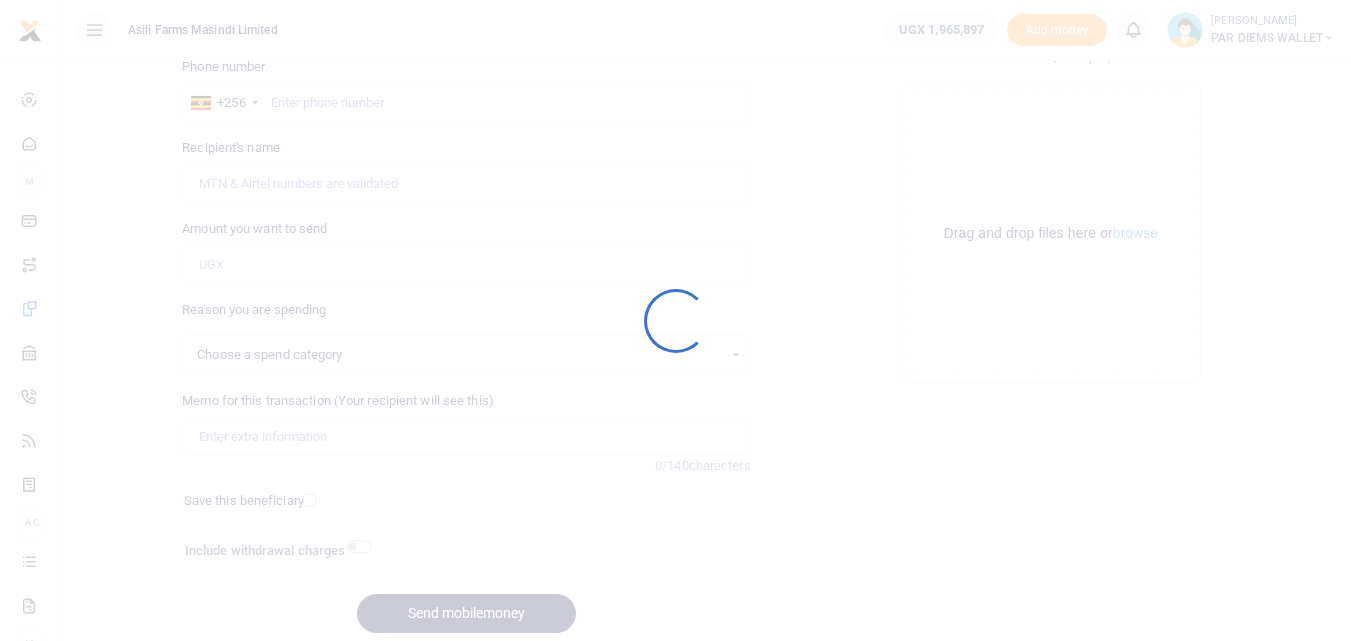 select 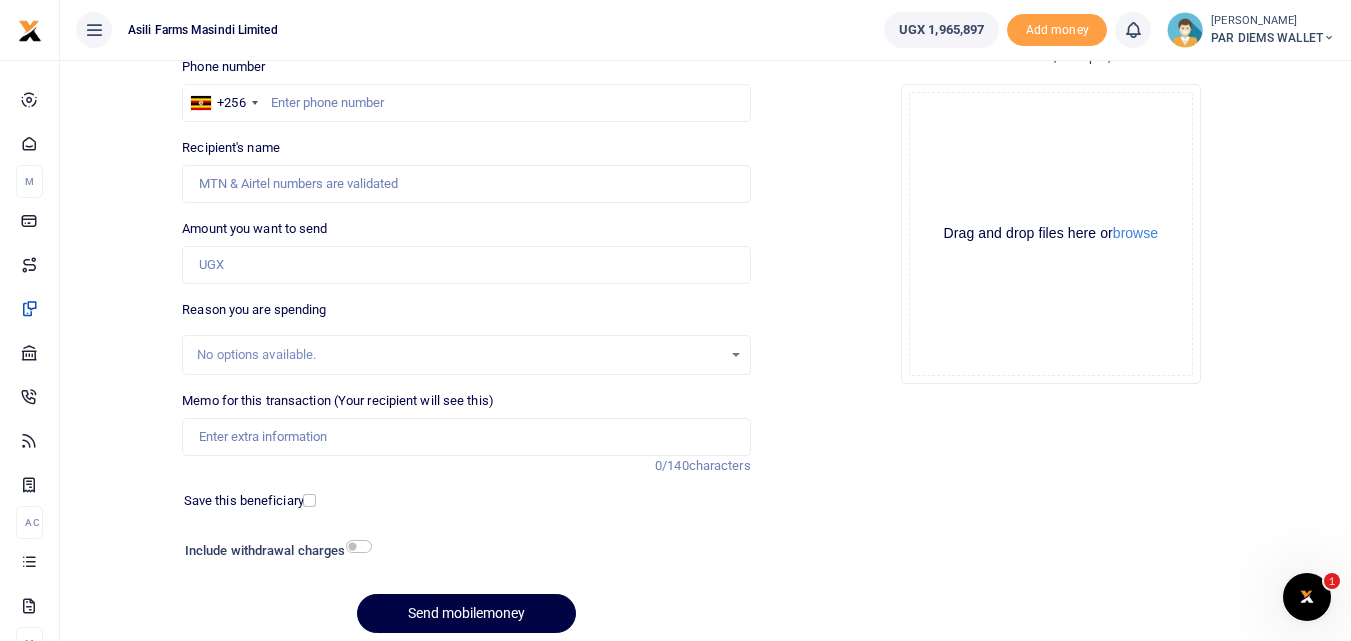 scroll, scrollTop: 0, scrollLeft: 0, axis: both 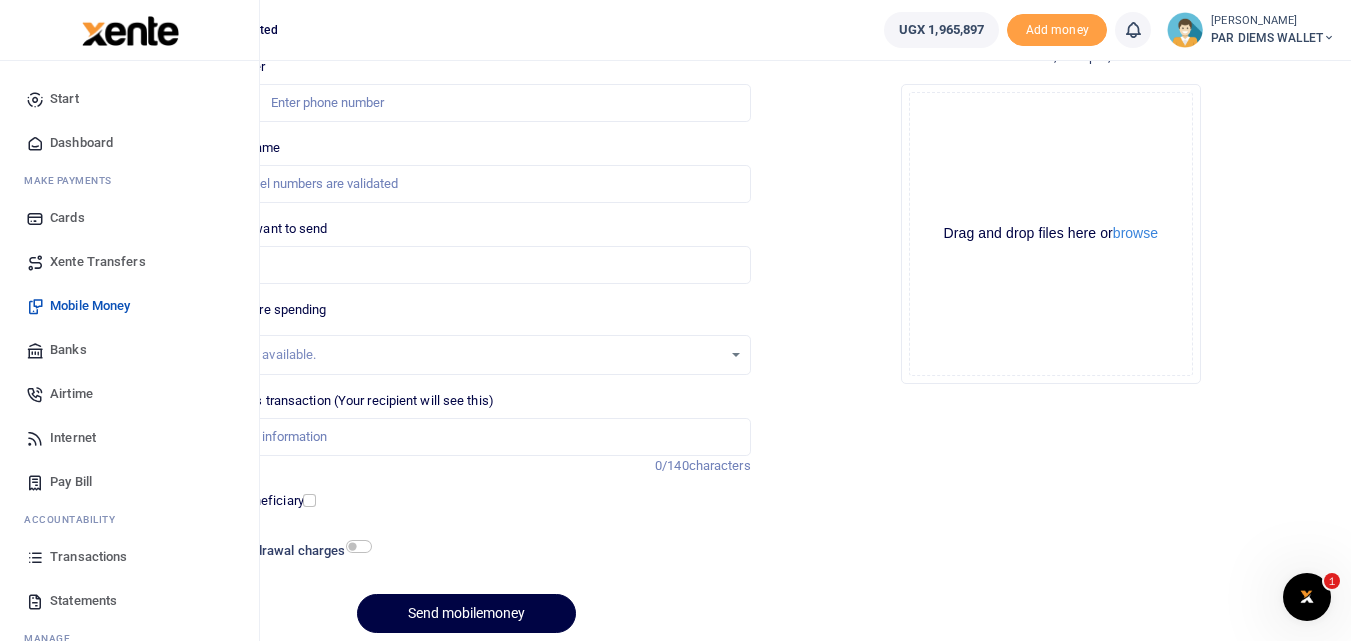 click at bounding box center [35, 557] 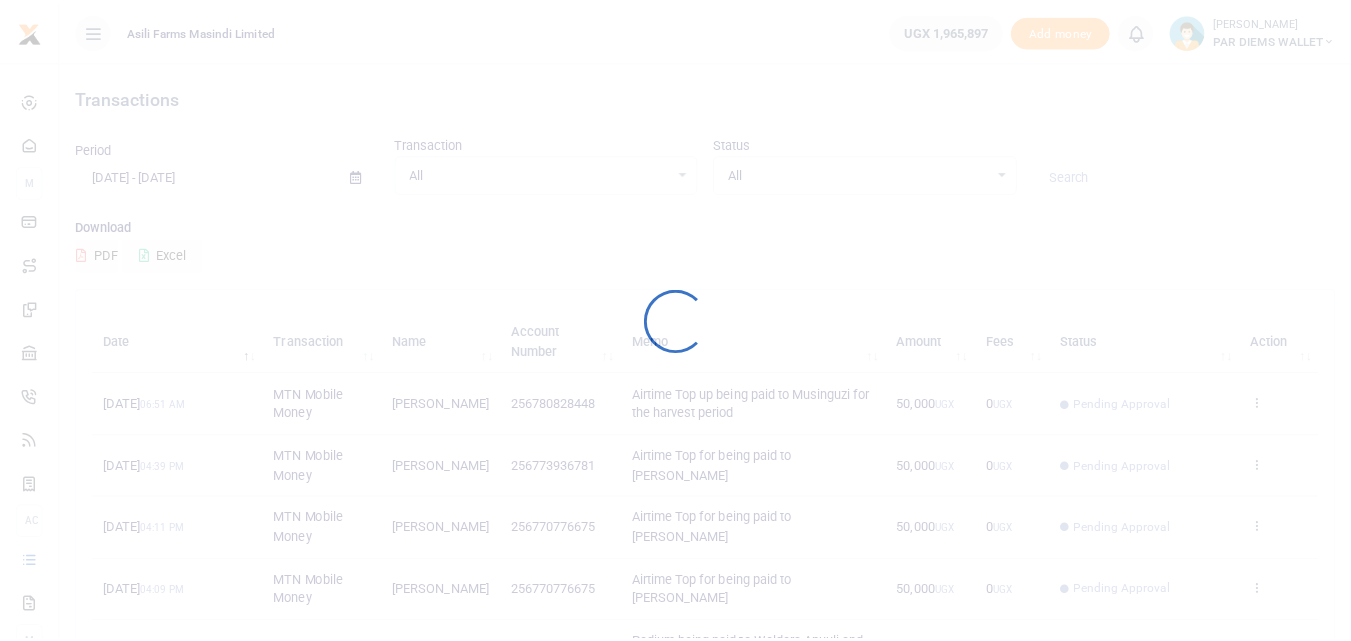 scroll, scrollTop: 0, scrollLeft: 0, axis: both 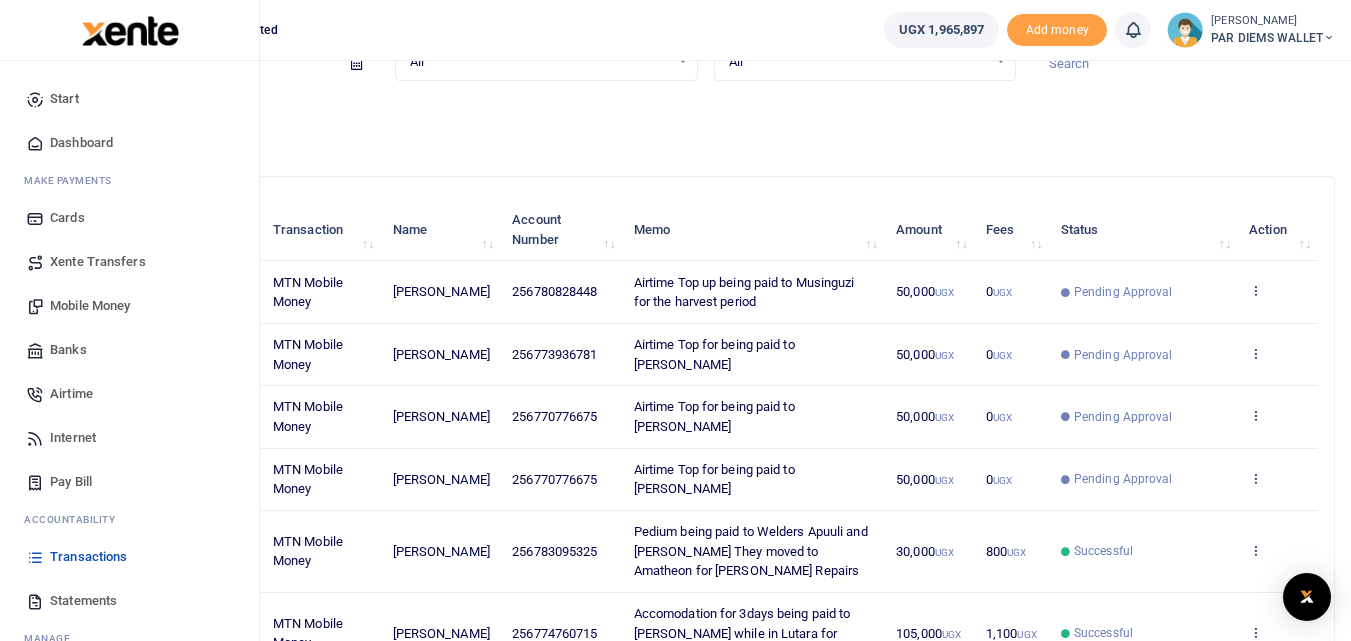 click on "Mobile Money" at bounding box center [90, 306] 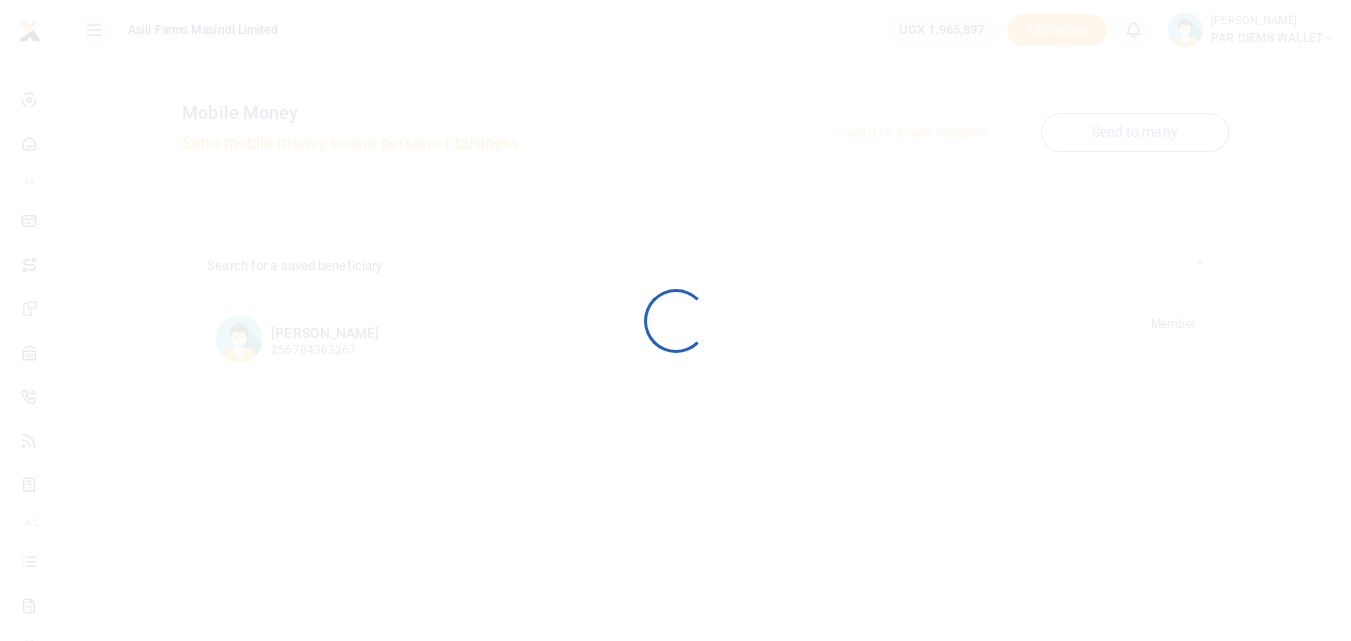 scroll, scrollTop: 0, scrollLeft: 0, axis: both 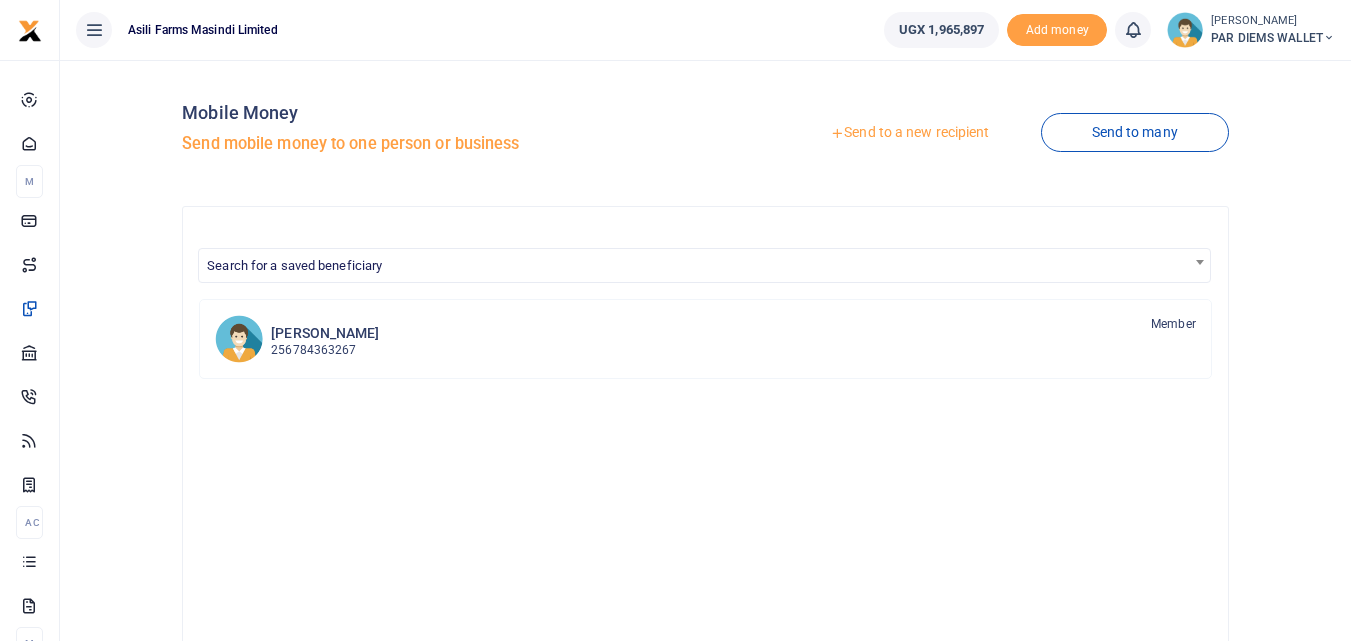 click on "Send to a new recipient" at bounding box center (909, 133) 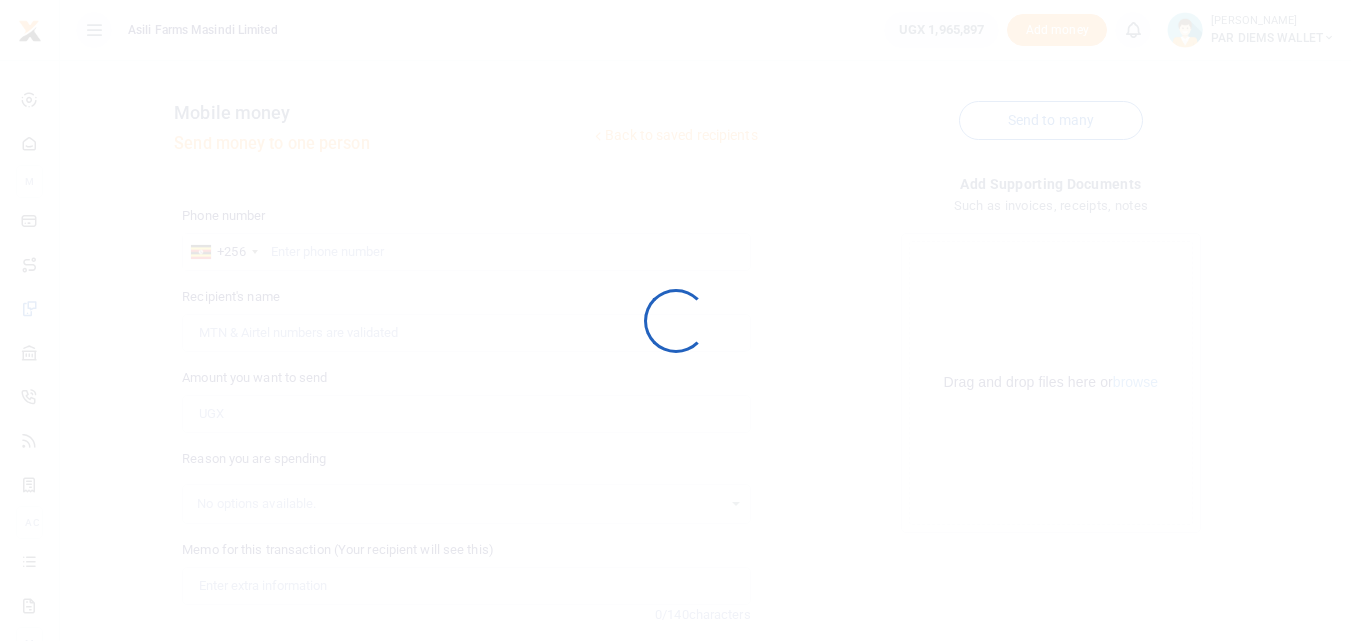 scroll, scrollTop: 0, scrollLeft: 0, axis: both 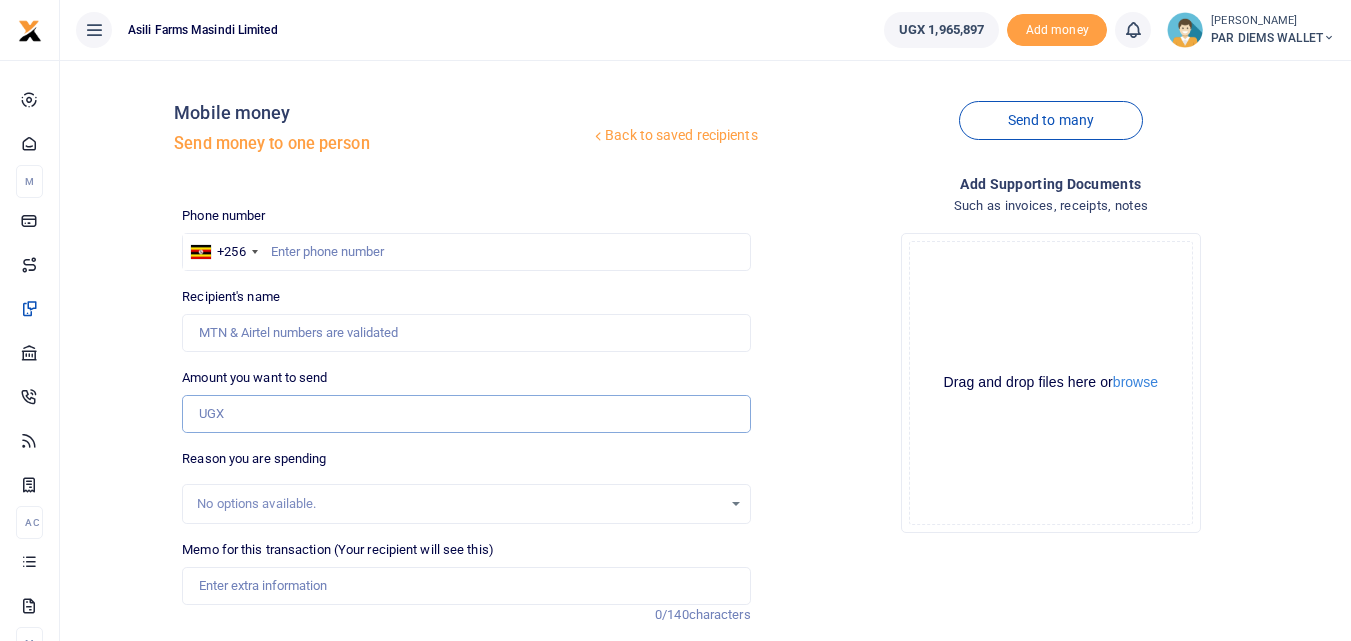 click on "Amount you want to send" at bounding box center (466, 414) 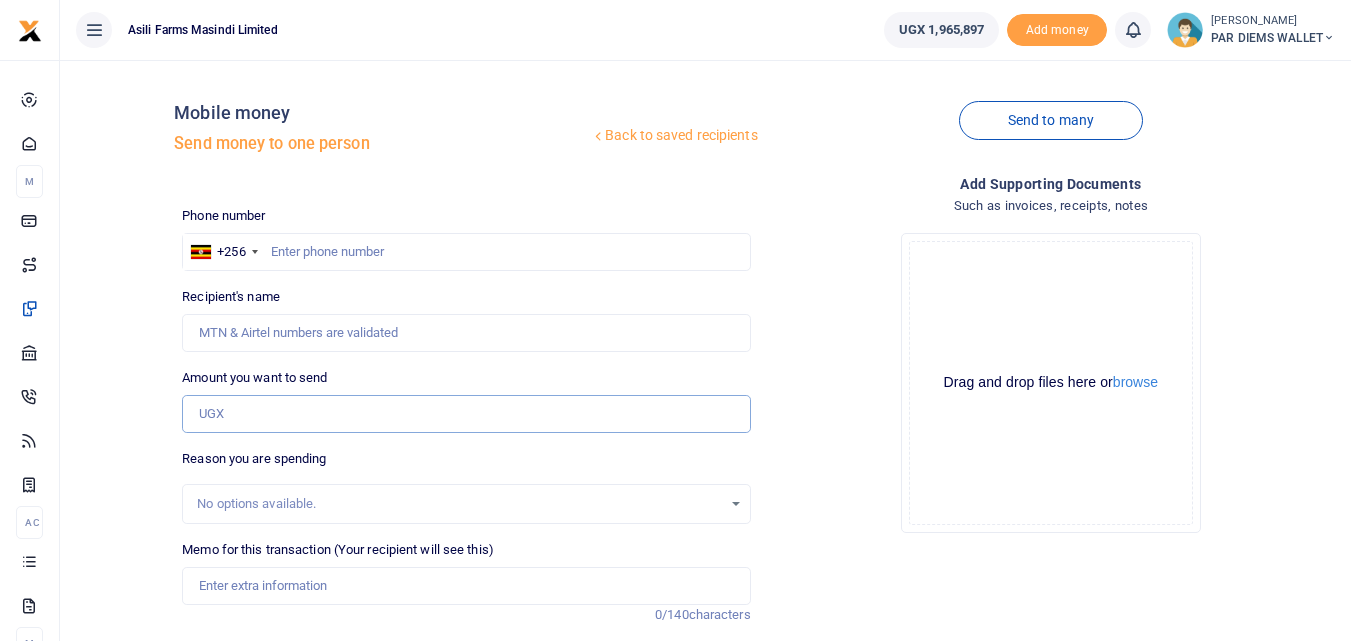 paste on "0780629175" 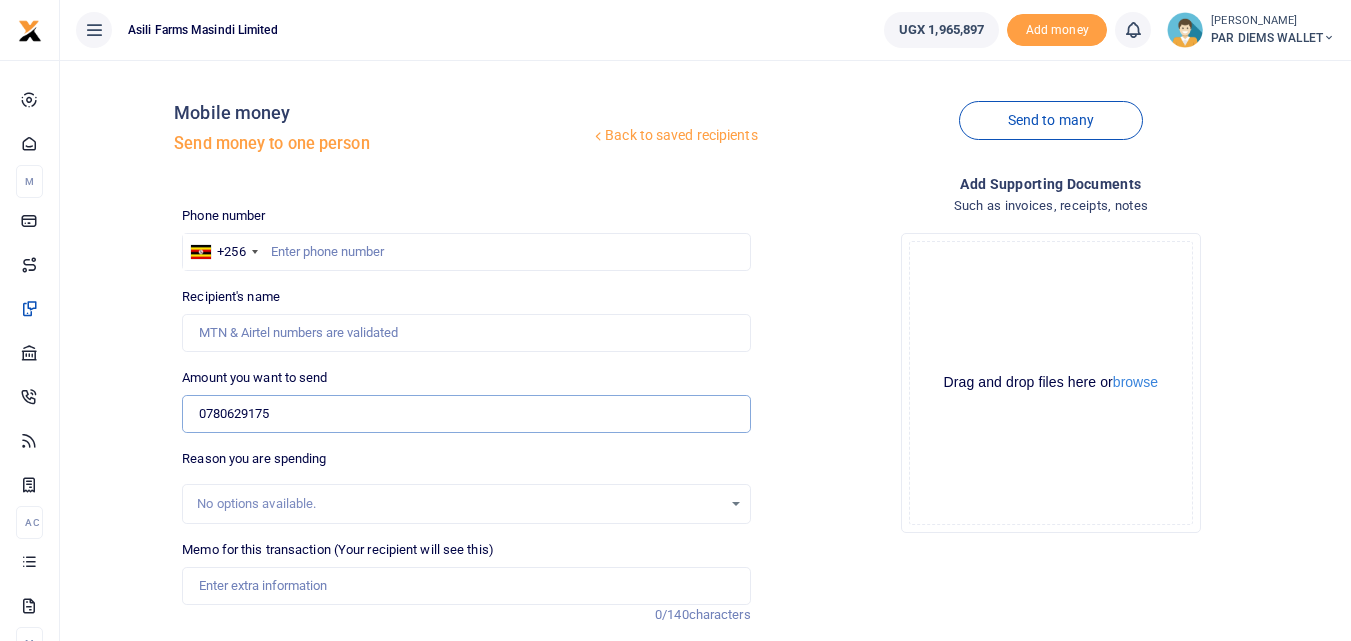 type on "0780629175" 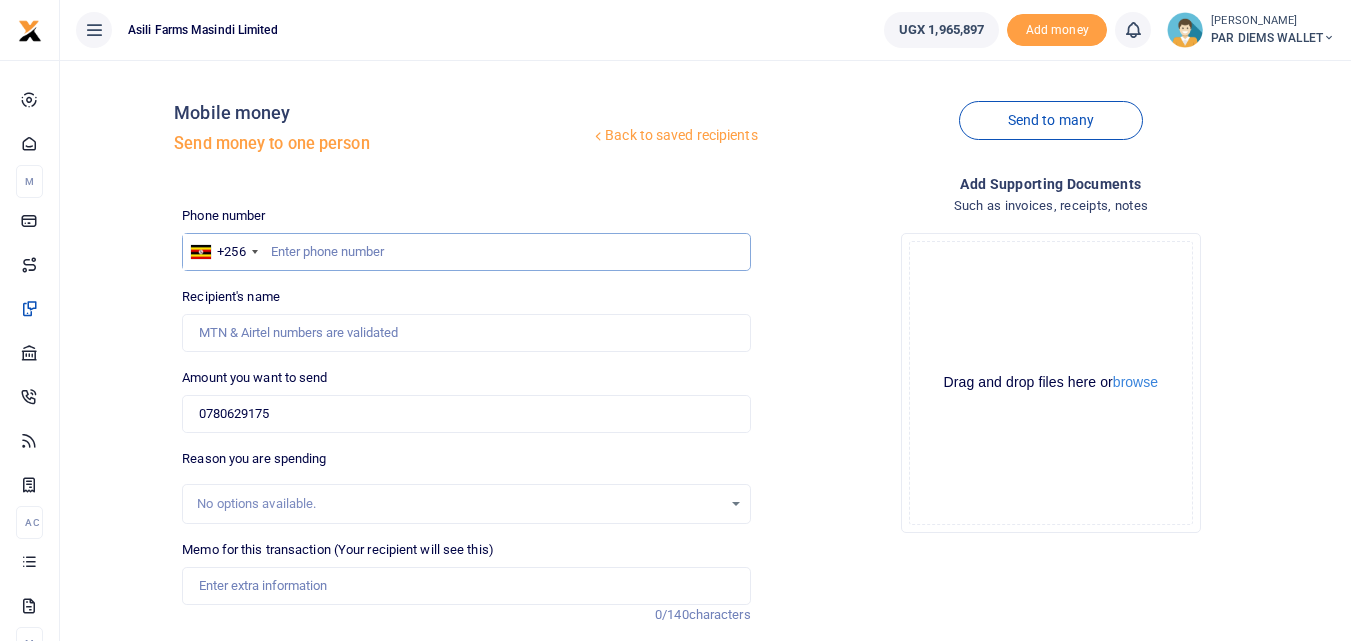 click at bounding box center (466, 252) 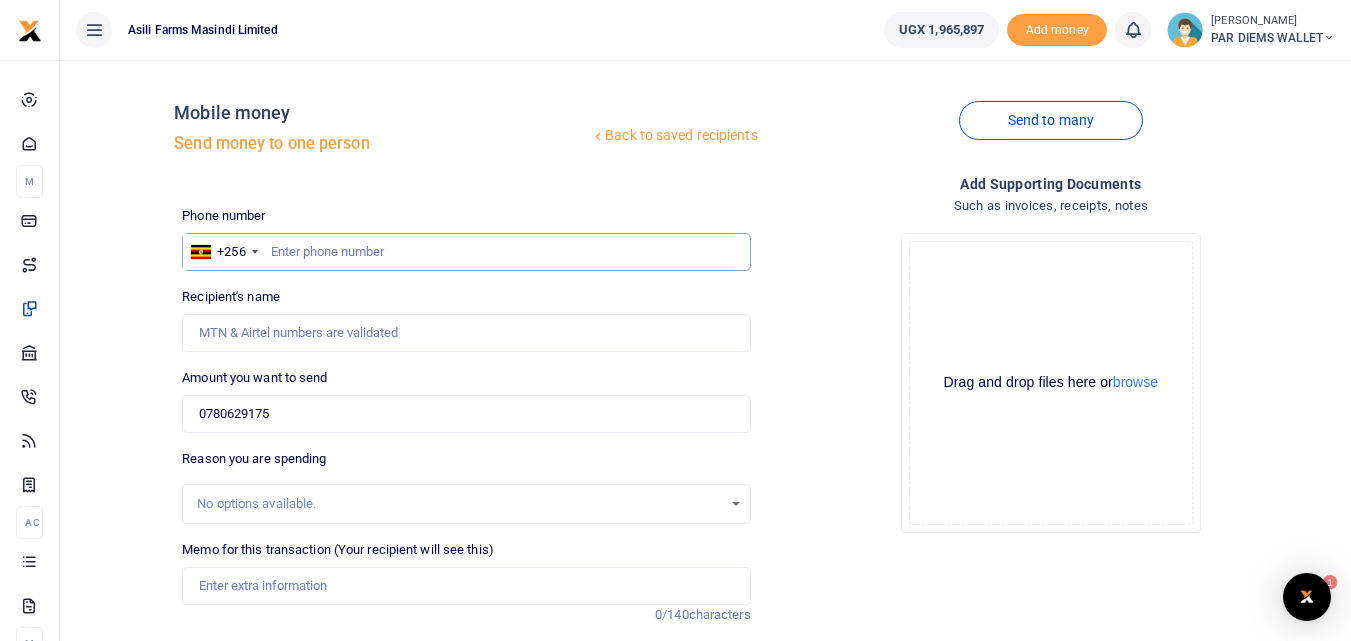 scroll, scrollTop: 0, scrollLeft: 0, axis: both 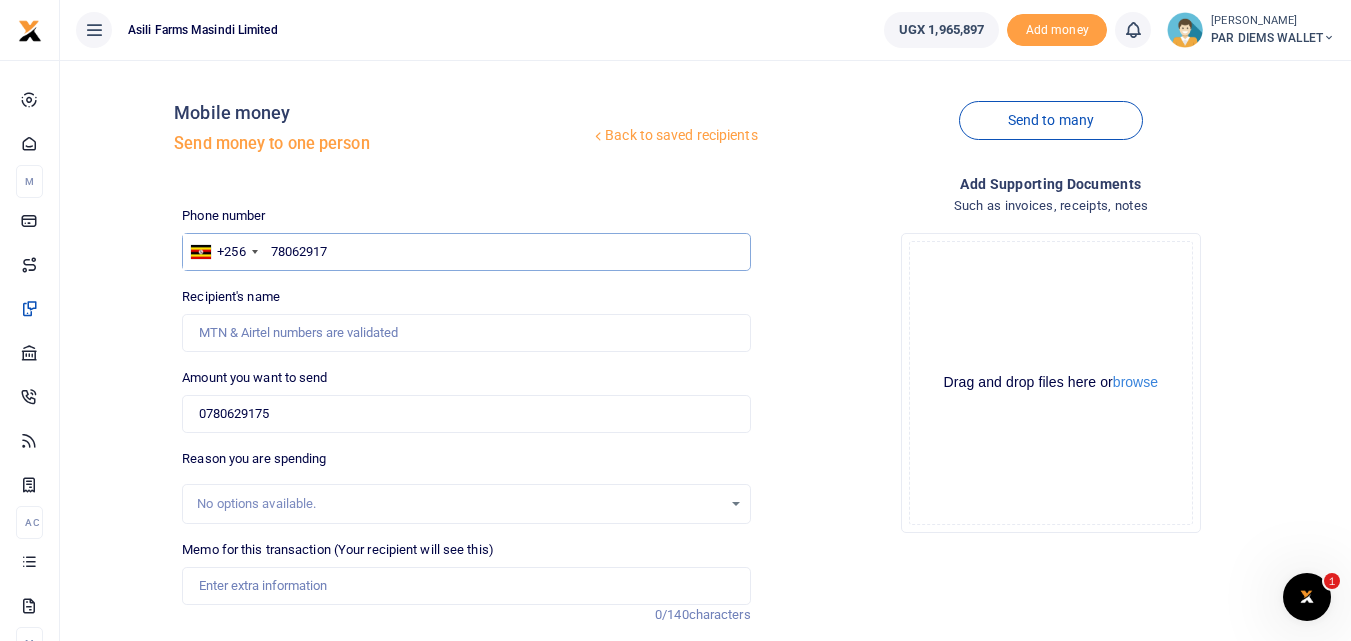 type on "780629175" 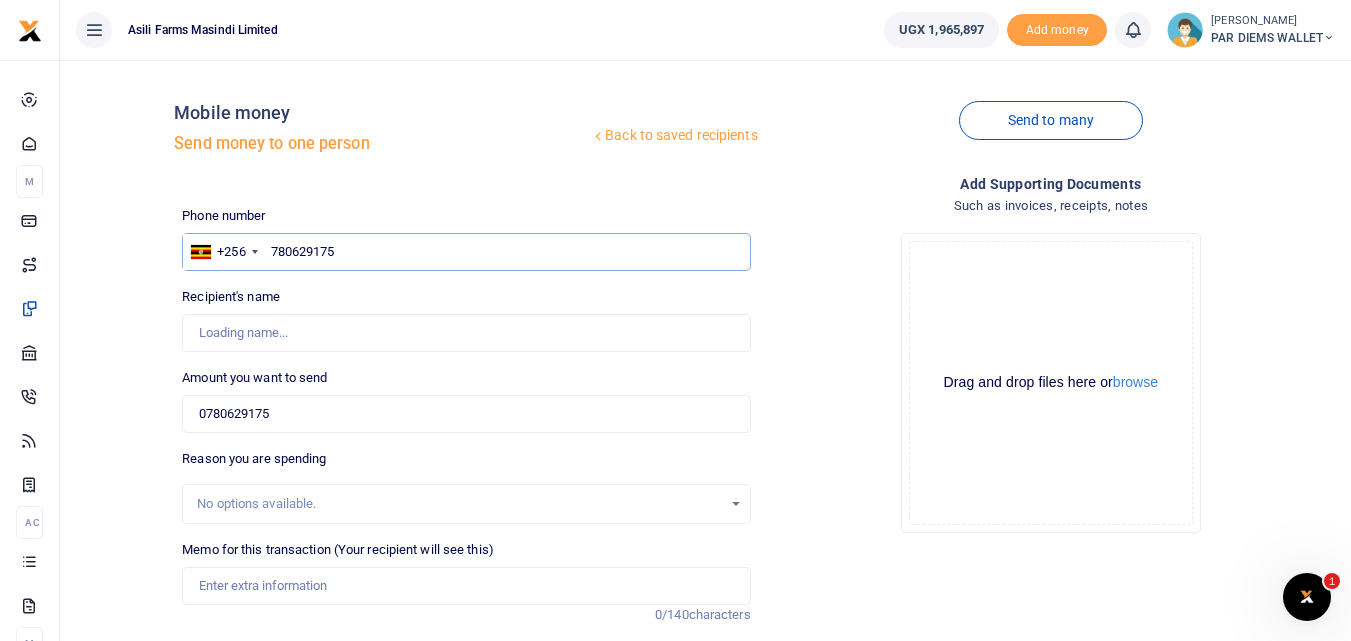 type on "Asea Fred" 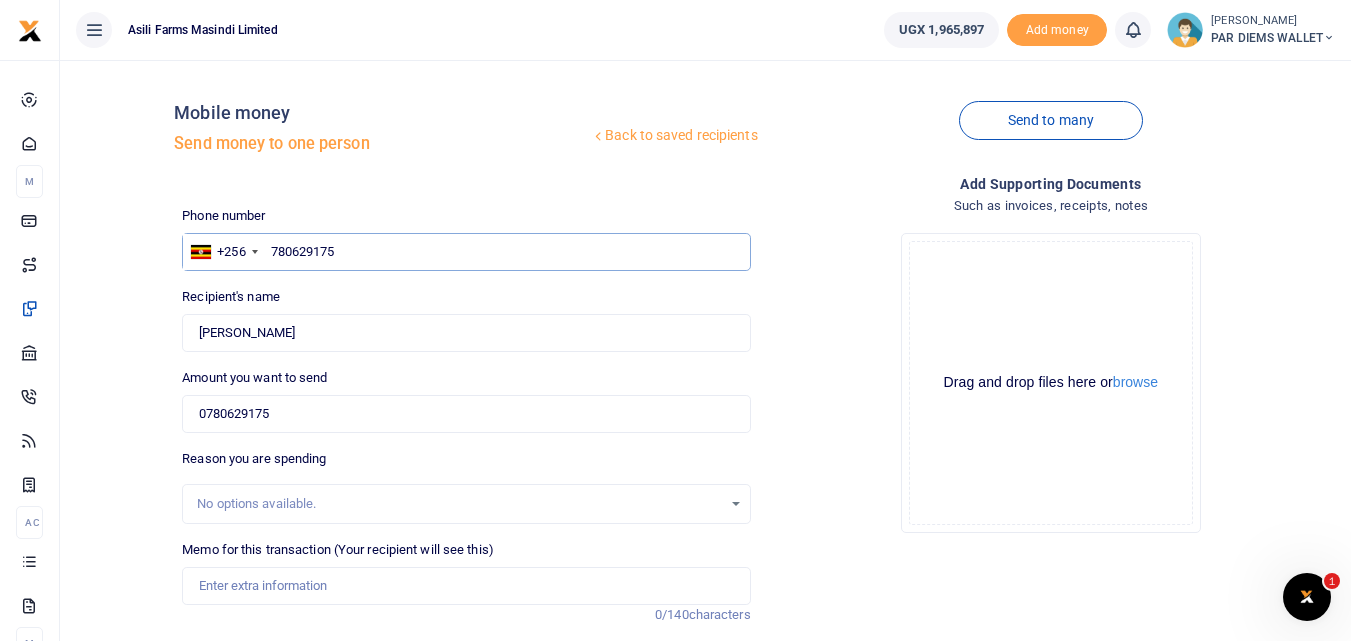 type on "780629175" 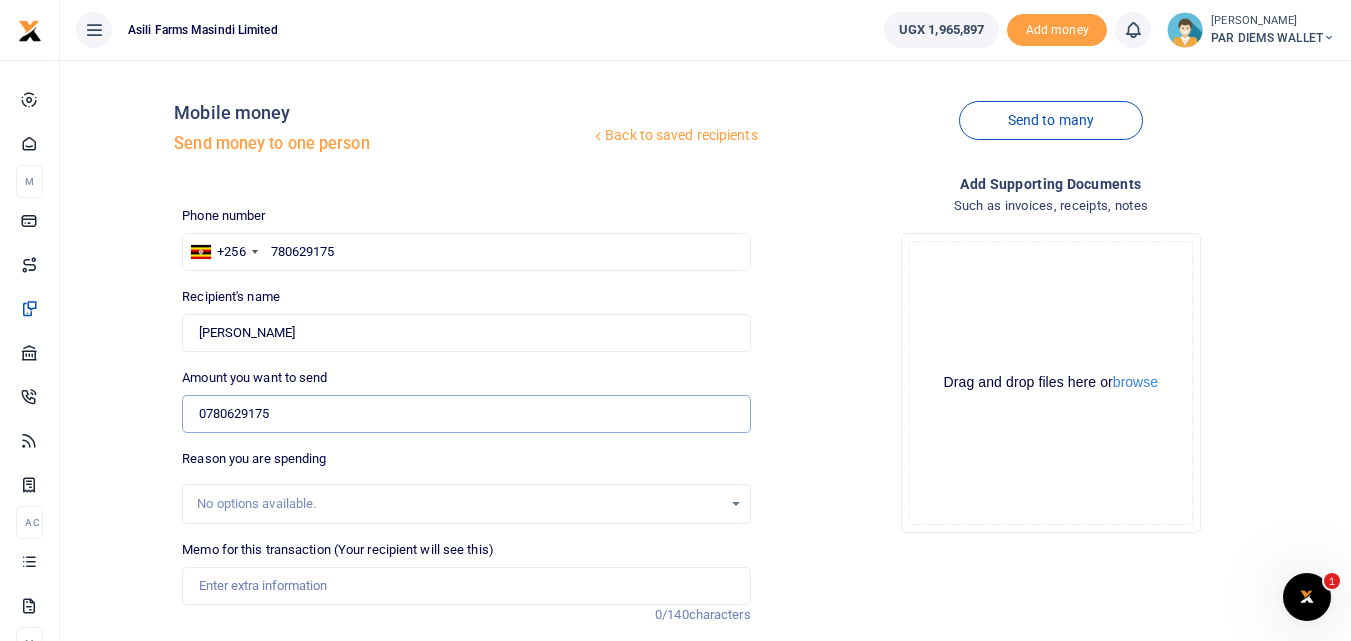 click on "0780629175" at bounding box center (466, 414) 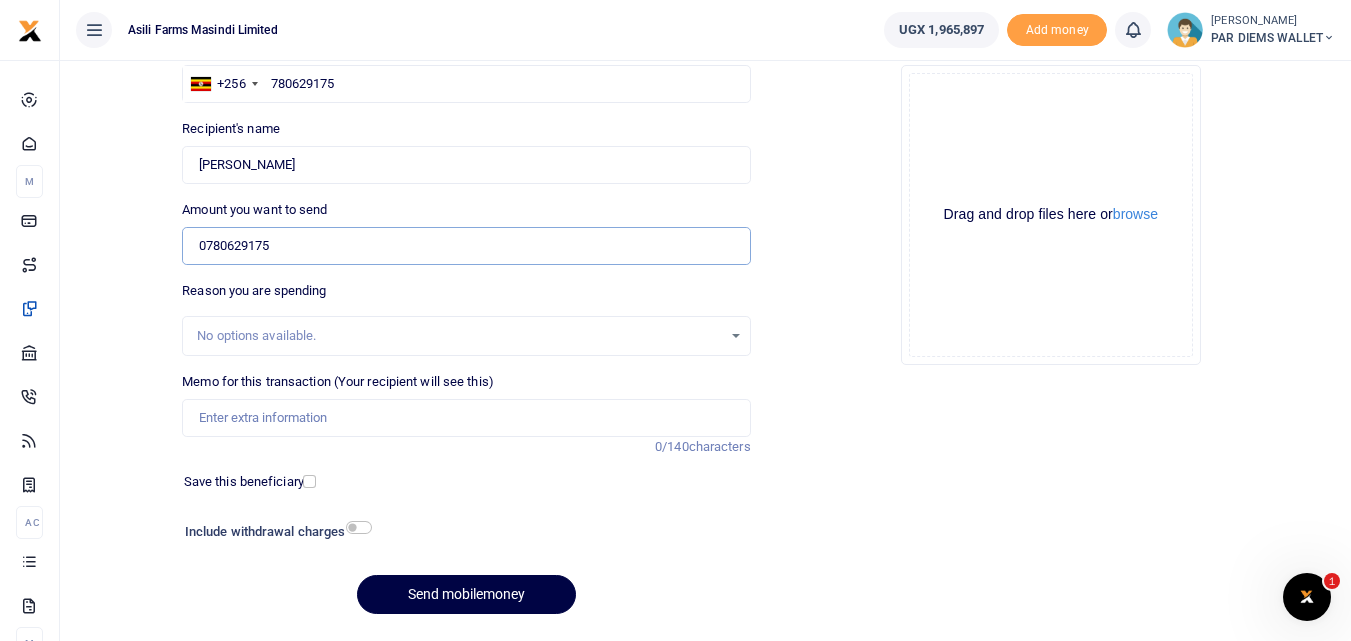 scroll, scrollTop: 183, scrollLeft: 0, axis: vertical 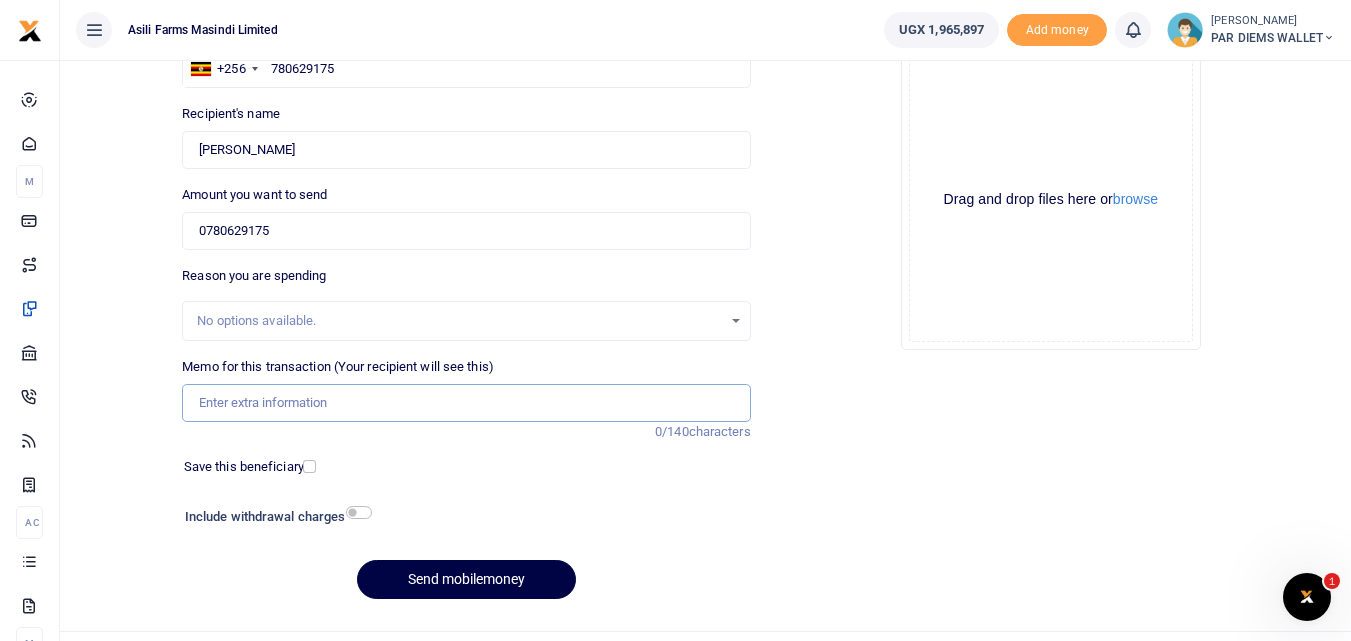 click on "Memo for this transaction (Your recipient will see this)" at bounding box center (466, 403) 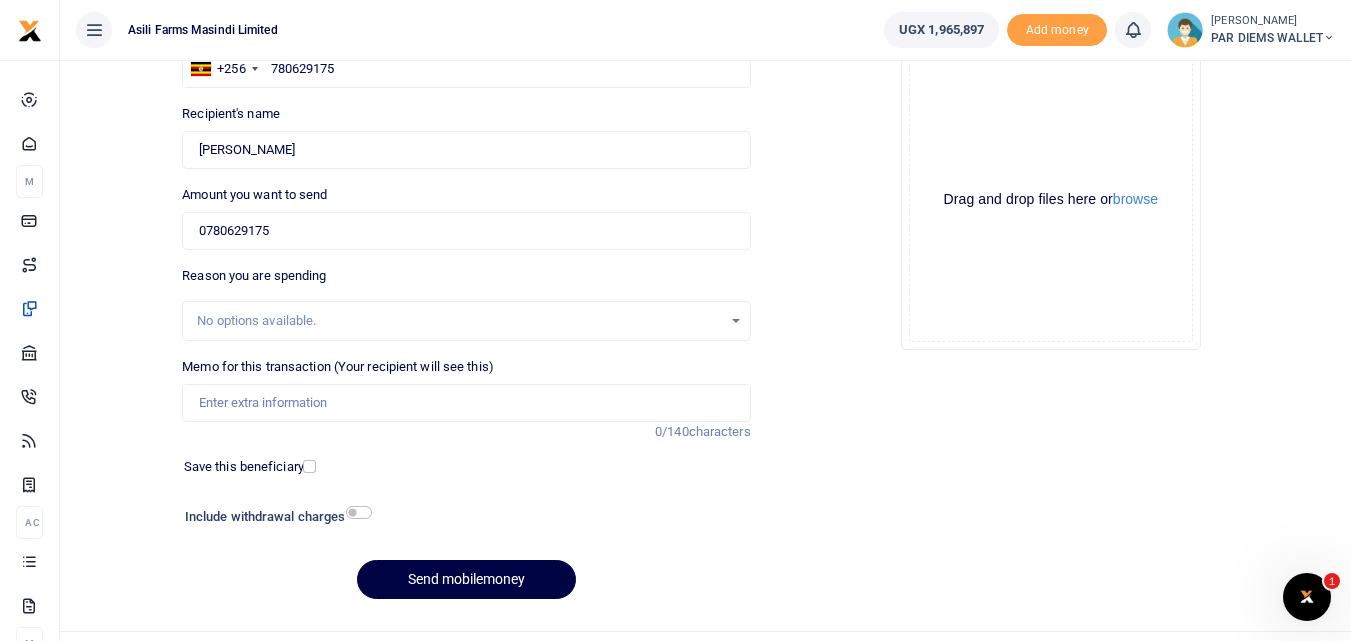 click on "No options available." at bounding box center [459, 321] 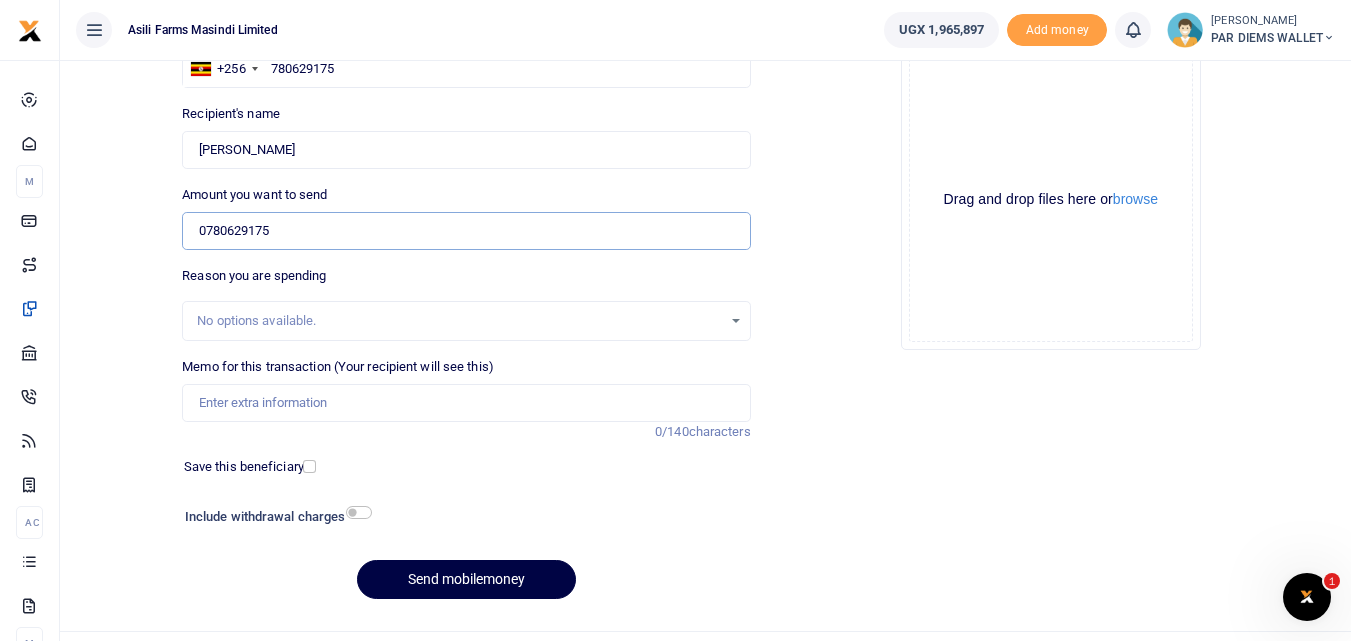 click on "0780629175" at bounding box center (466, 231) 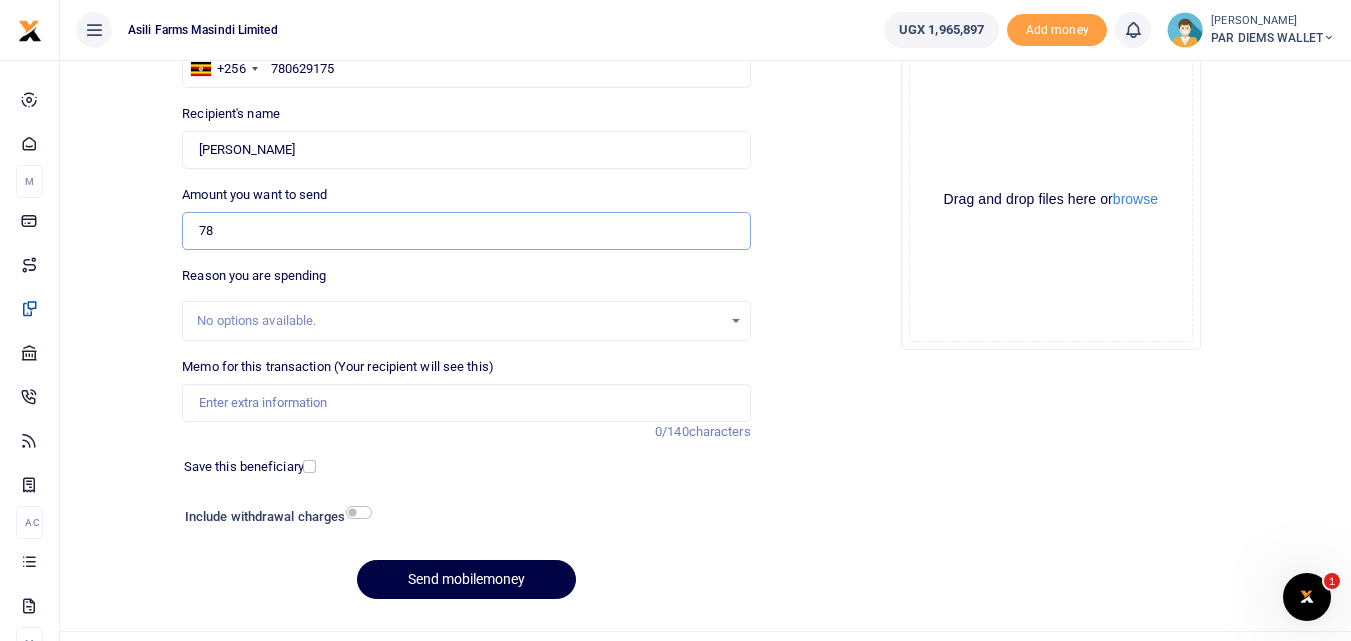 type on "7" 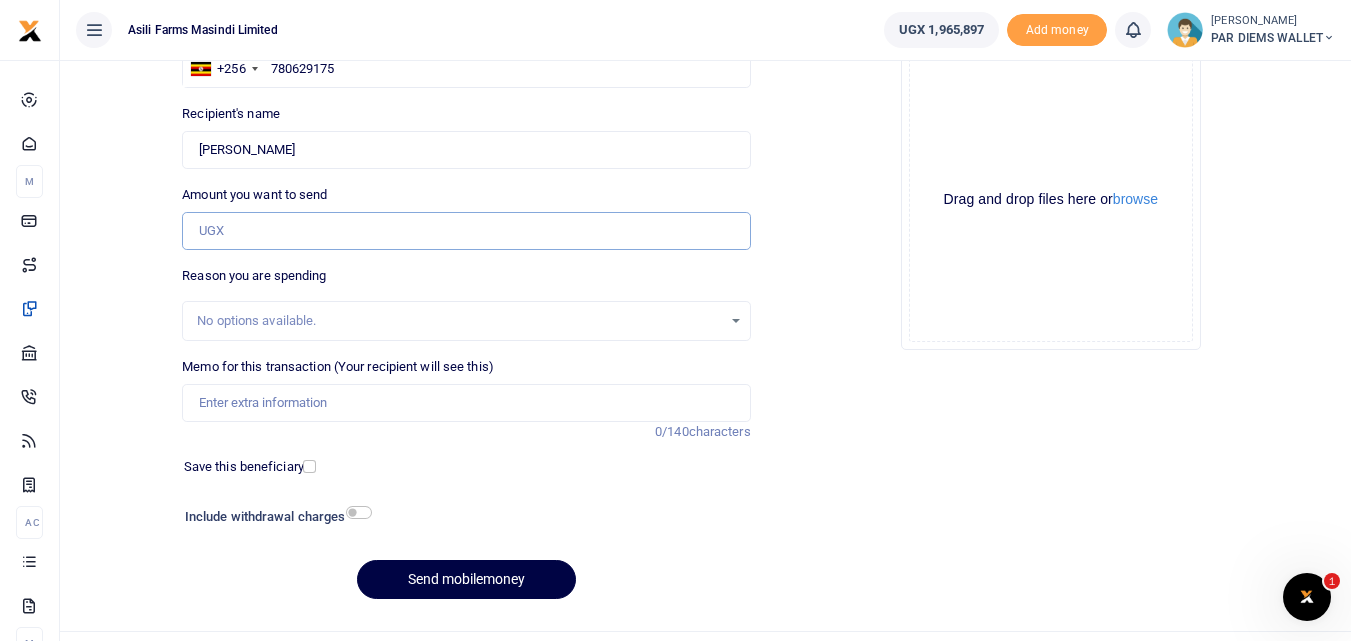 type on "0" 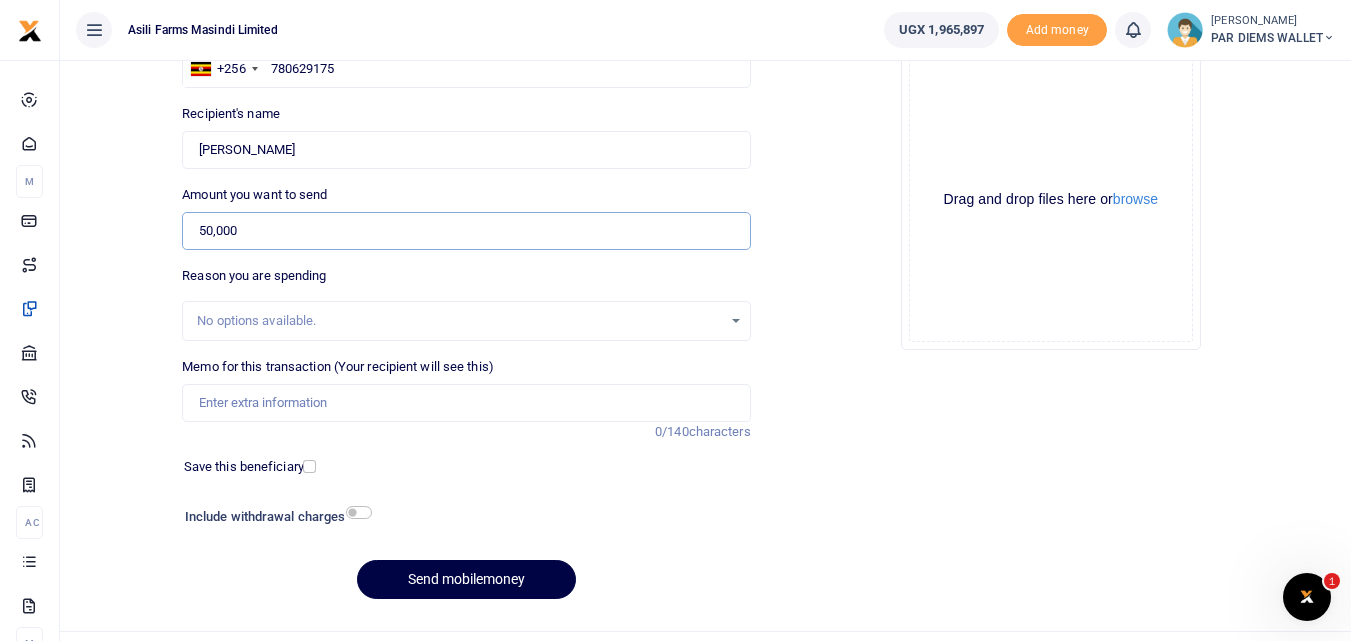 type on "50,000" 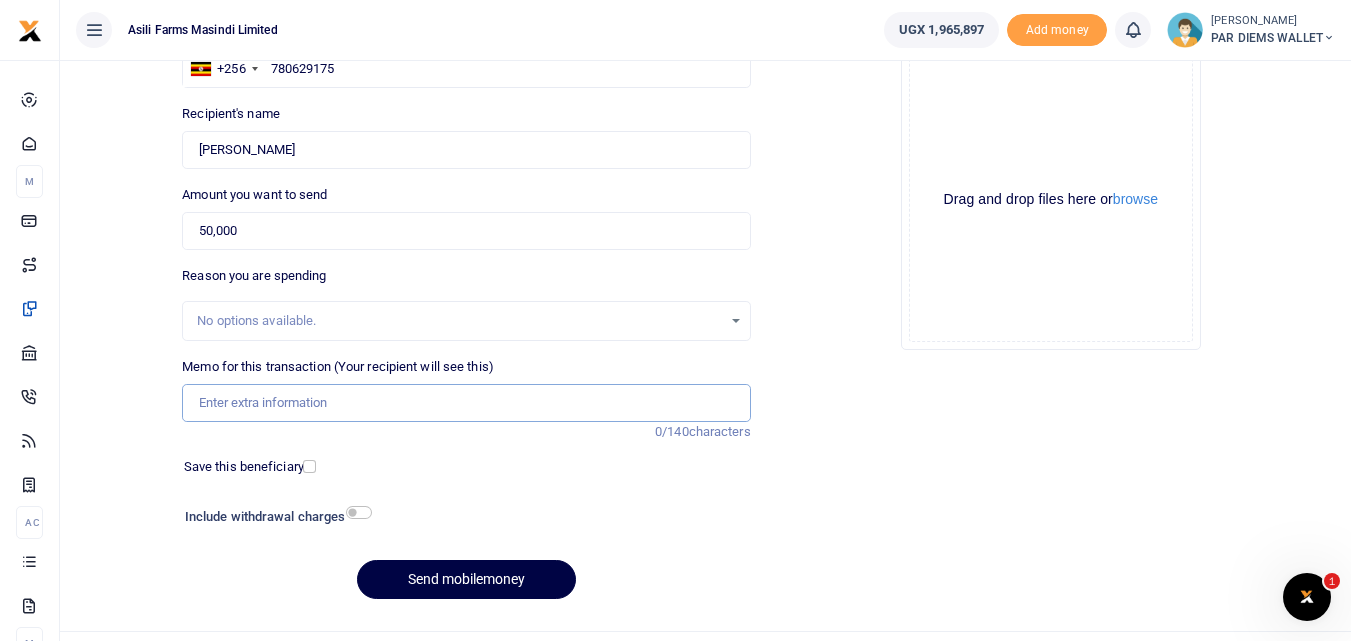 click on "Memo for this transaction (Your recipient will see this)" at bounding box center [466, 403] 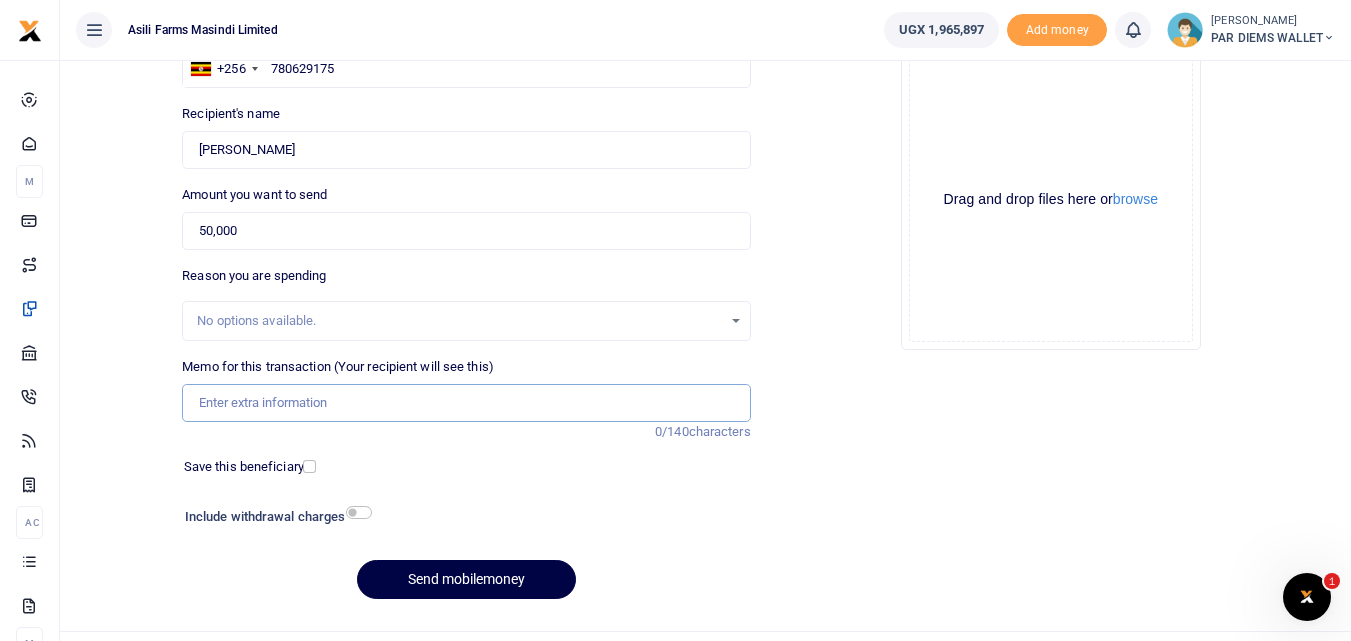 click on "Memo for this transaction (Your recipient will see this)" at bounding box center [466, 403] 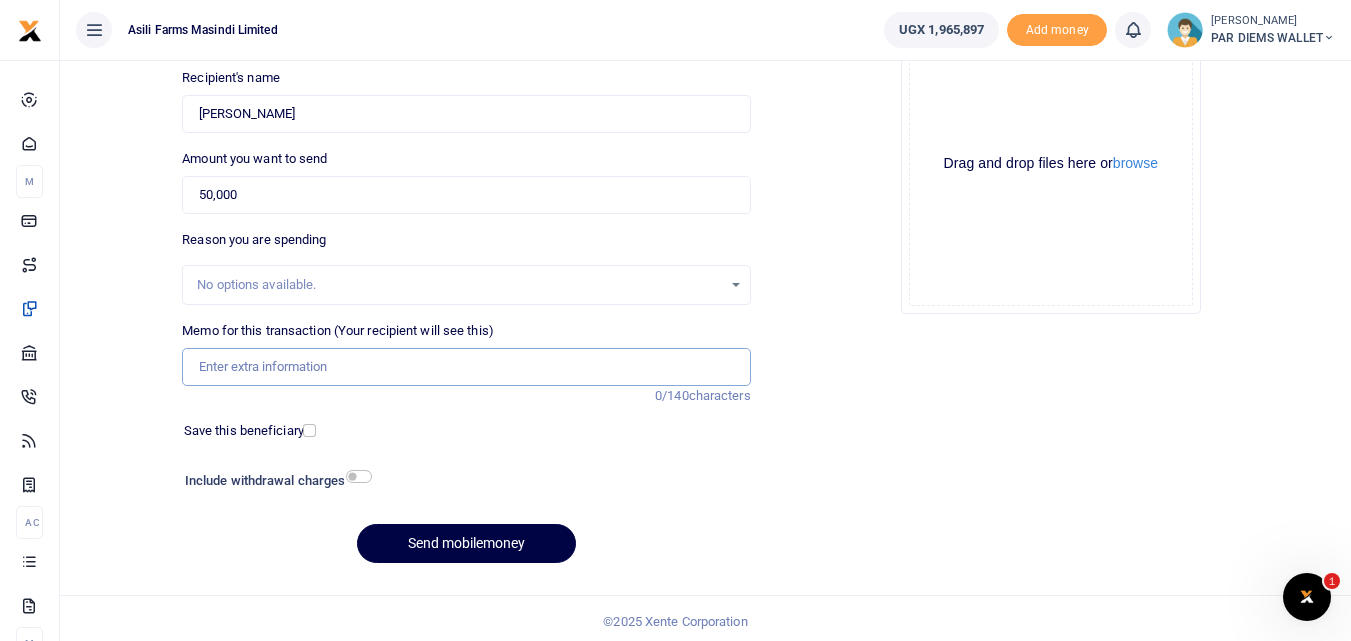 scroll, scrollTop: 220, scrollLeft: 0, axis: vertical 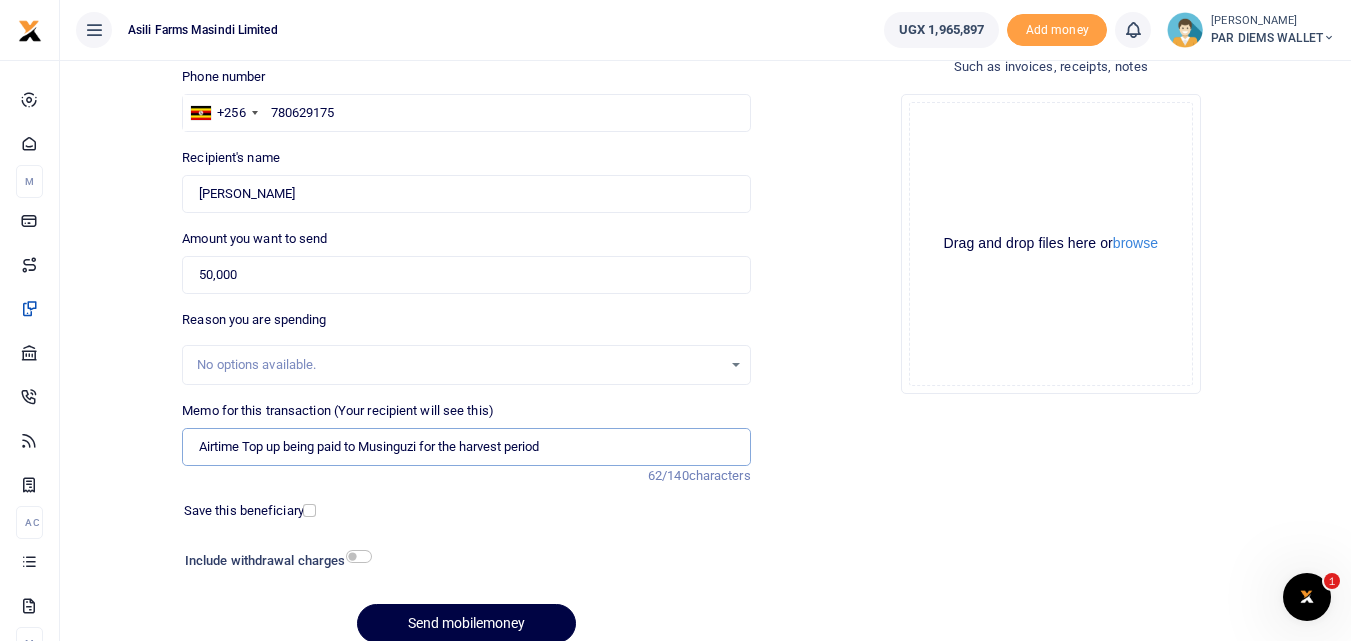 click on "Airtime Top up being paid to Musinguzi for the harvest period" at bounding box center [466, 447] 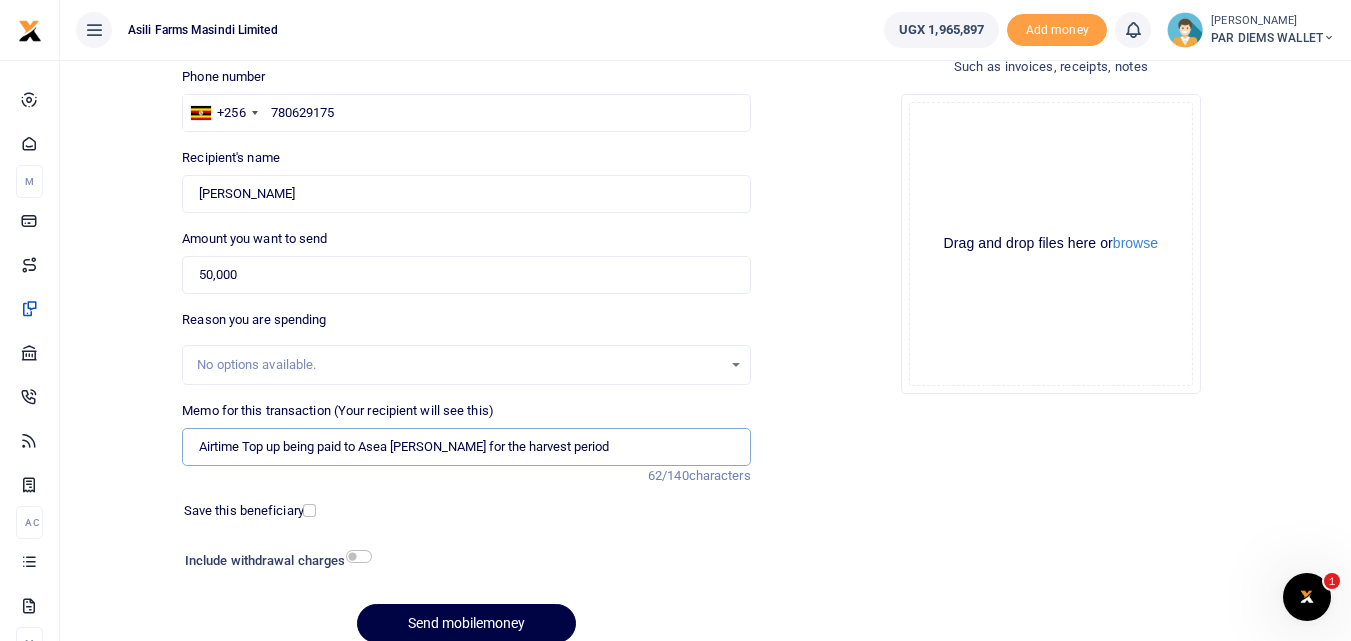 click on "Airtime Top up being paid to Asea Fred for the harvest period" at bounding box center [466, 447] 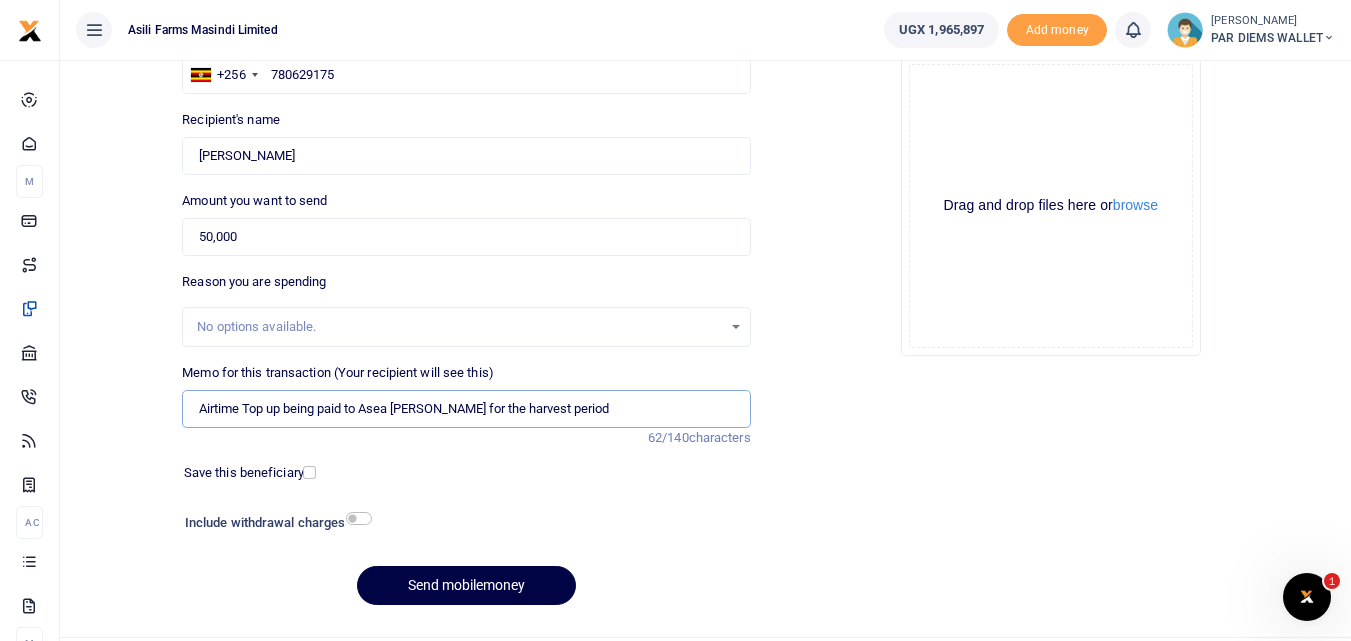 scroll, scrollTop: 176, scrollLeft: 0, axis: vertical 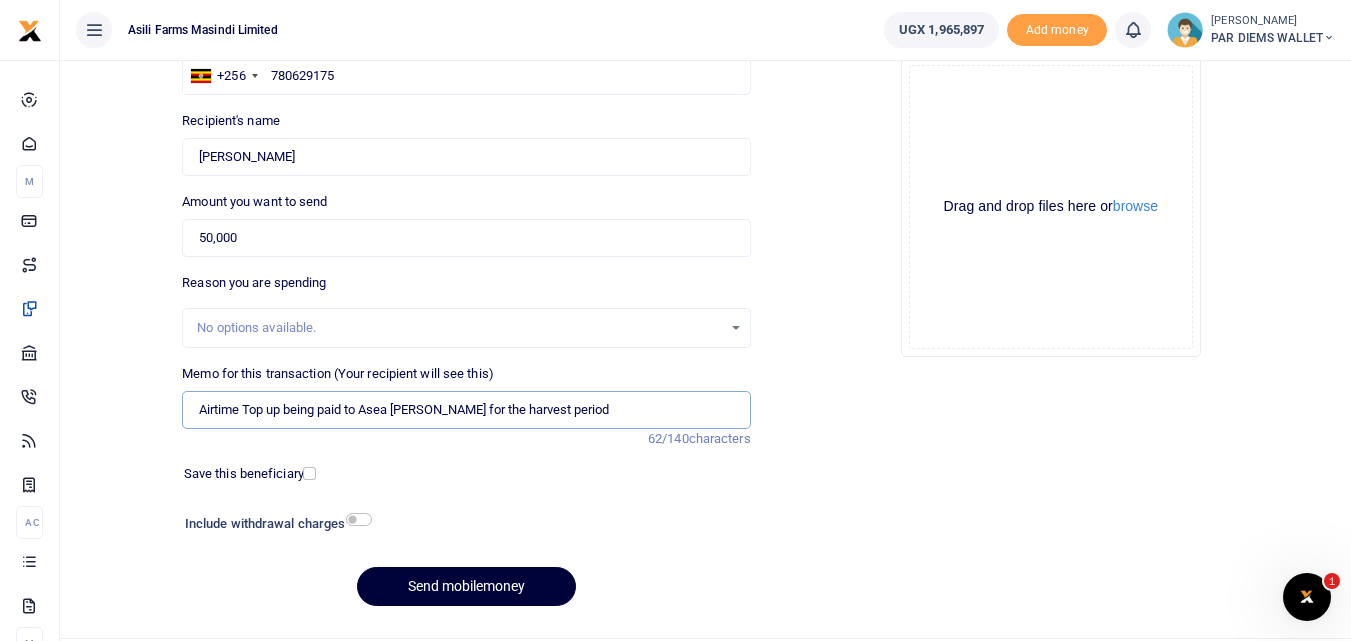 type on "Airtime Top up being paid to Asea Fred for the harvest period" 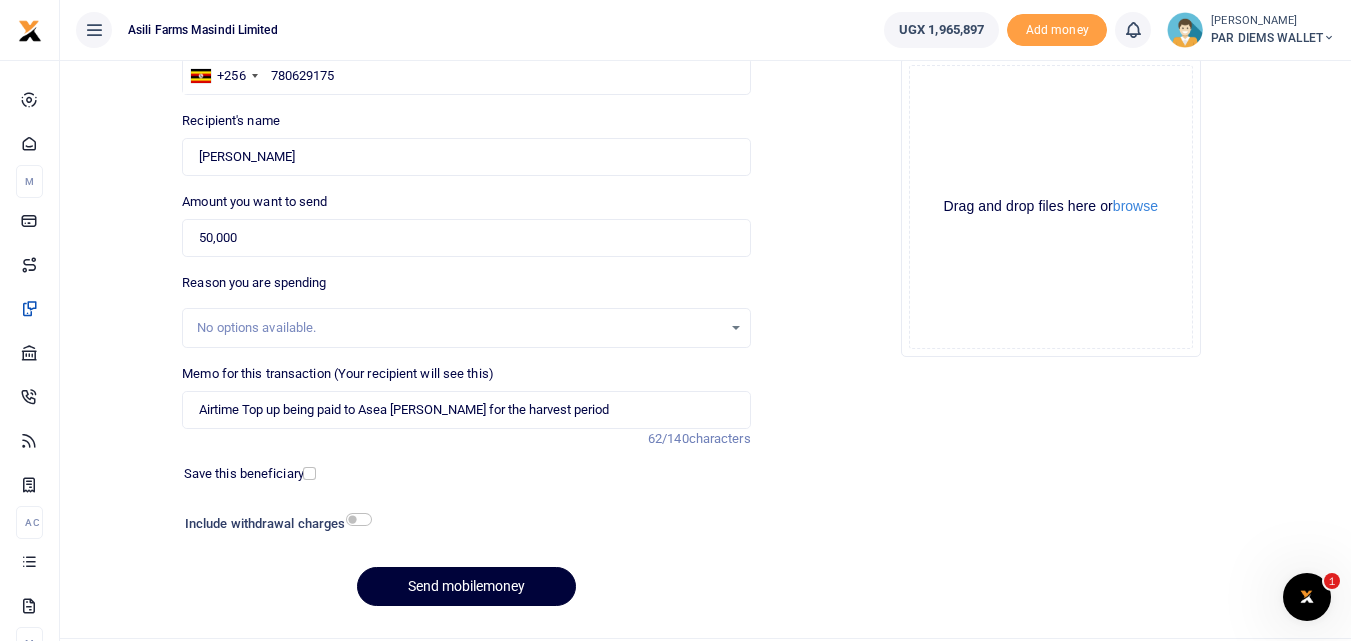 click on "Send mobilemoney" at bounding box center [466, 586] 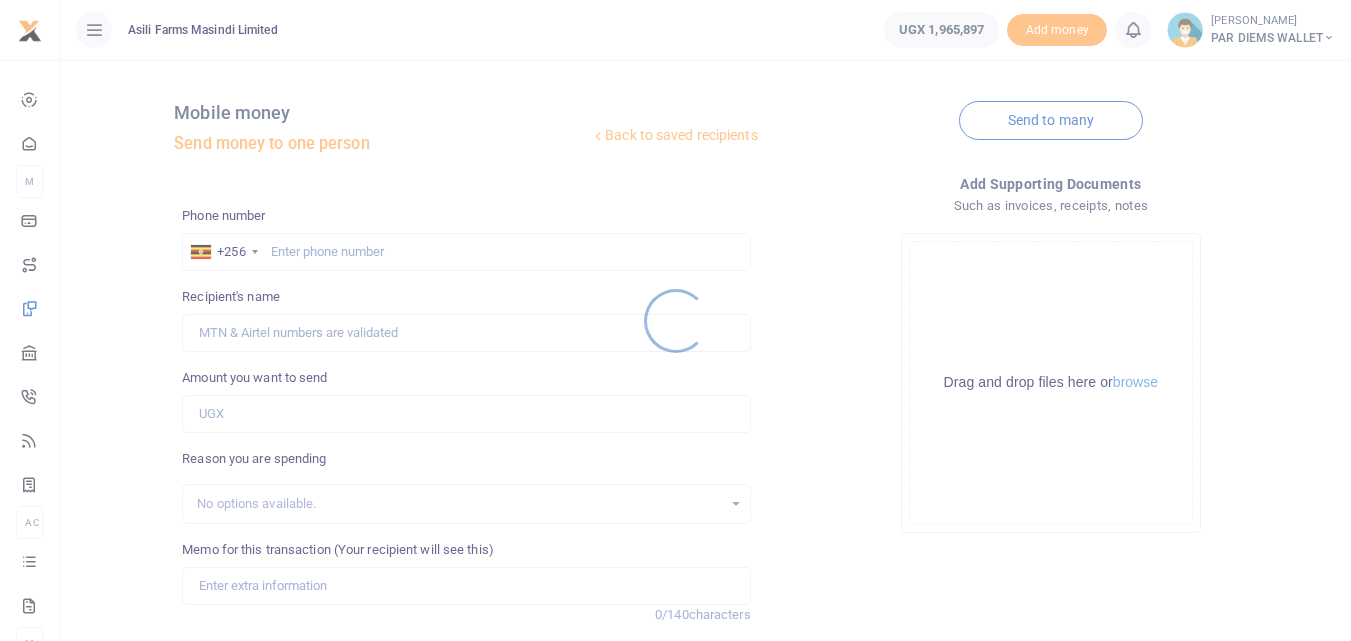 scroll, scrollTop: 176, scrollLeft: 0, axis: vertical 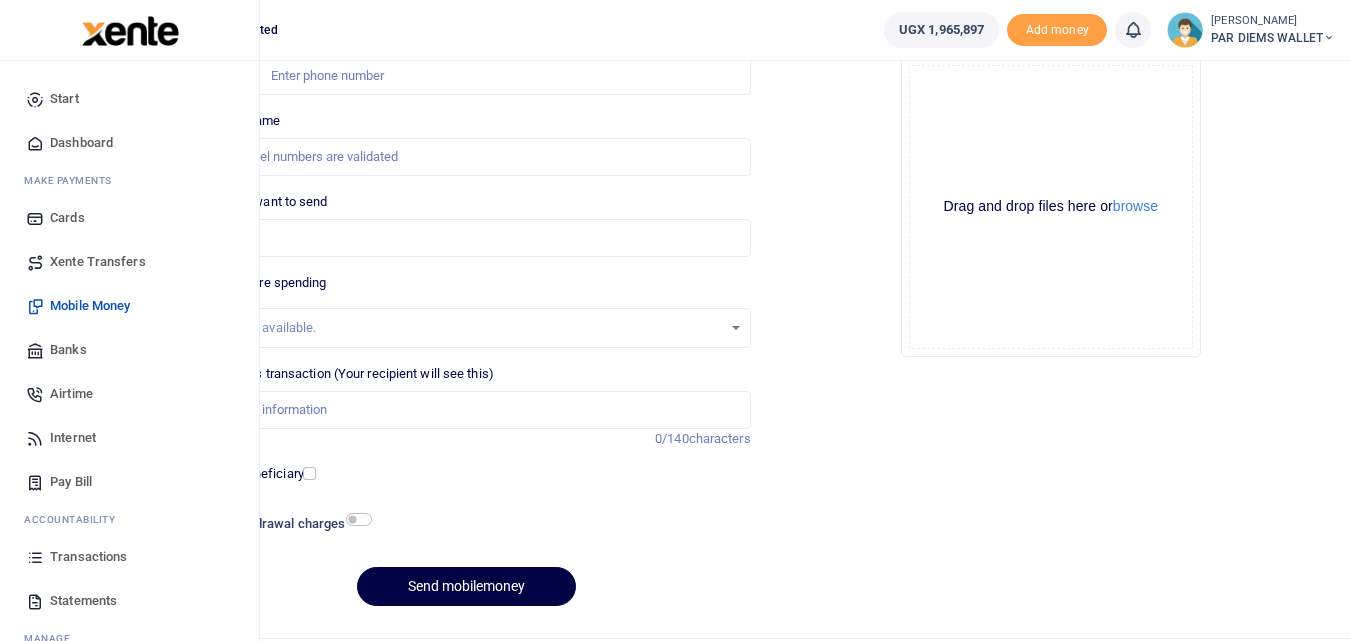 click at bounding box center [35, 557] 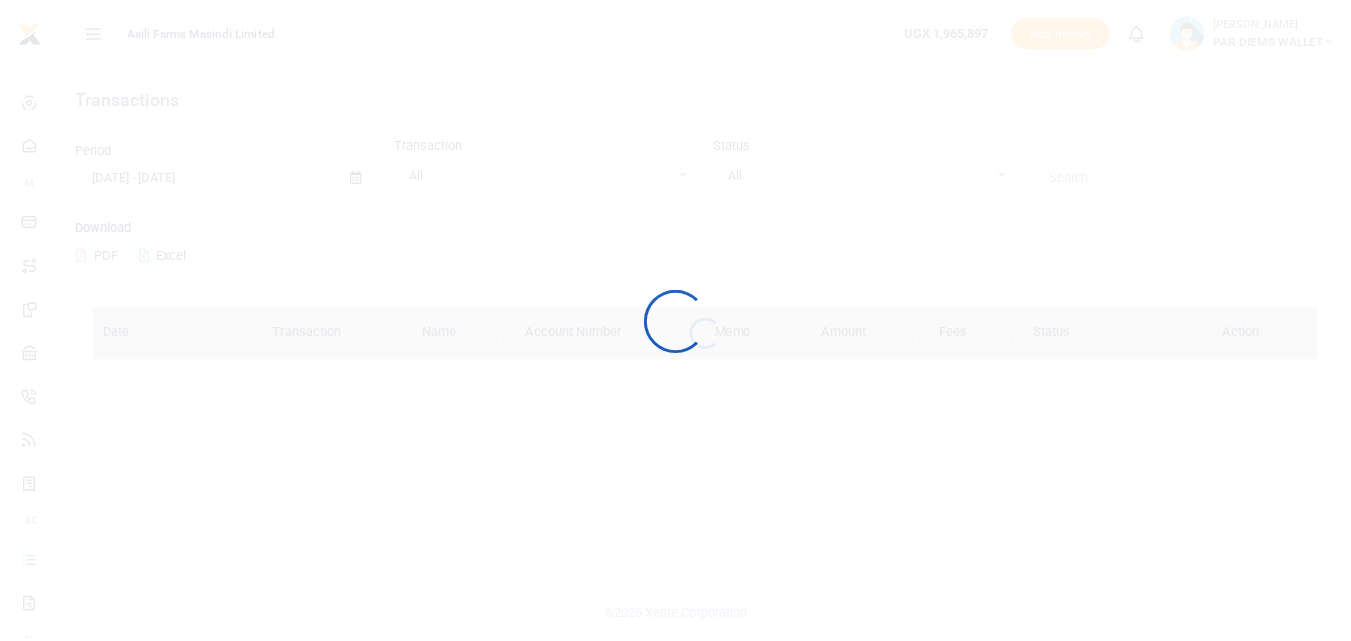 scroll, scrollTop: 0, scrollLeft: 0, axis: both 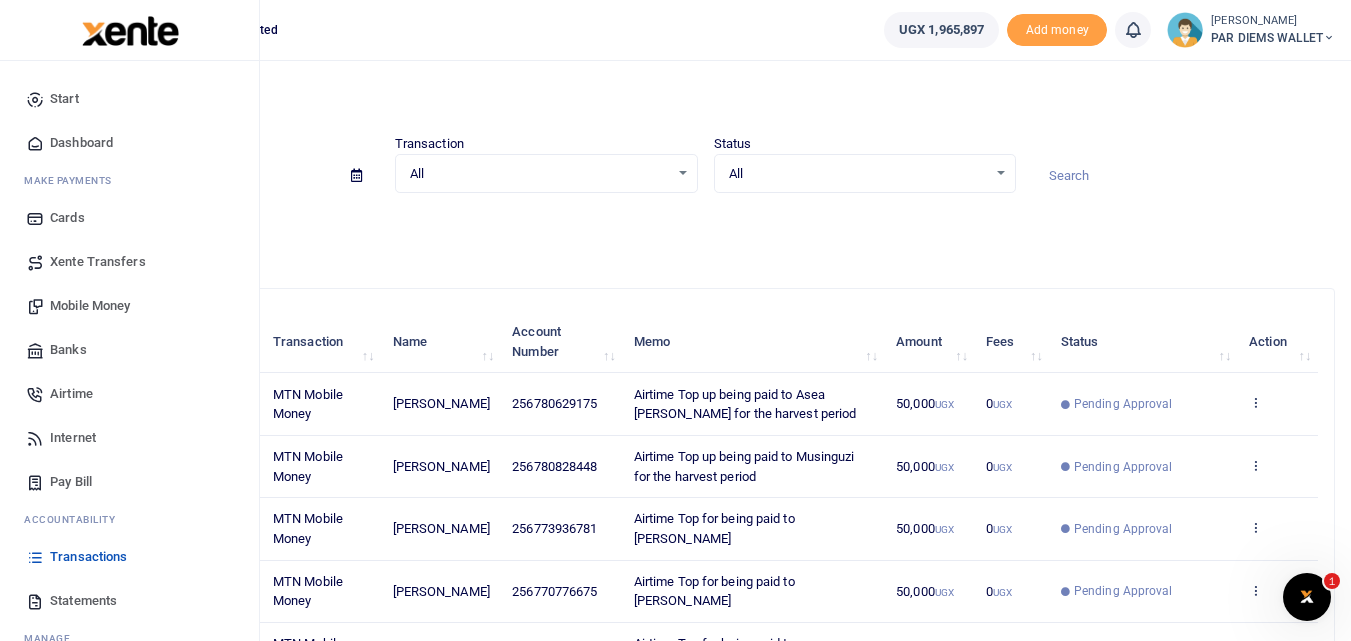 click on "Mobile Money" at bounding box center [90, 306] 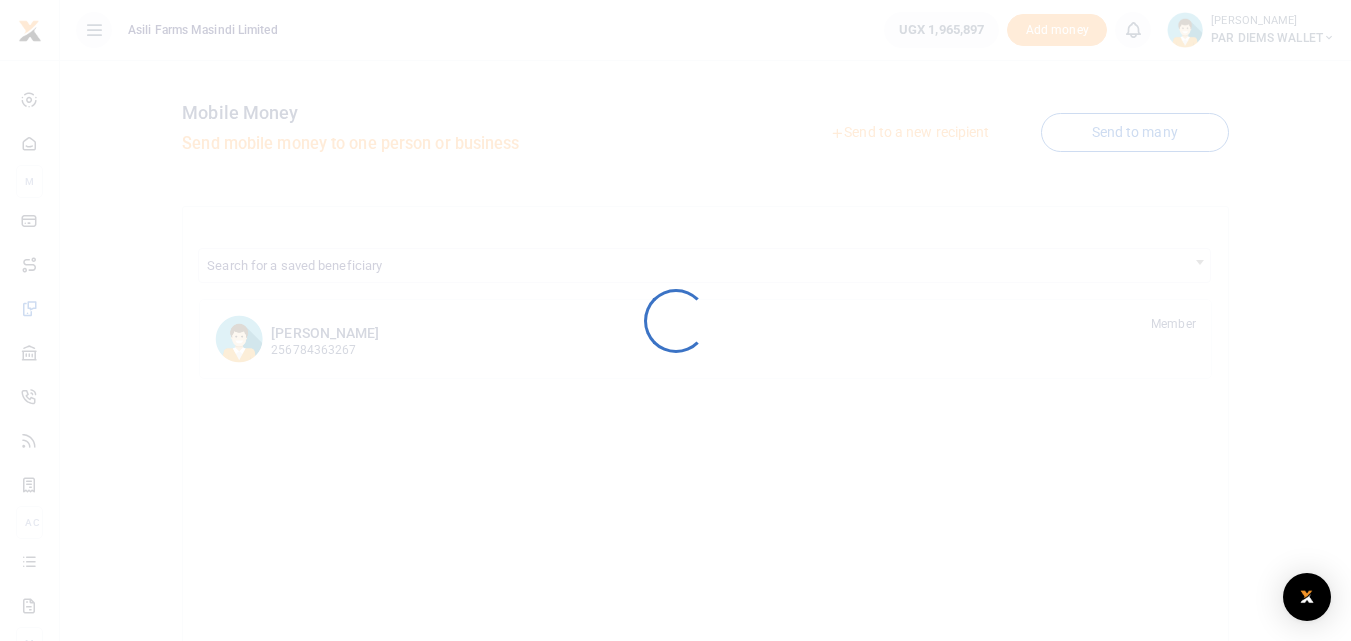 scroll, scrollTop: 0, scrollLeft: 0, axis: both 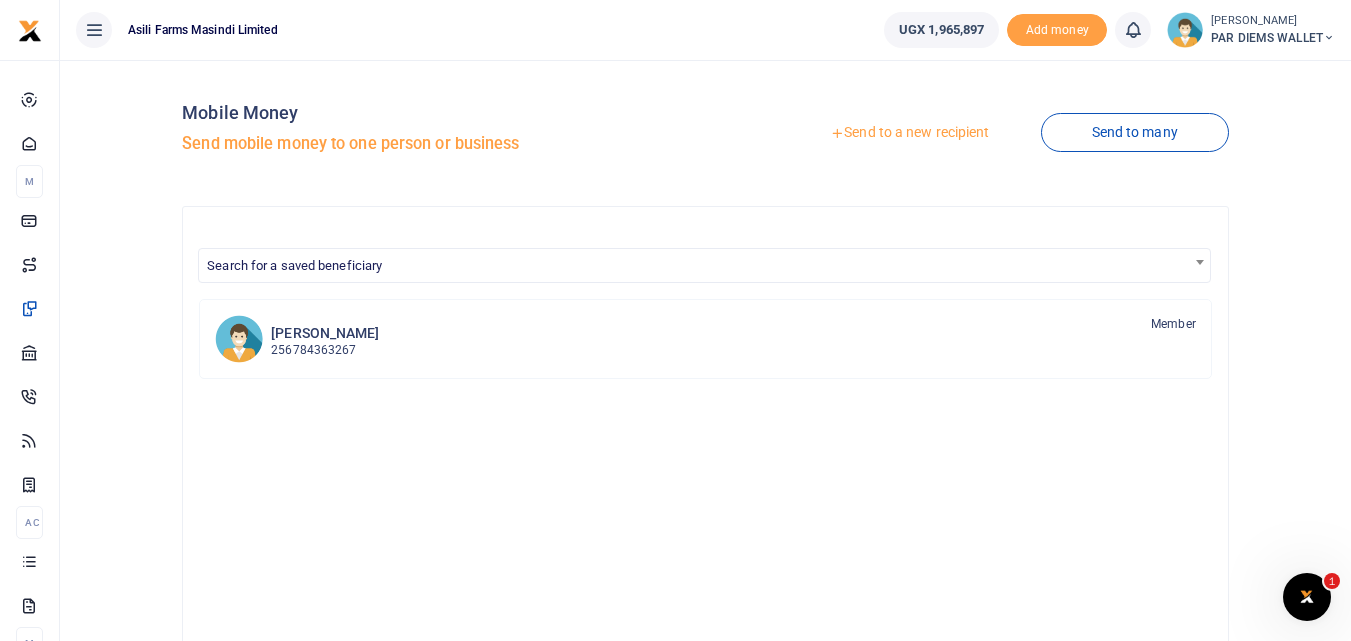 click on "Send to a new recipient" at bounding box center [909, 133] 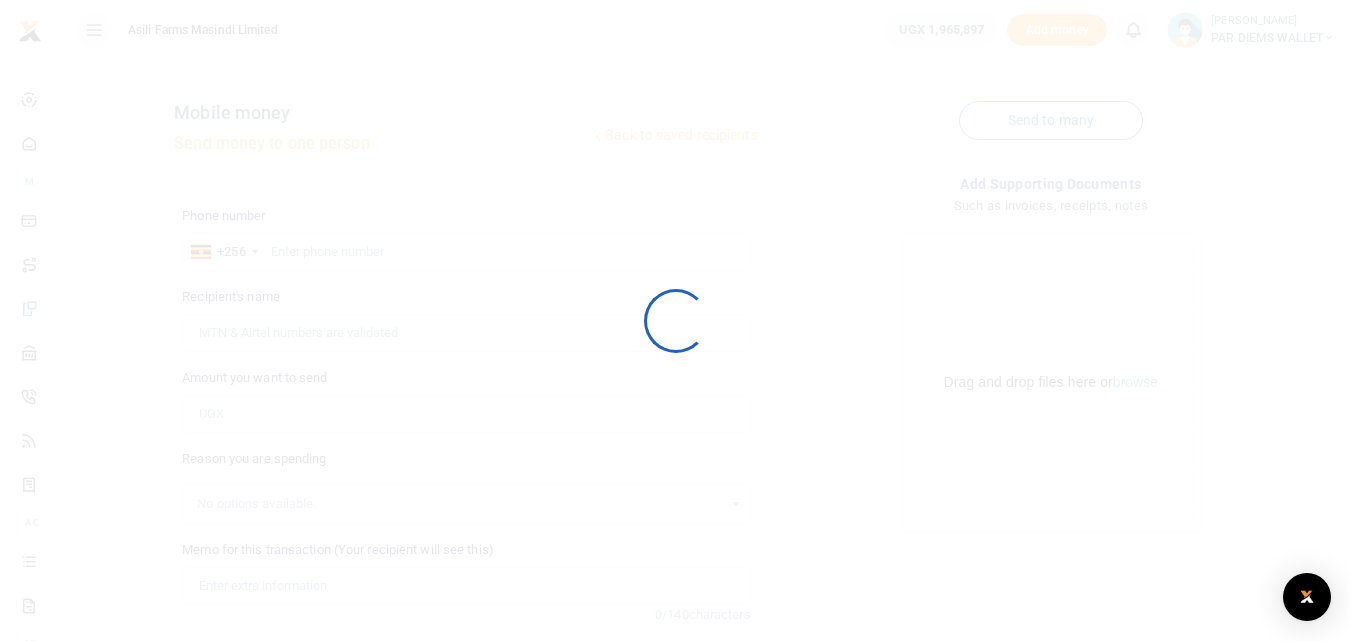 scroll, scrollTop: 0, scrollLeft: 0, axis: both 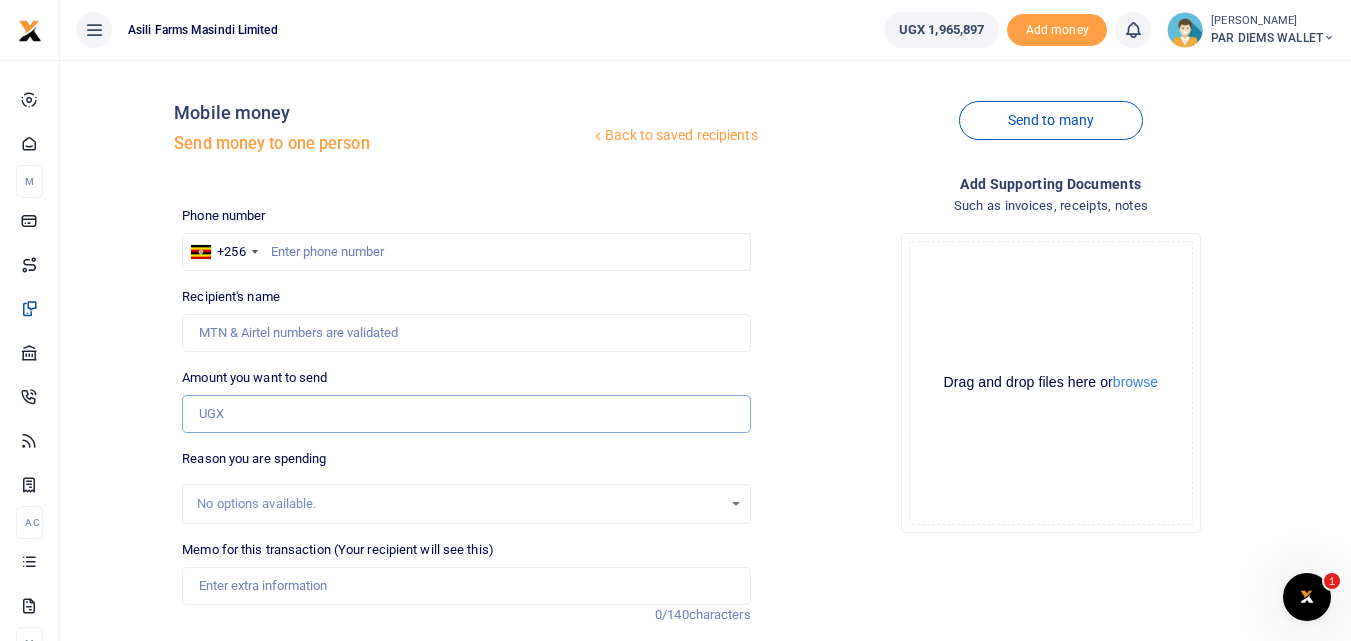 click on "Amount you want to send" at bounding box center [466, 414] 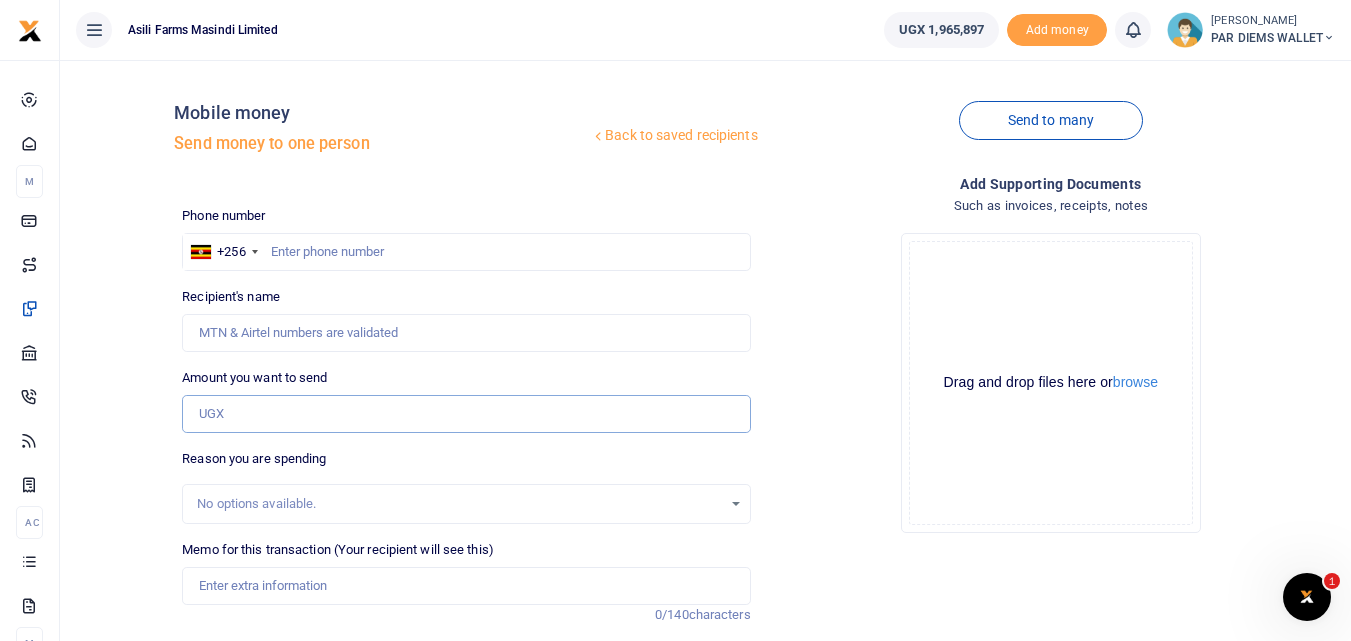 paste on "0785220606" 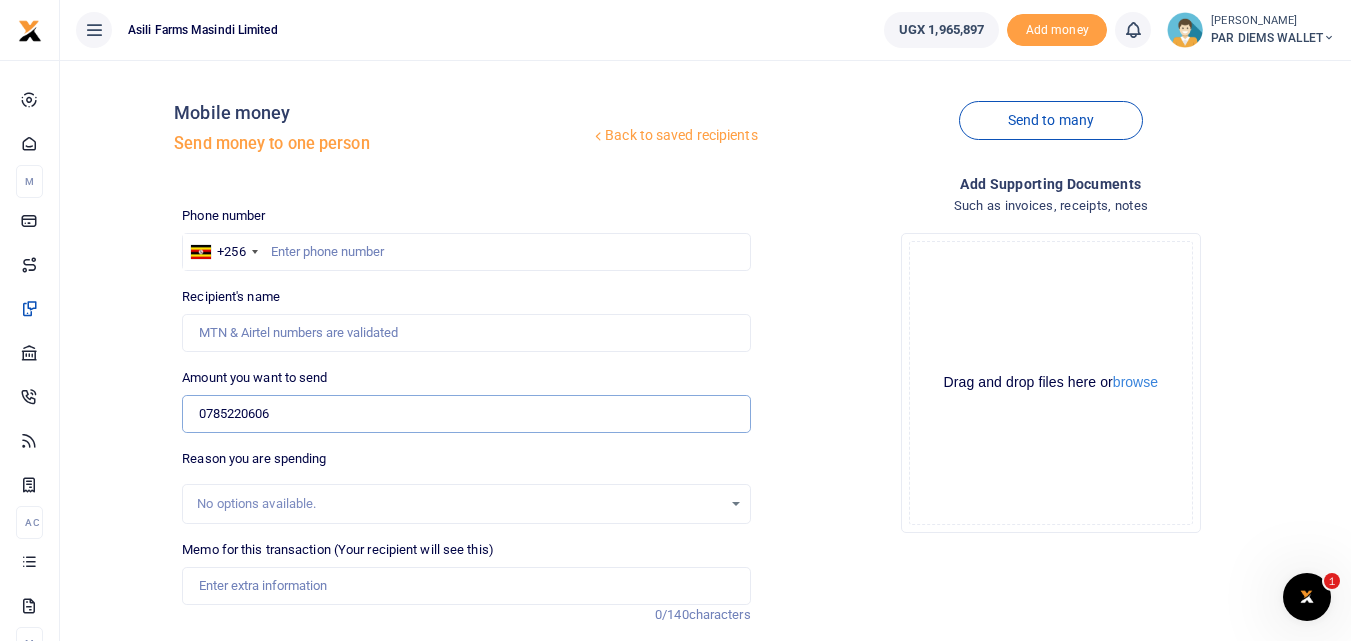 type on "0785220606" 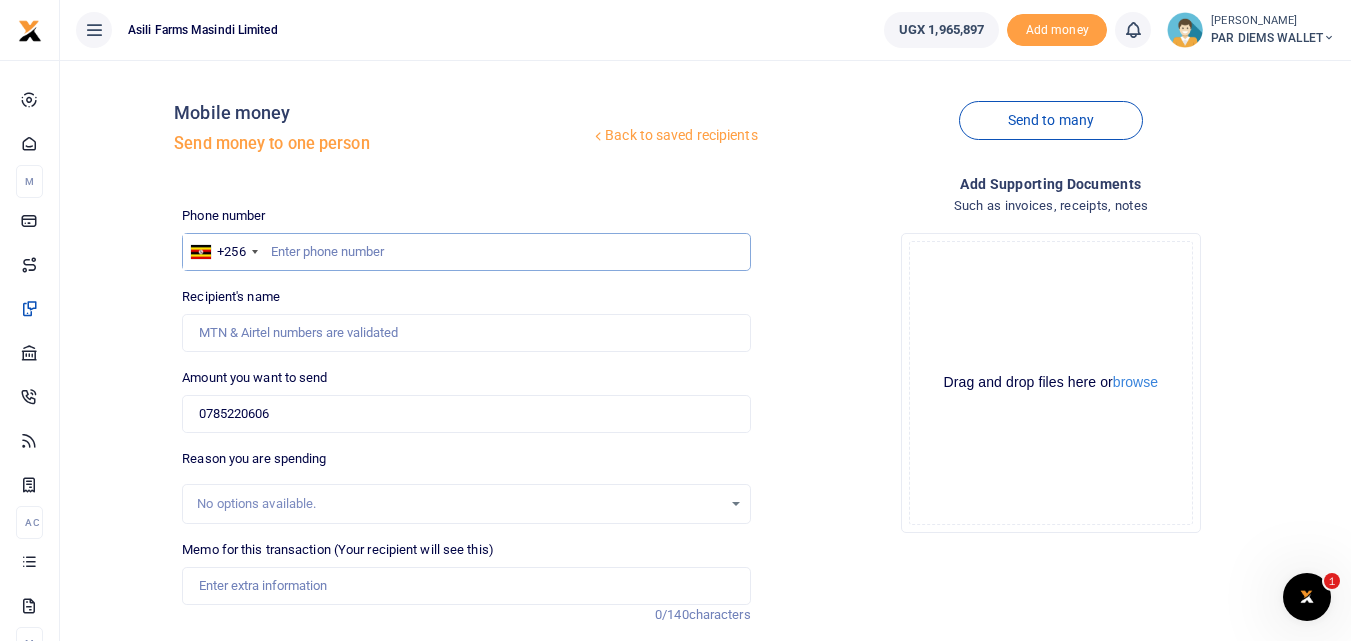 click at bounding box center (466, 252) 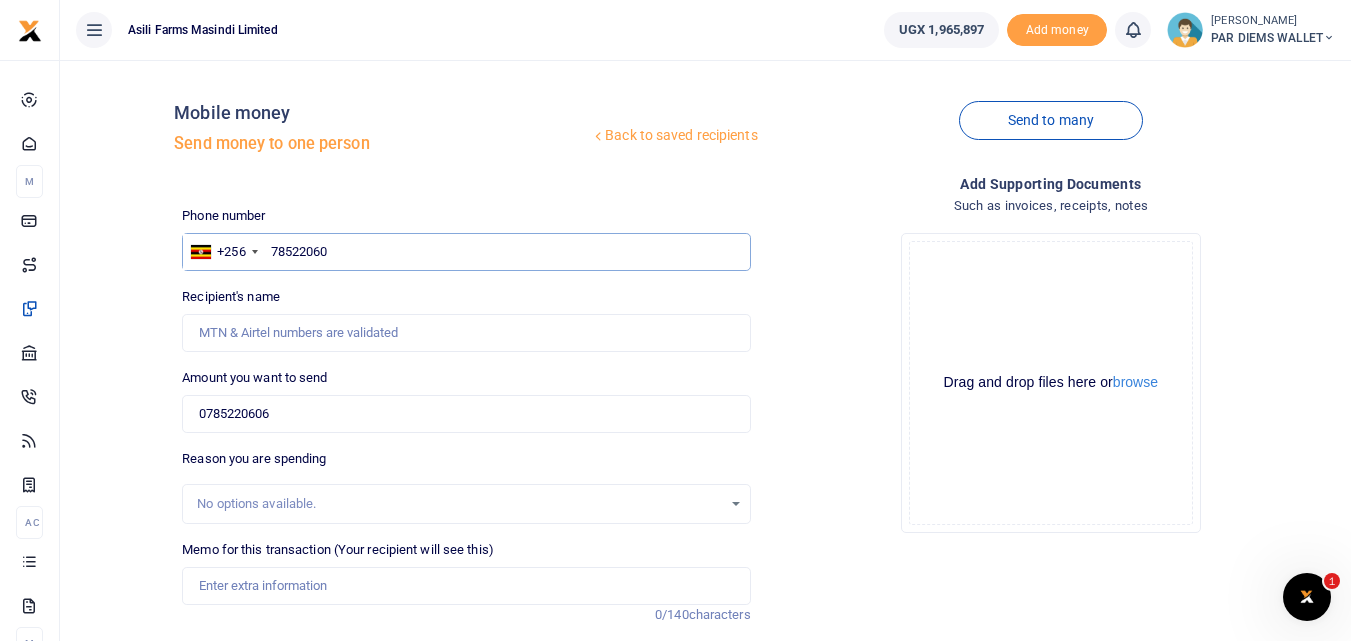 type on "785220606" 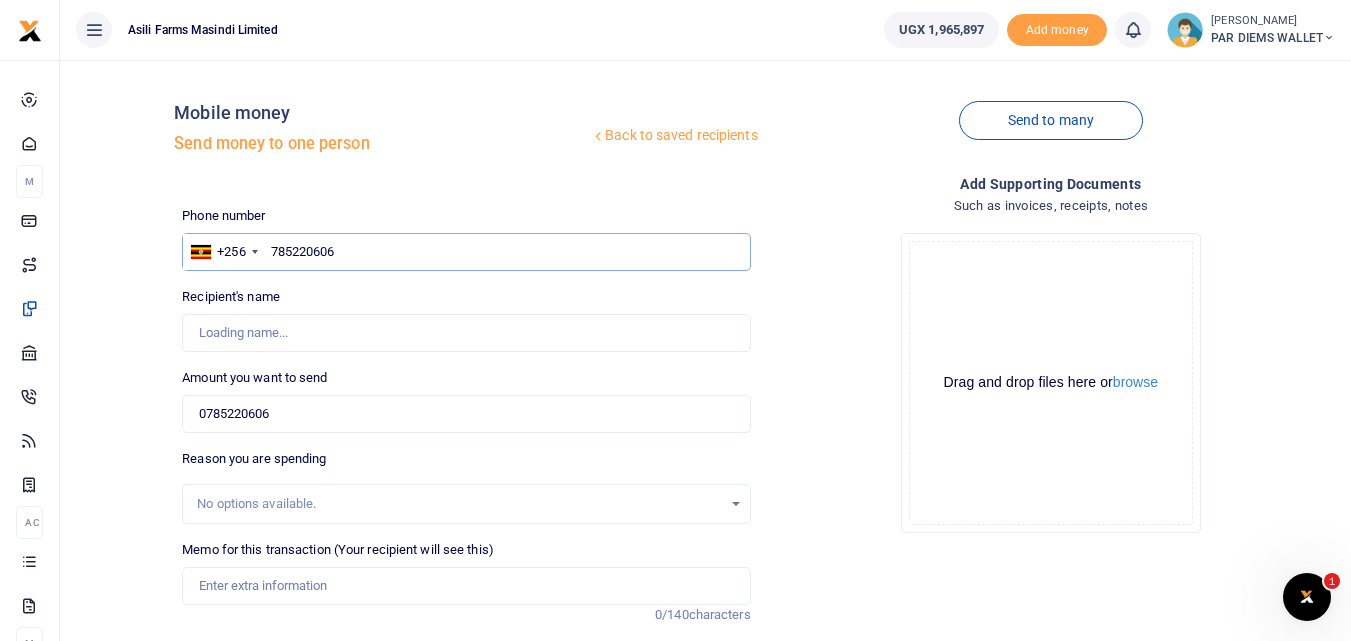type on "Didas Agaba" 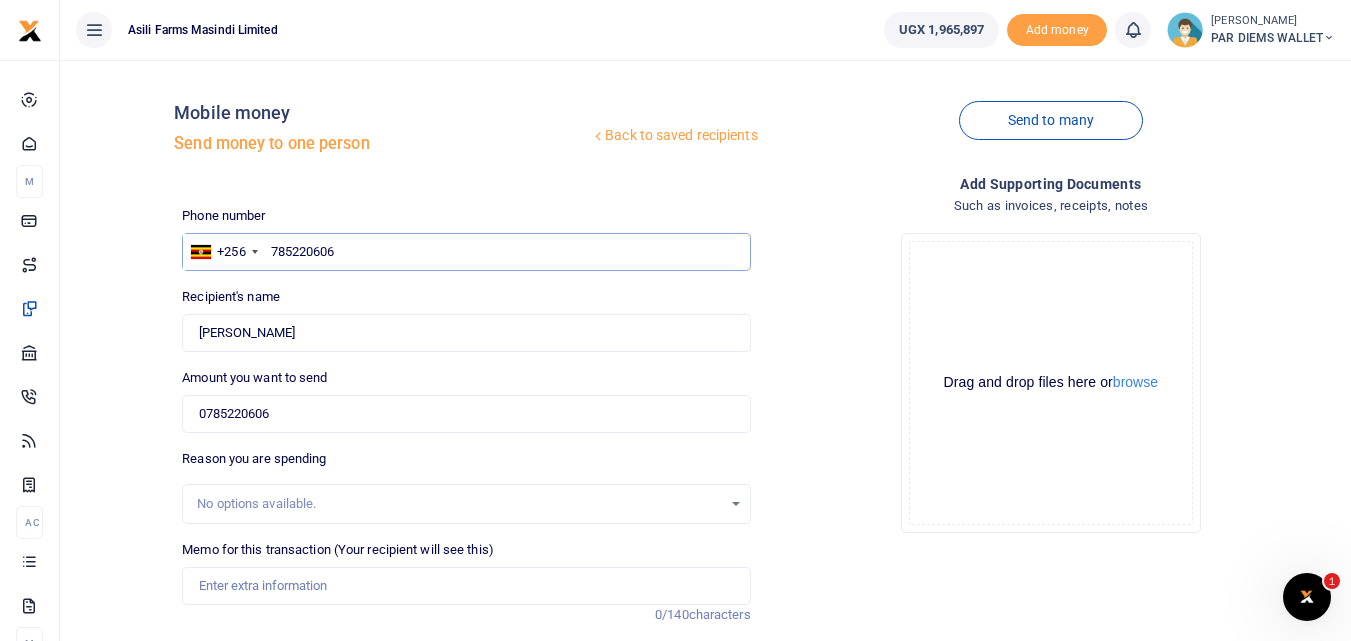 type on "785220606" 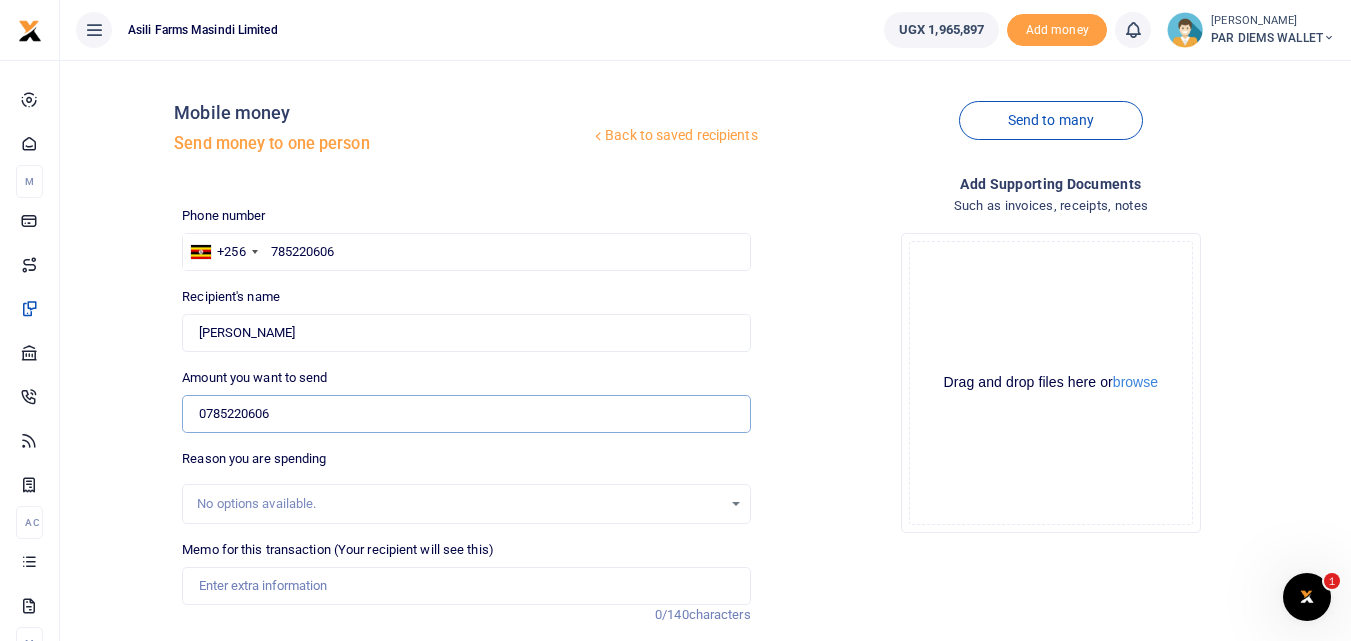 click on "0785220606" at bounding box center [466, 414] 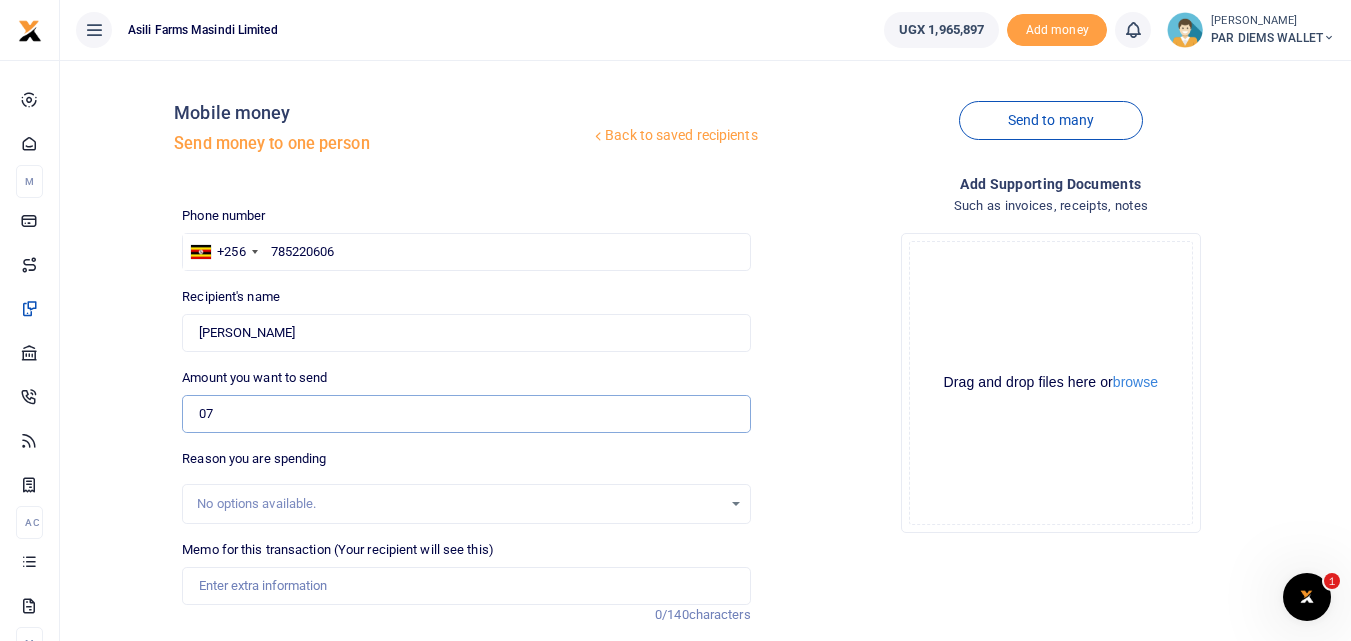 type on "0" 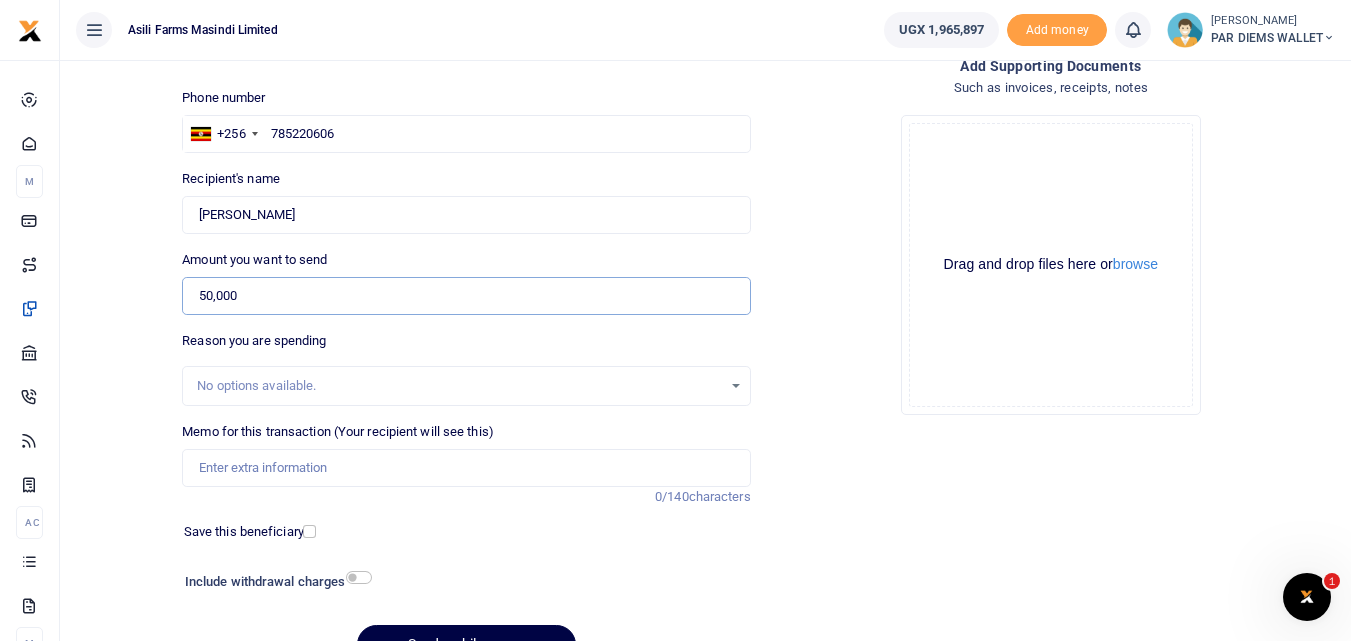 scroll, scrollTop: 123, scrollLeft: 0, axis: vertical 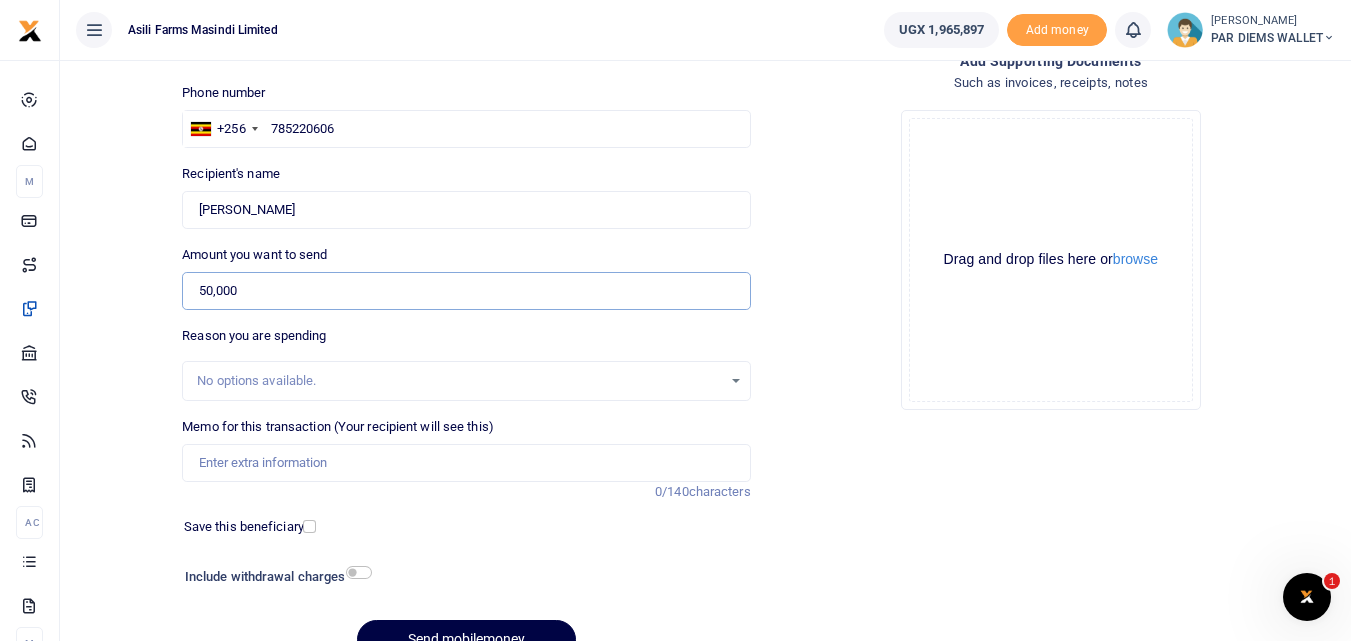 type on "50,000" 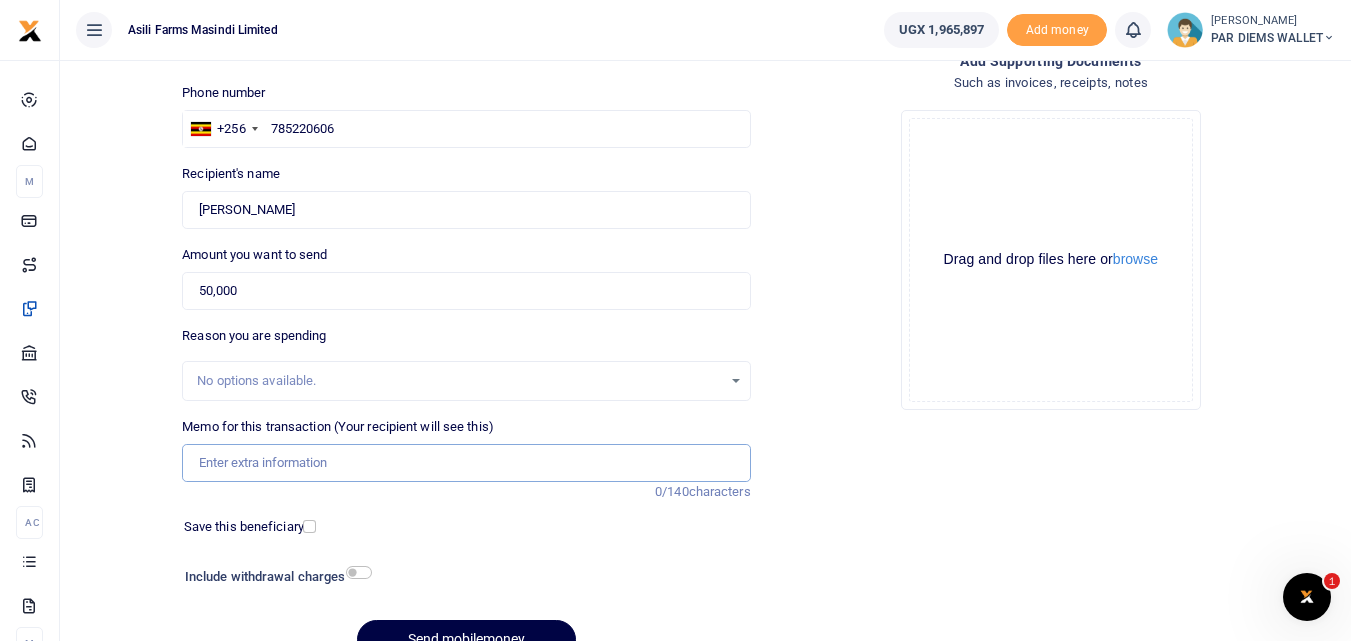 click on "Memo for this transaction (Your recipient will see this)" at bounding box center (466, 463) 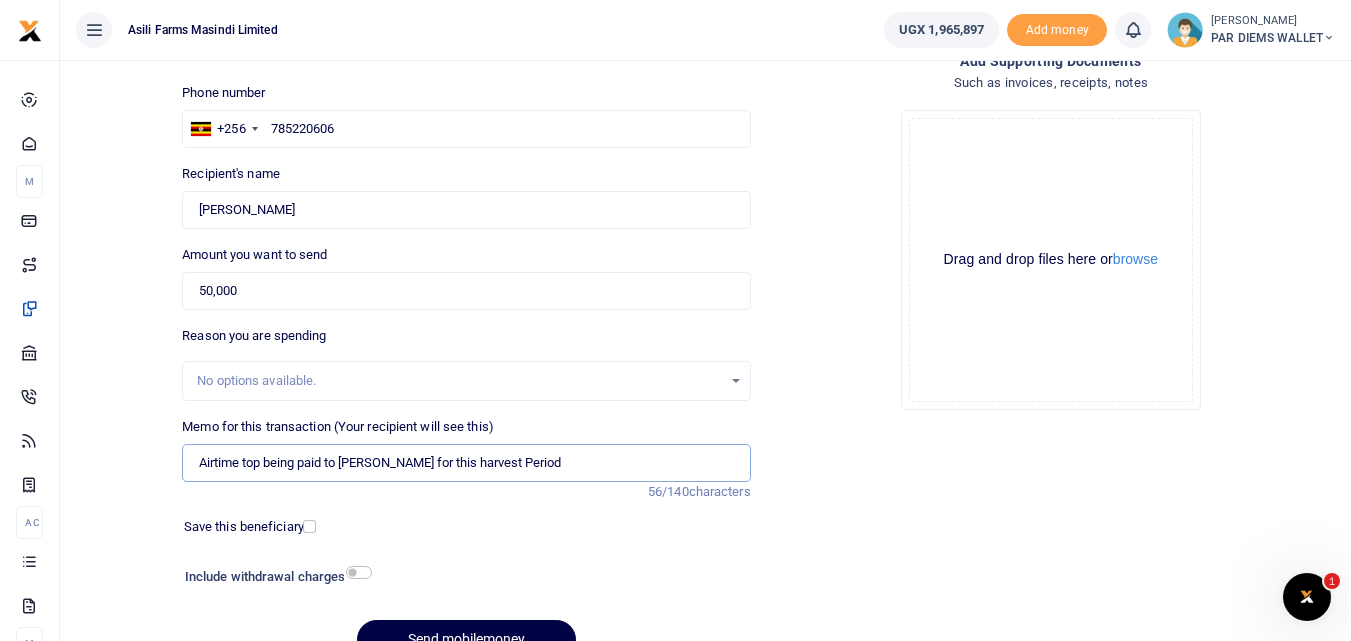 type on "Airtime top being paid to Didas for this harvest Period" 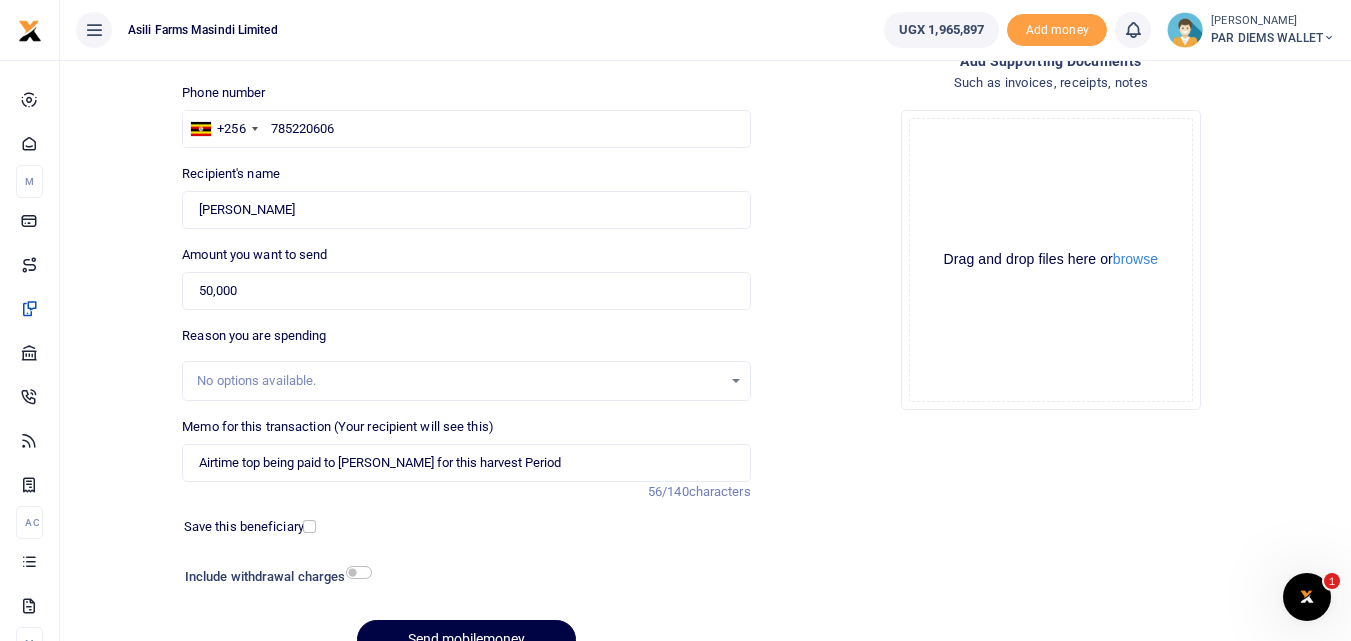click on "Drag and drop files here or  browse Powered by  Uppy" 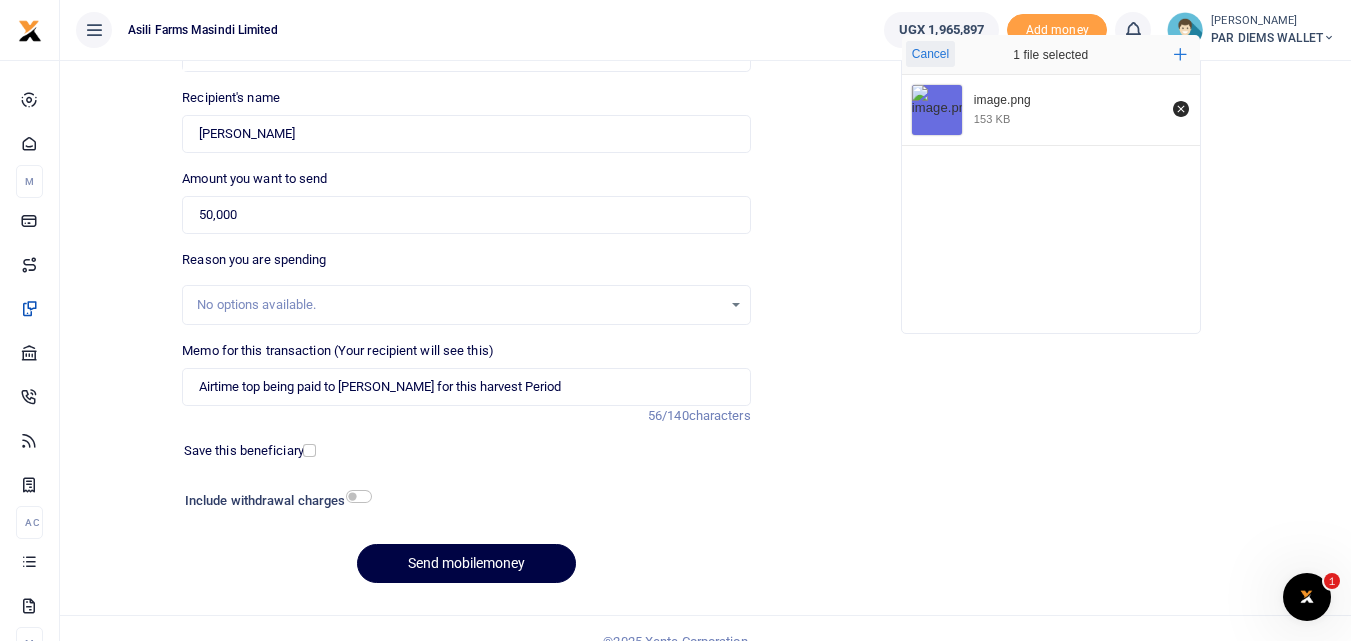 scroll, scrollTop: 209, scrollLeft: 0, axis: vertical 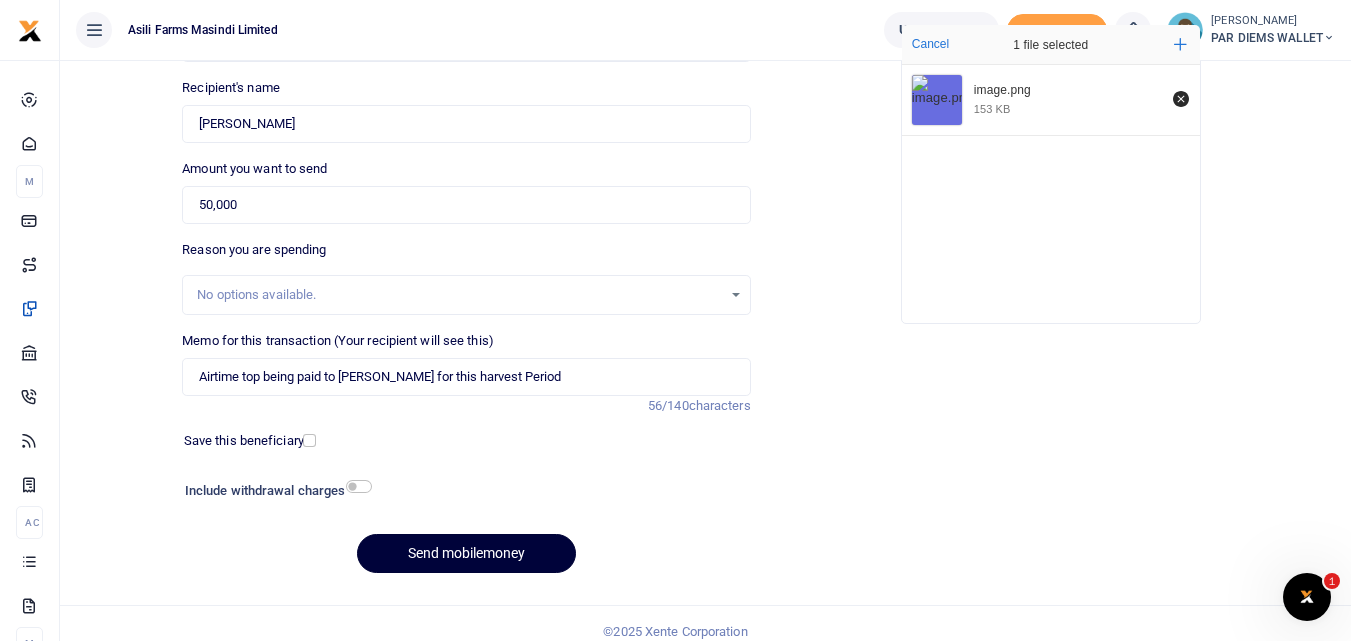 click on "Send mobilemoney" at bounding box center (466, 553) 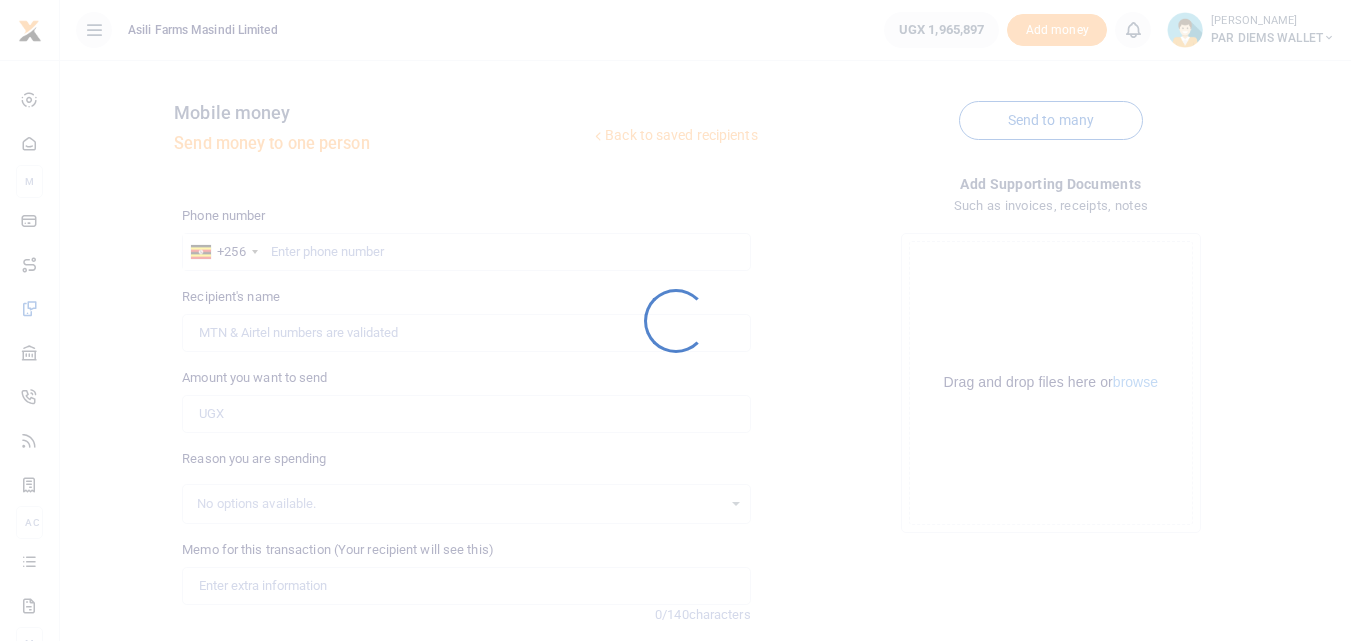 scroll, scrollTop: 207, scrollLeft: 0, axis: vertical 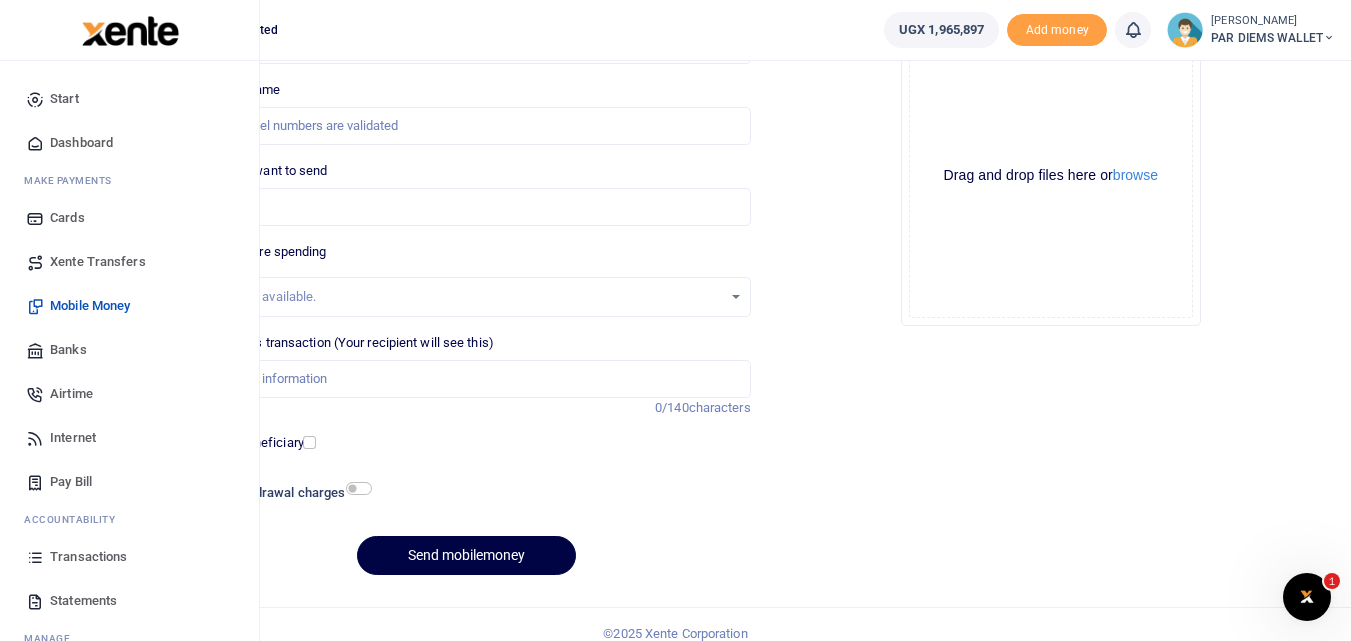 click at bounding box center [35, 557] 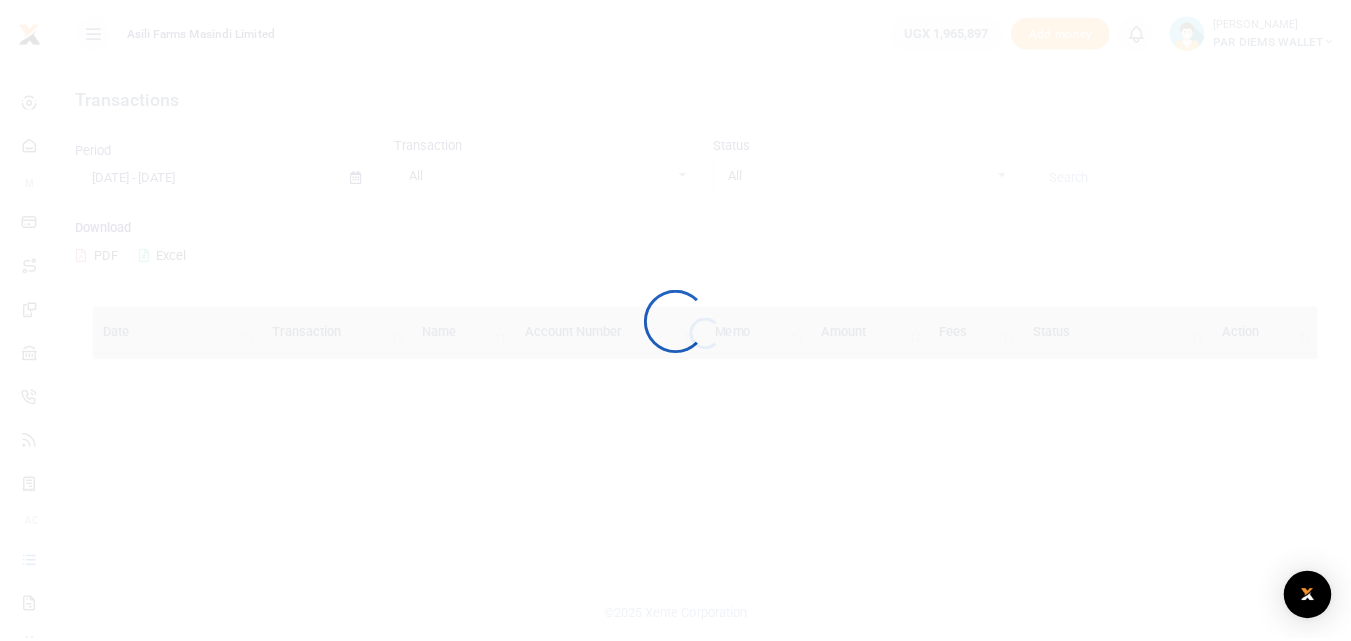 scroll, scrollTop: 0, scrollLeft: 0, axis: both 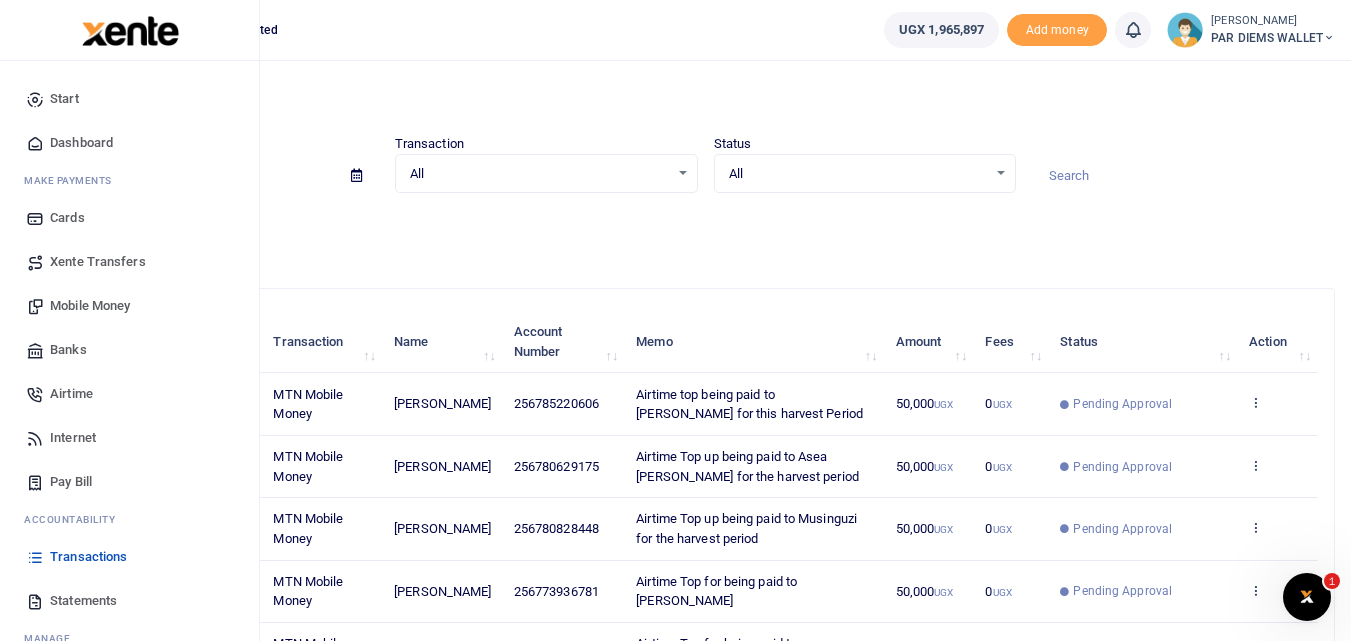 click on "Mobile Money" at bounding box center (90, 306) 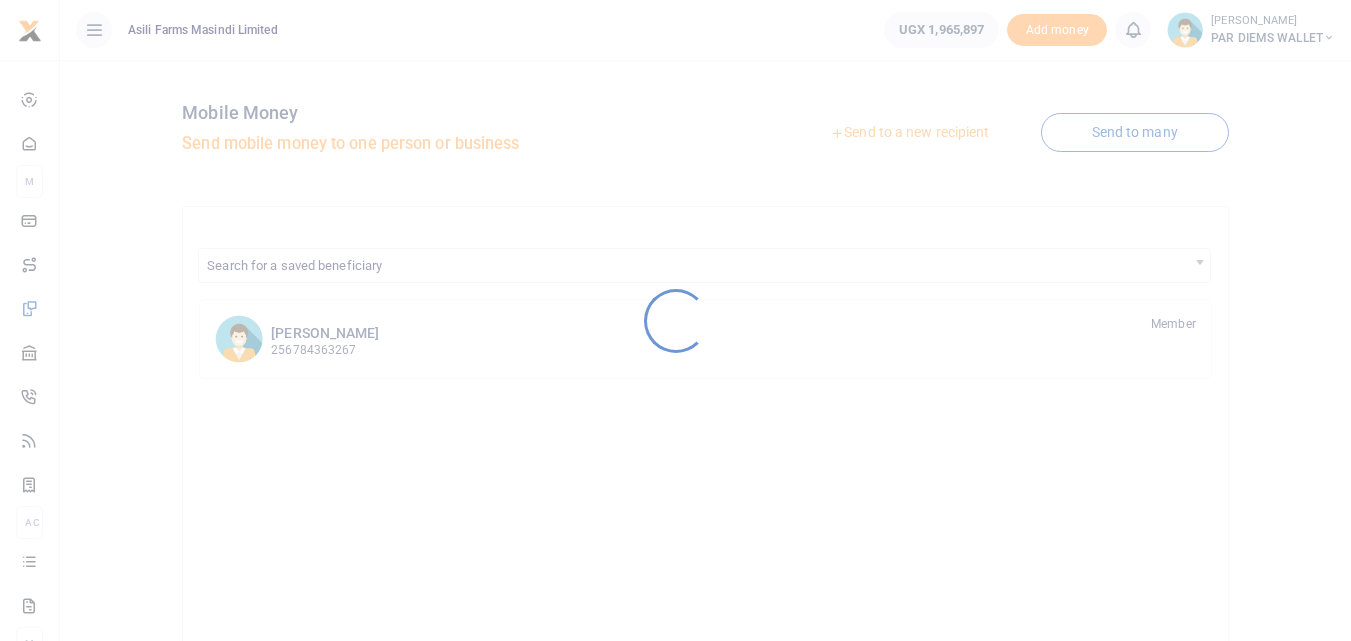 scroll, scrollTop: 0, scrollLeft: 0, axis: both 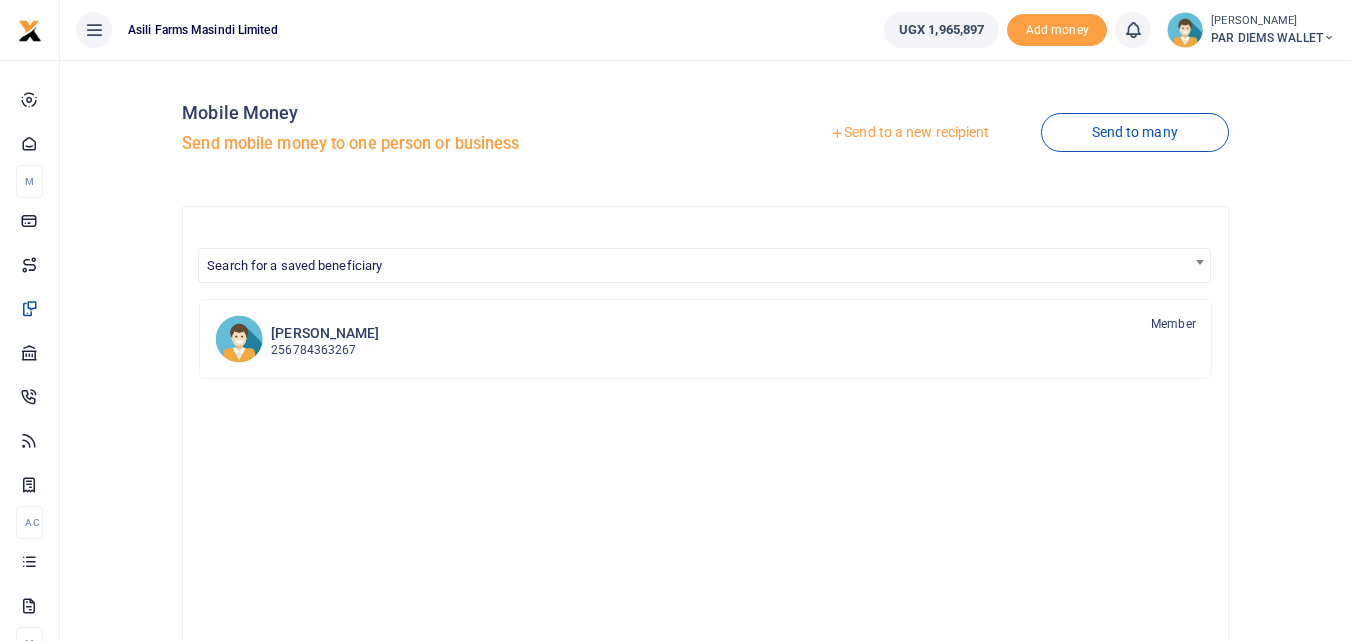click on "Send to a new recipient" at bounding box center [909, 133] 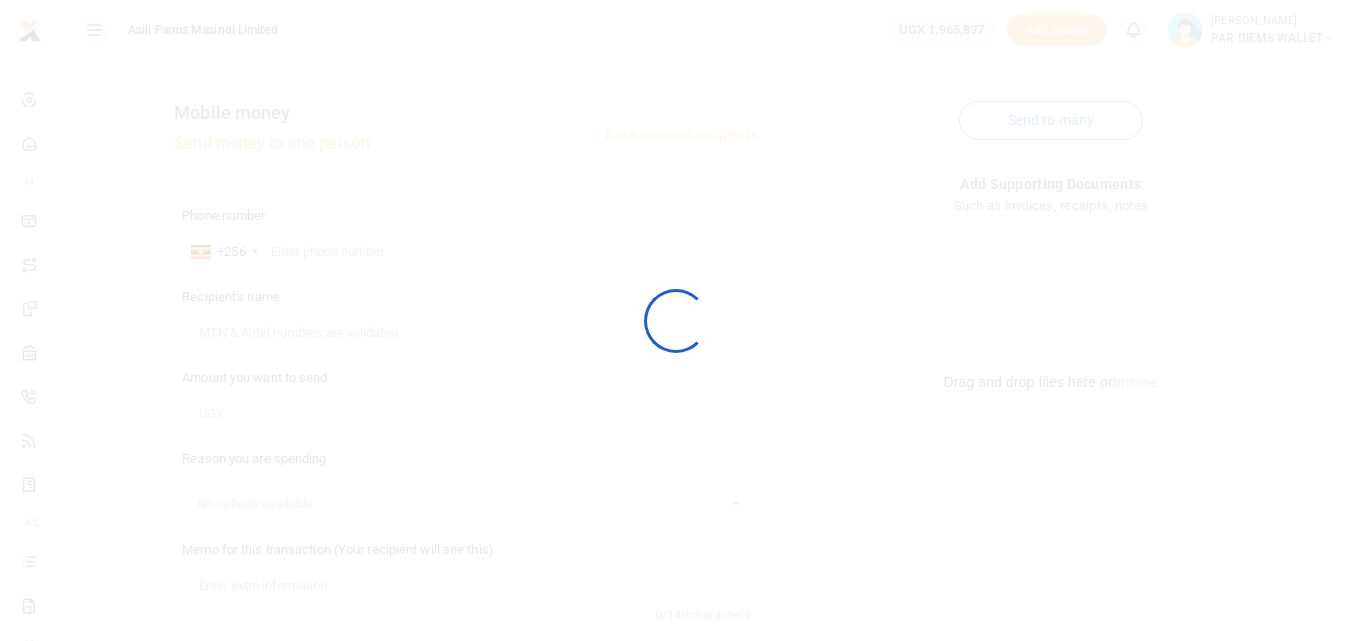 scroll, scrollTop: 0, scrollLeft: 0, axis: both 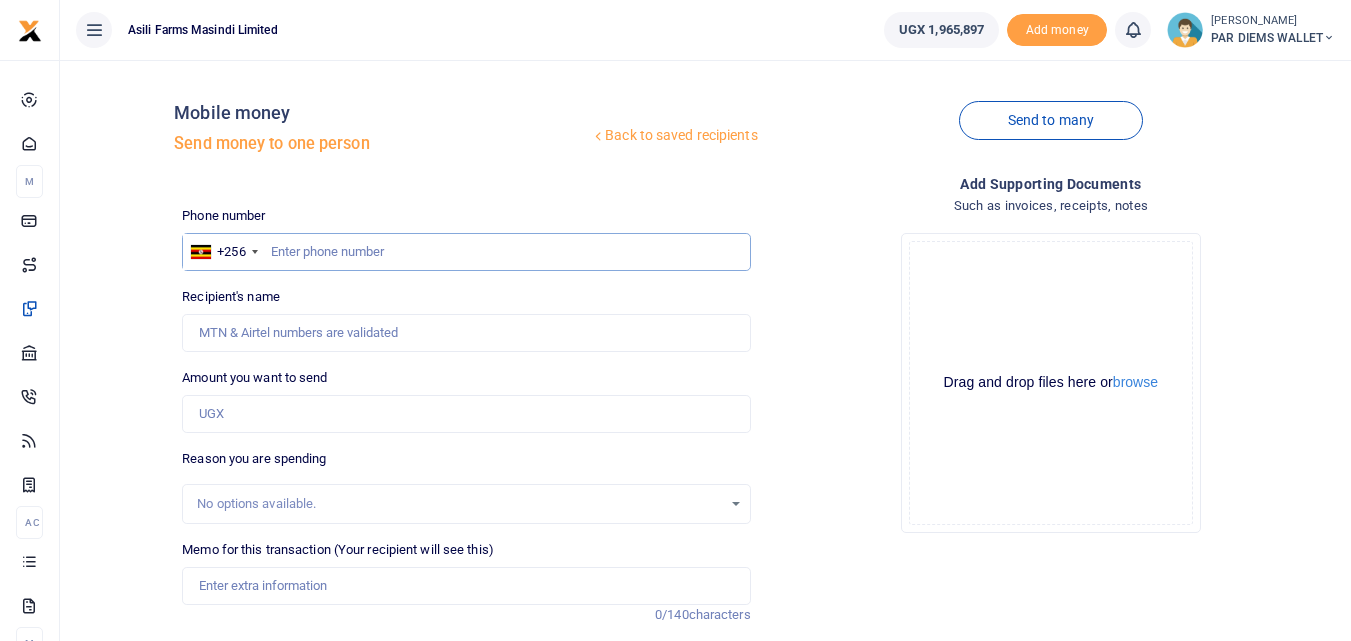 click at bounding box center [466, 252] 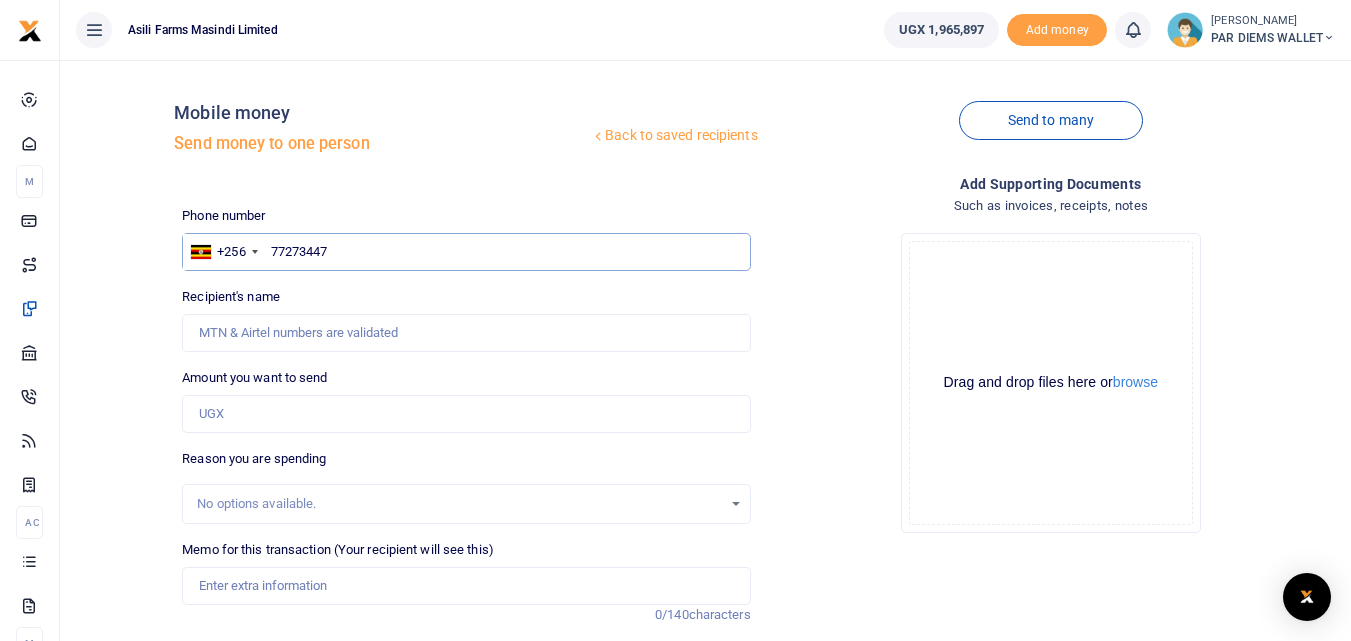 type on "772734474" 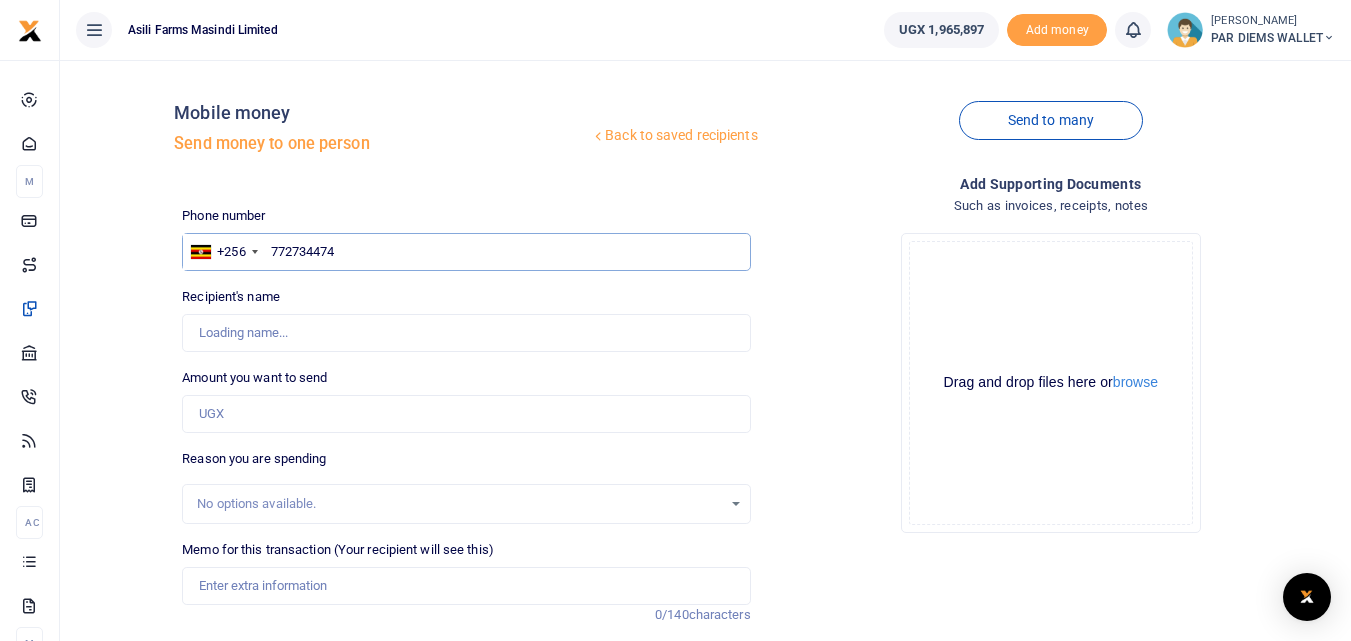 type on "Alex Leka Ebucu" 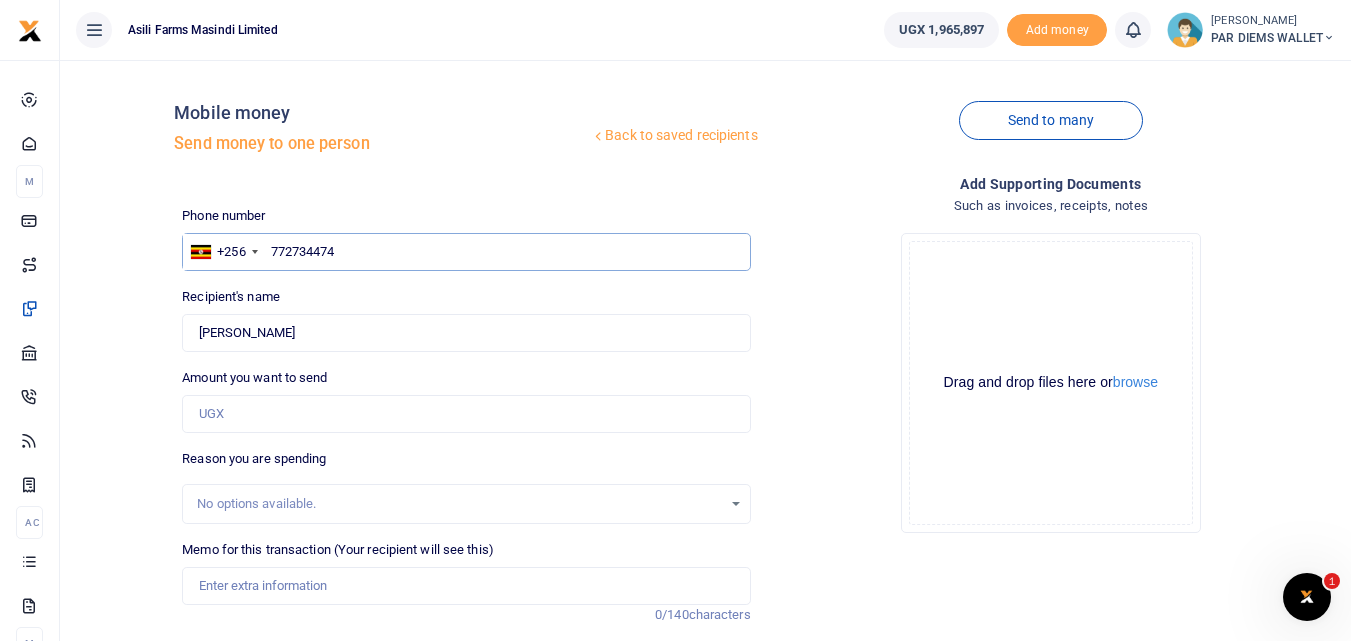 scroll, scrollTop: 0, scrollLeft: 0, axis: both 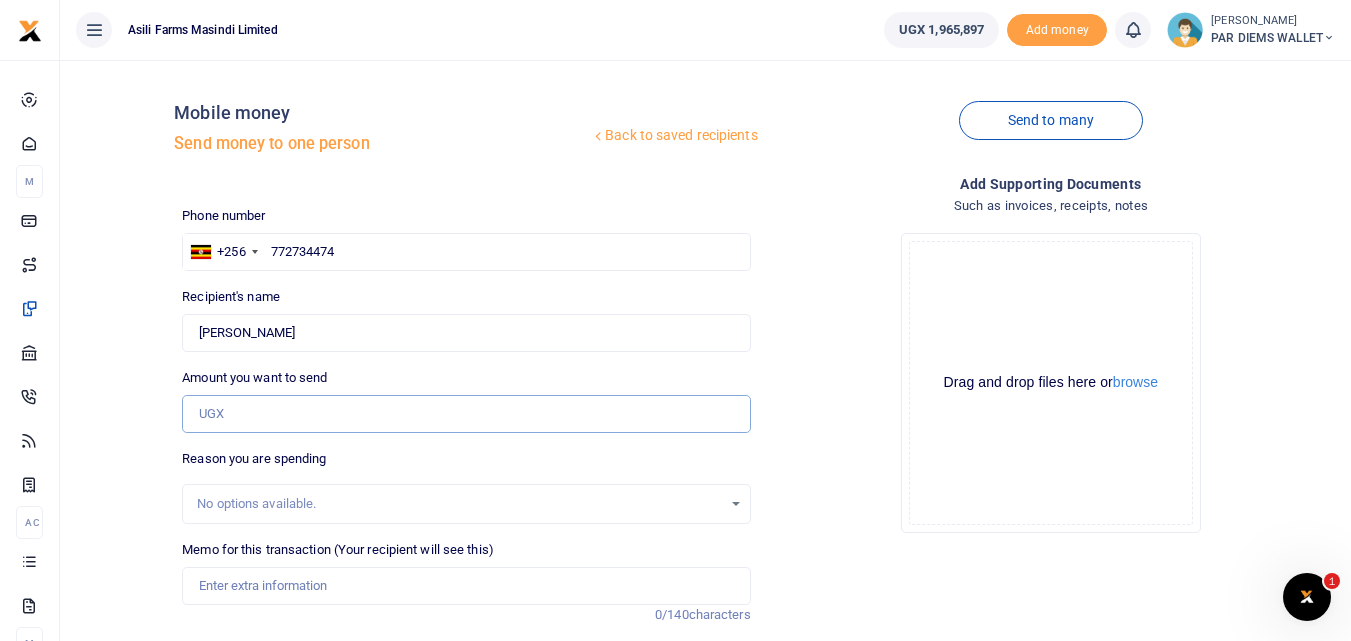 click on "Amount you want to send" at bounding box center (466, 414) 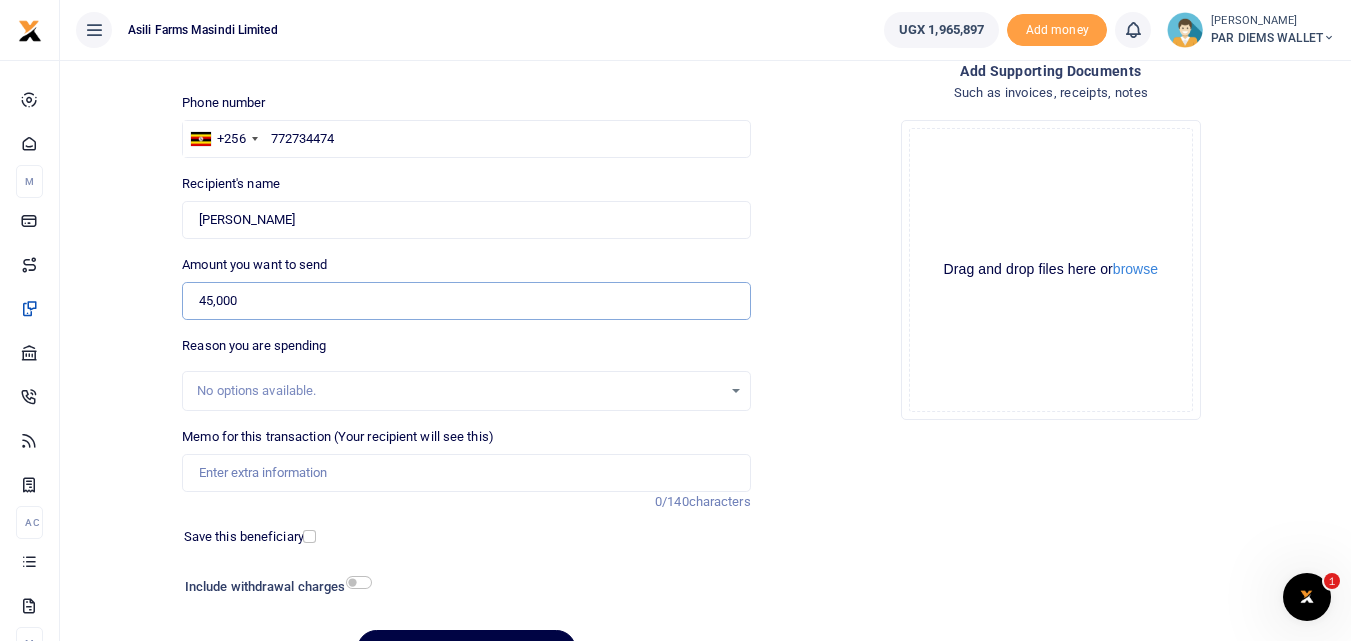 scroll, scrollTop: 122, scrollLeft: 0, axis: vertical 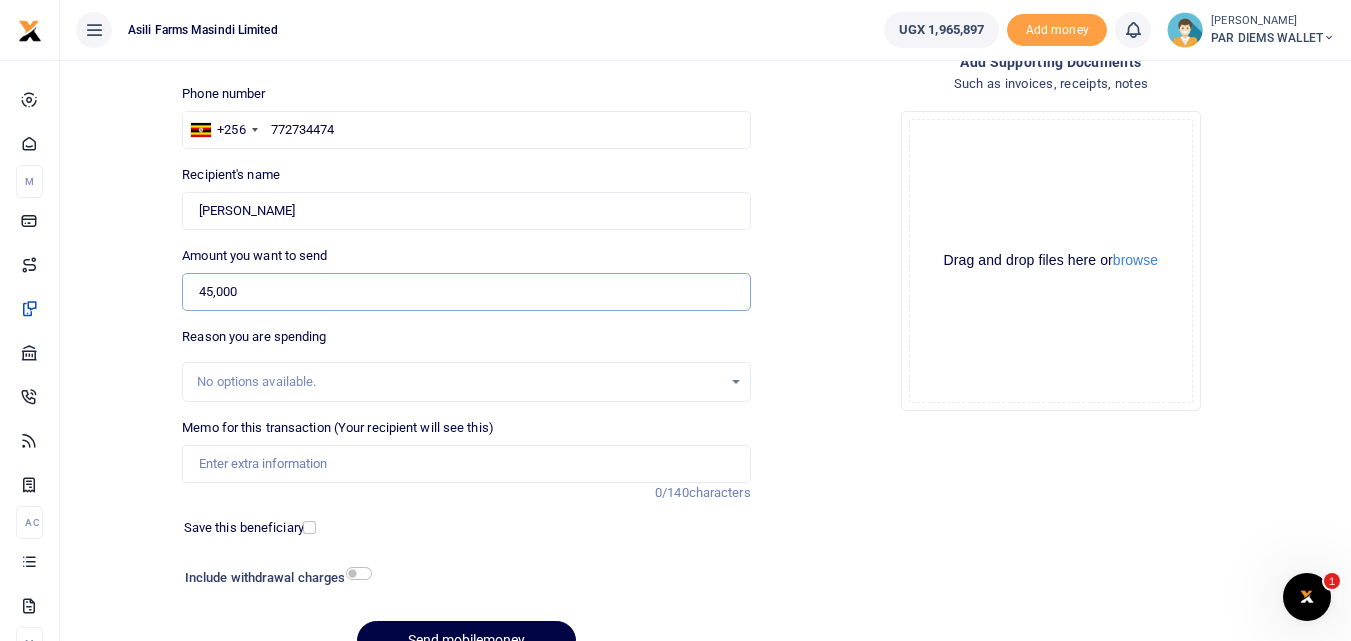 type on "45,000" 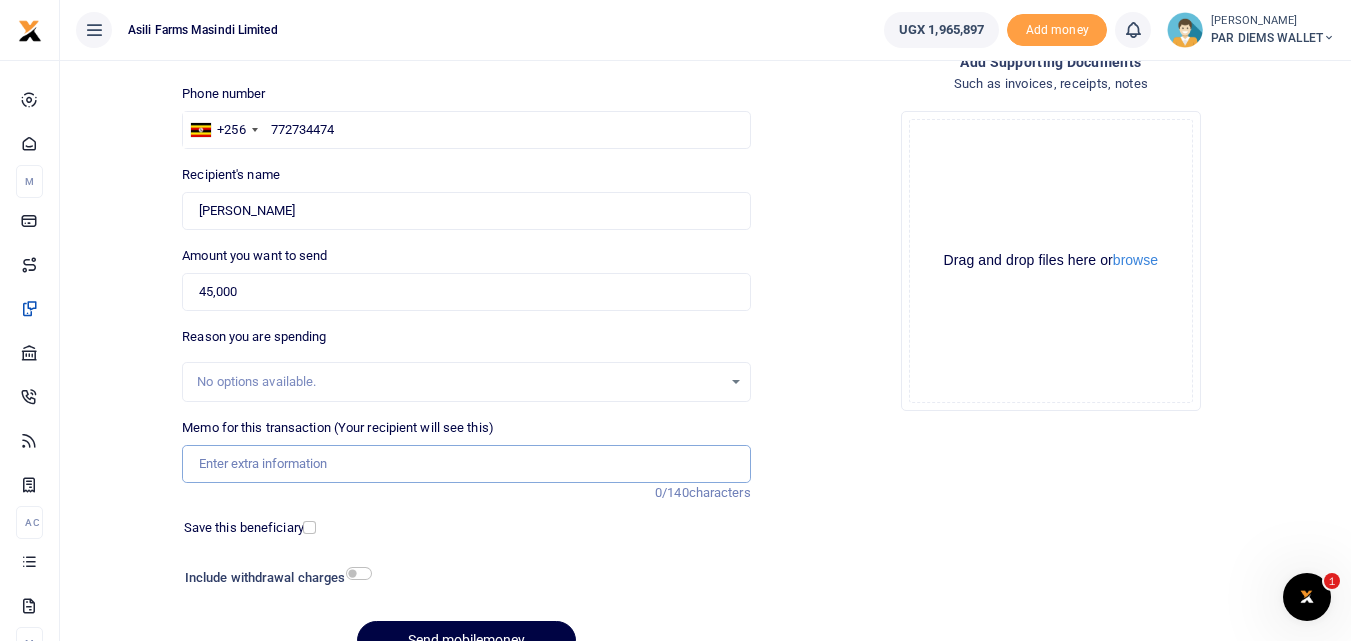 click on "Memo for this transaction (Your recipient will see this)" at bounding box center [466, 464] 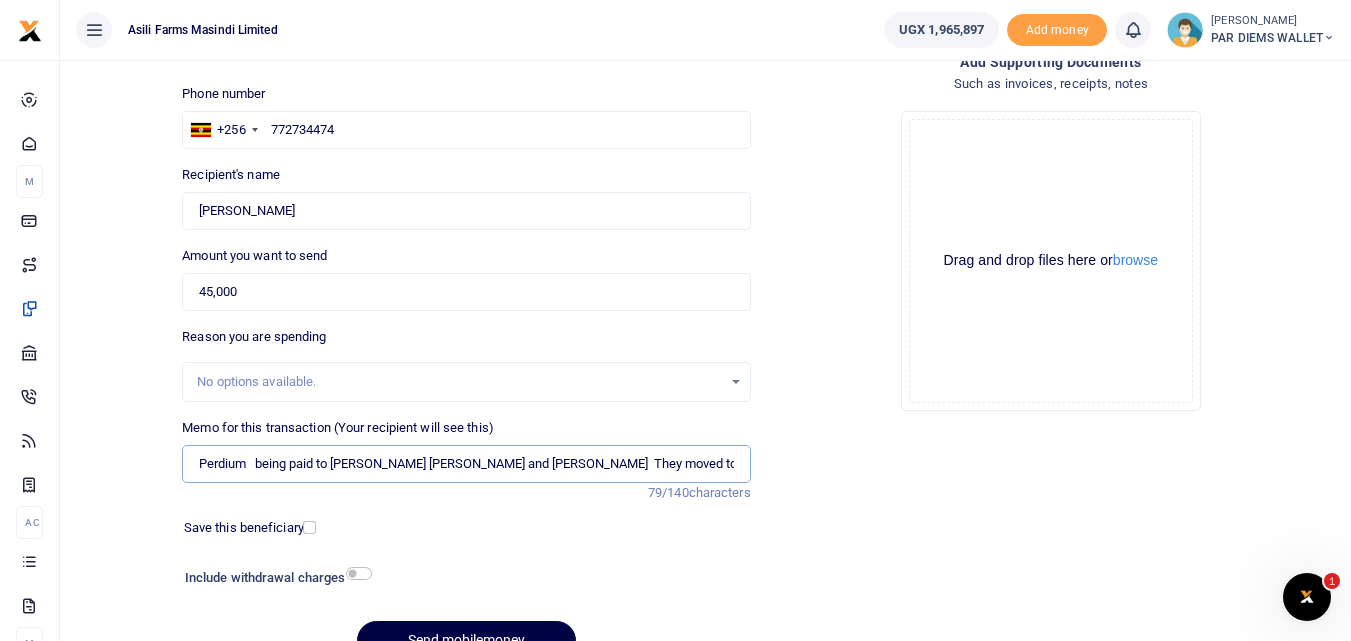type on "Perdium   being paid to Alex Ivan and Kizito  They moved to Bunyoro for spares" 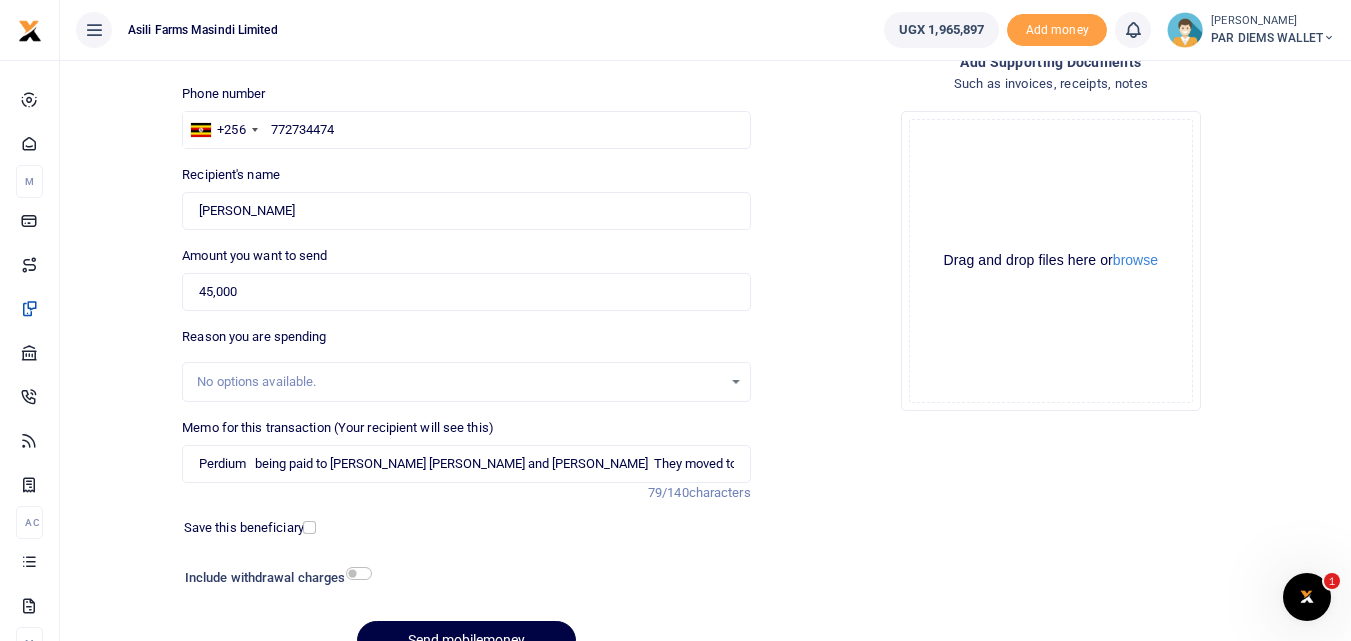 click on "Drag and drop files here or  browse Powered by  Uppy" 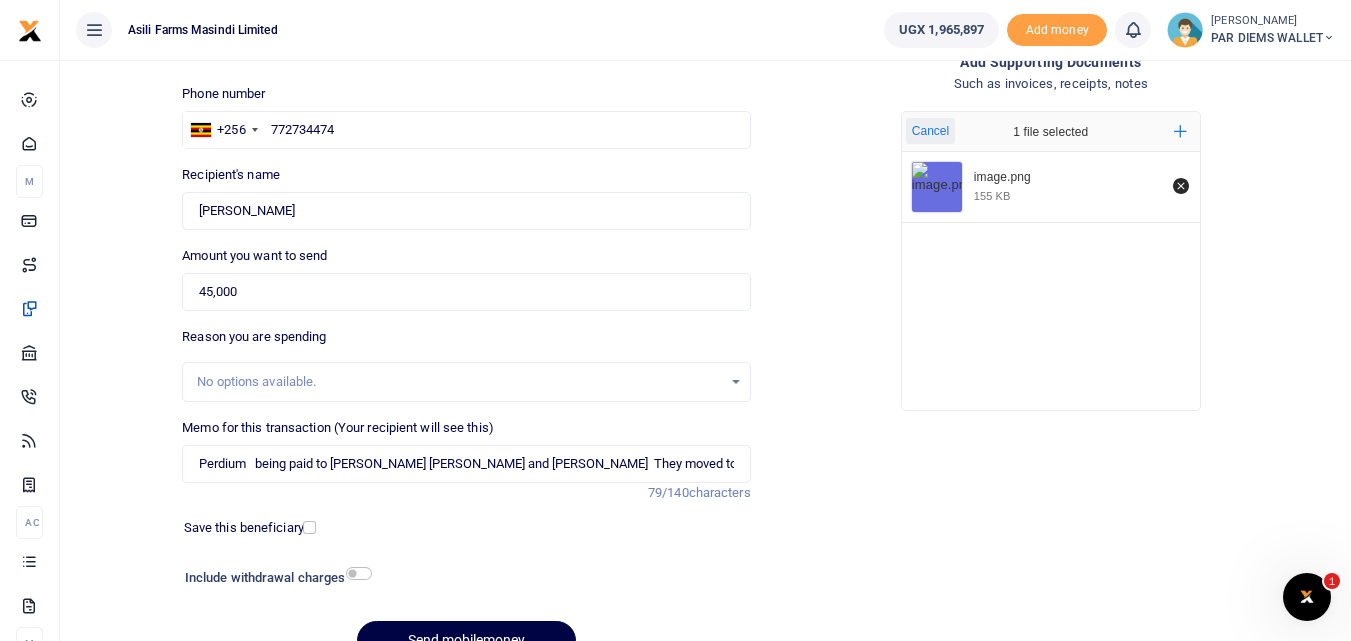scroll, scrollTop: 225, scrollLeft: 0, axis: vertical 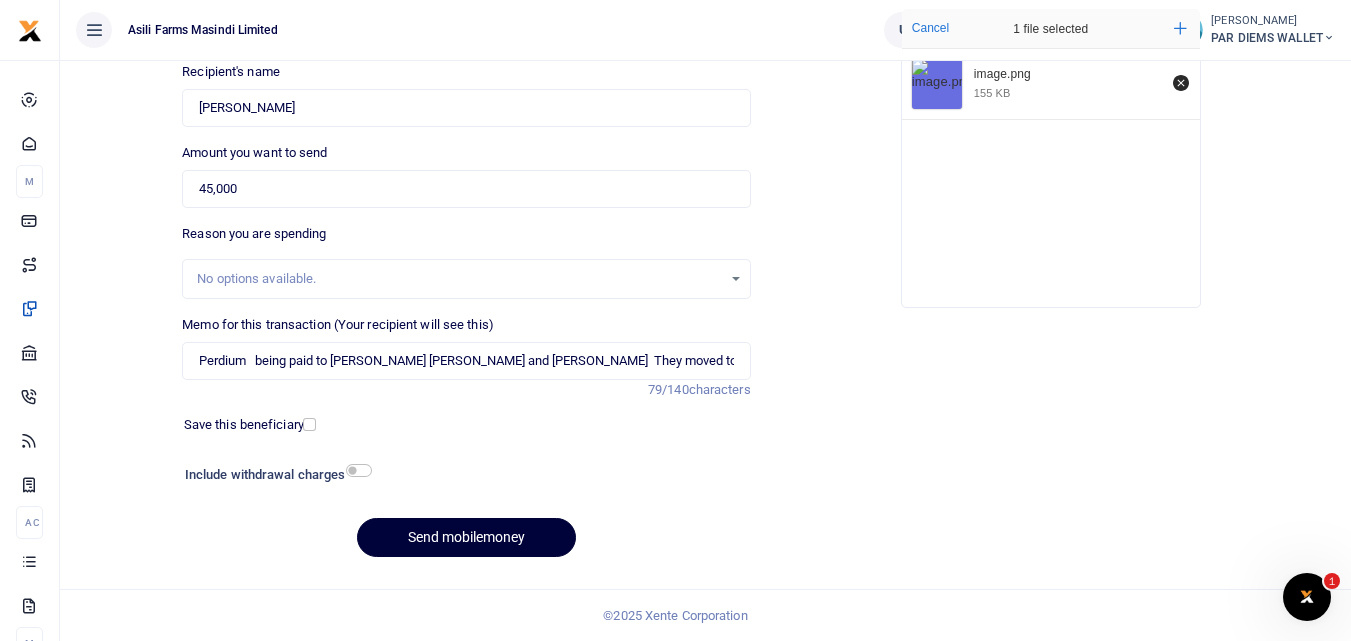 click on "Send mobilemoney" at bounding box center (466, 537) 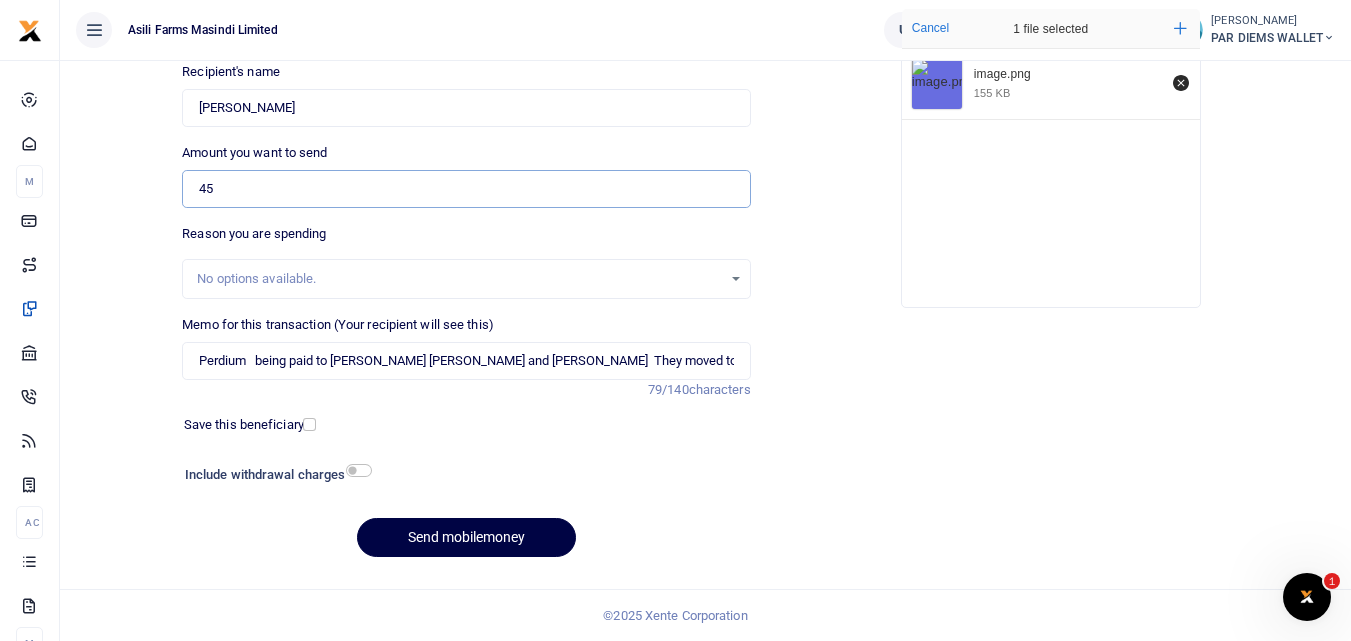 type on "4" 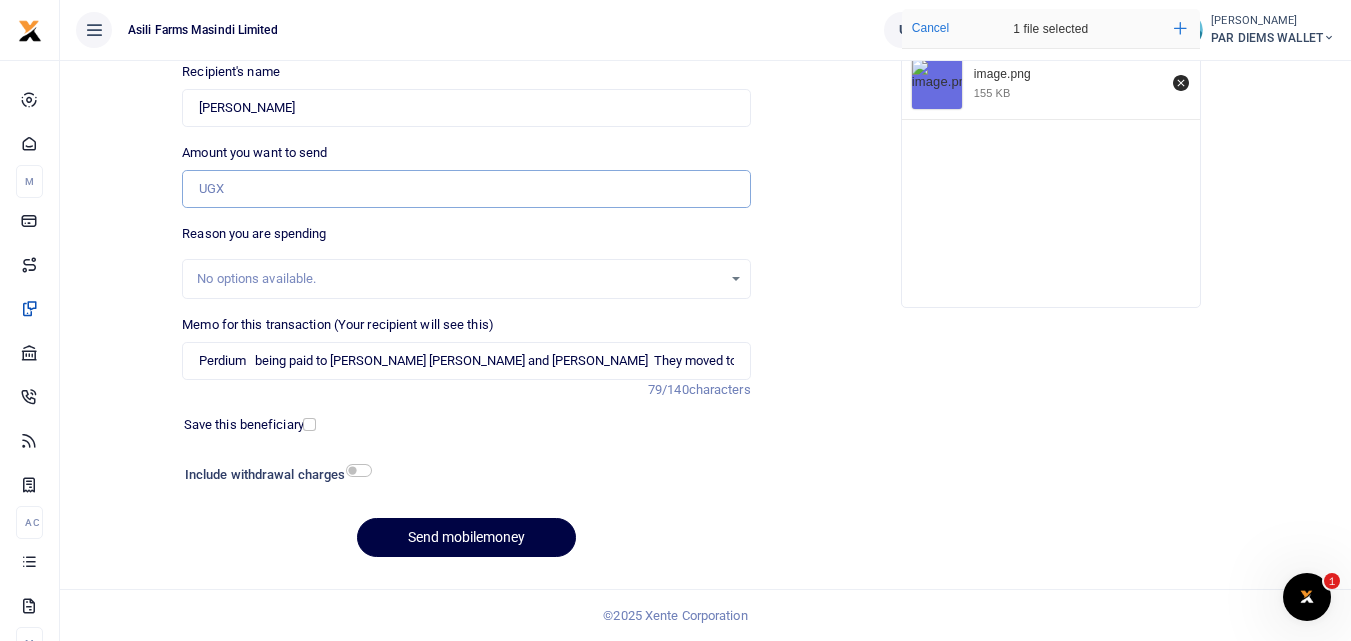 type on "0" 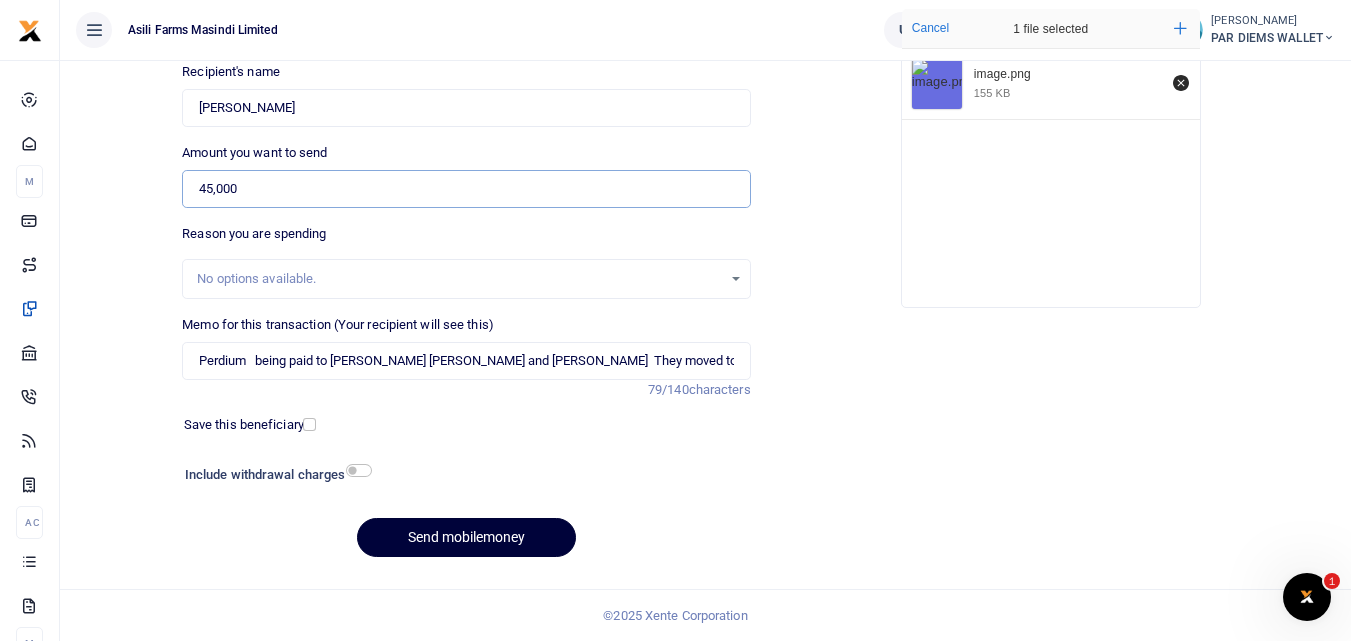 type on "45,000" 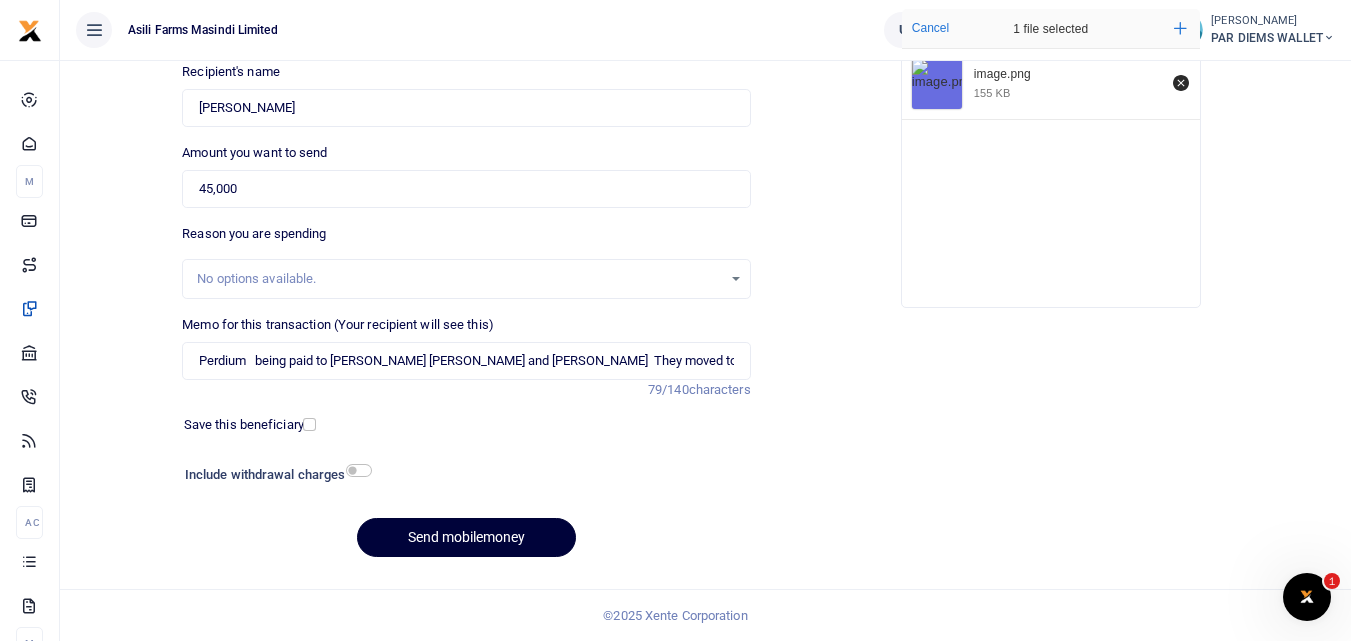 click on "Send mobilemoney" at bounding box center [466, 537] 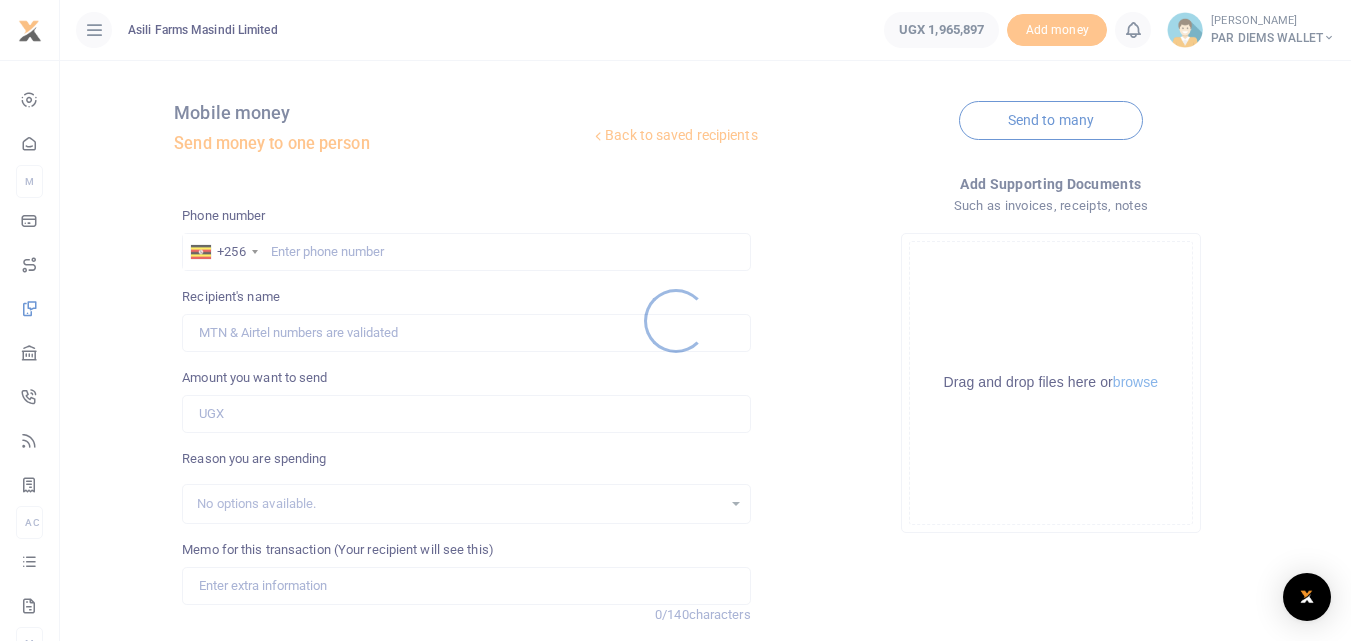 scroll, scrollTop: 225, scrollLeft: 0, axis: vertical 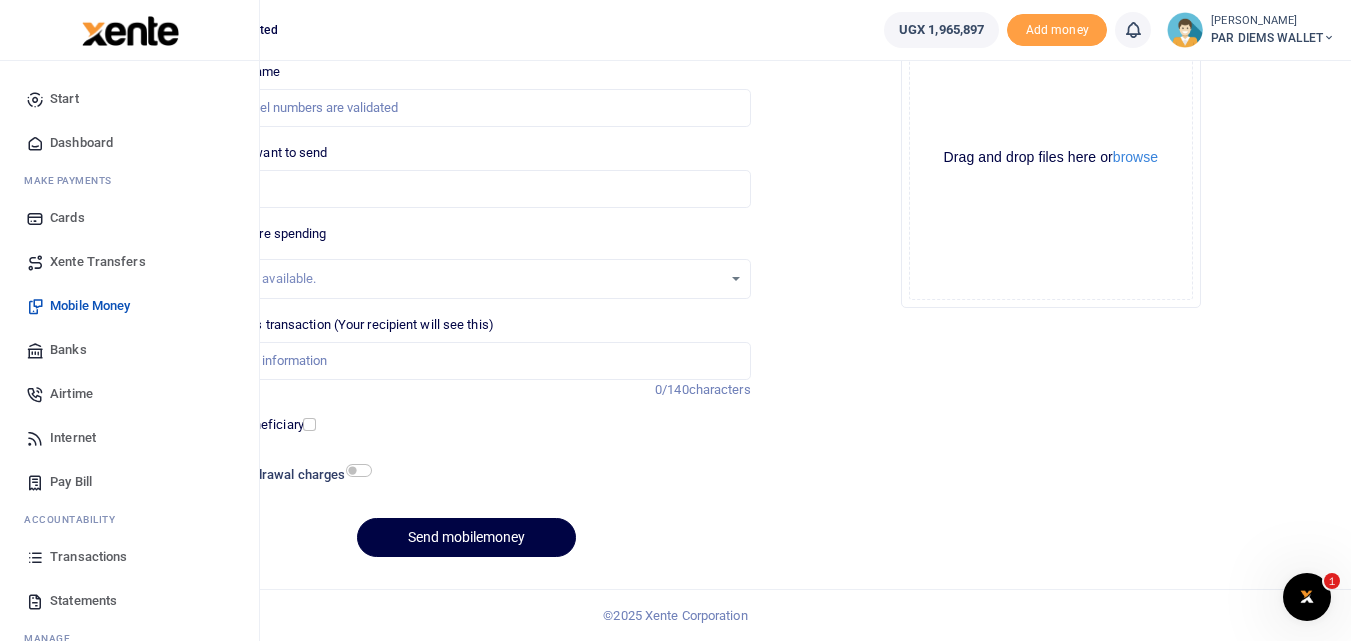 click at bounding box center (35, 557) 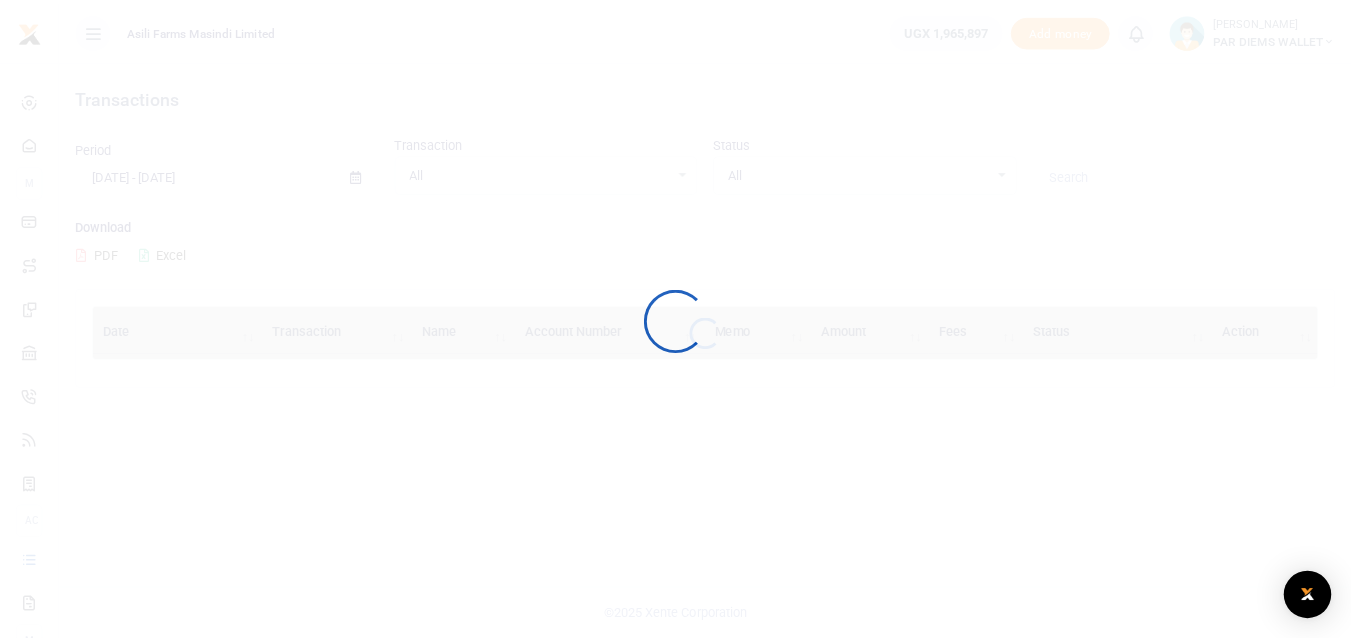 scroll, scrollTop: 0, scrollLeft: 0, axis: both 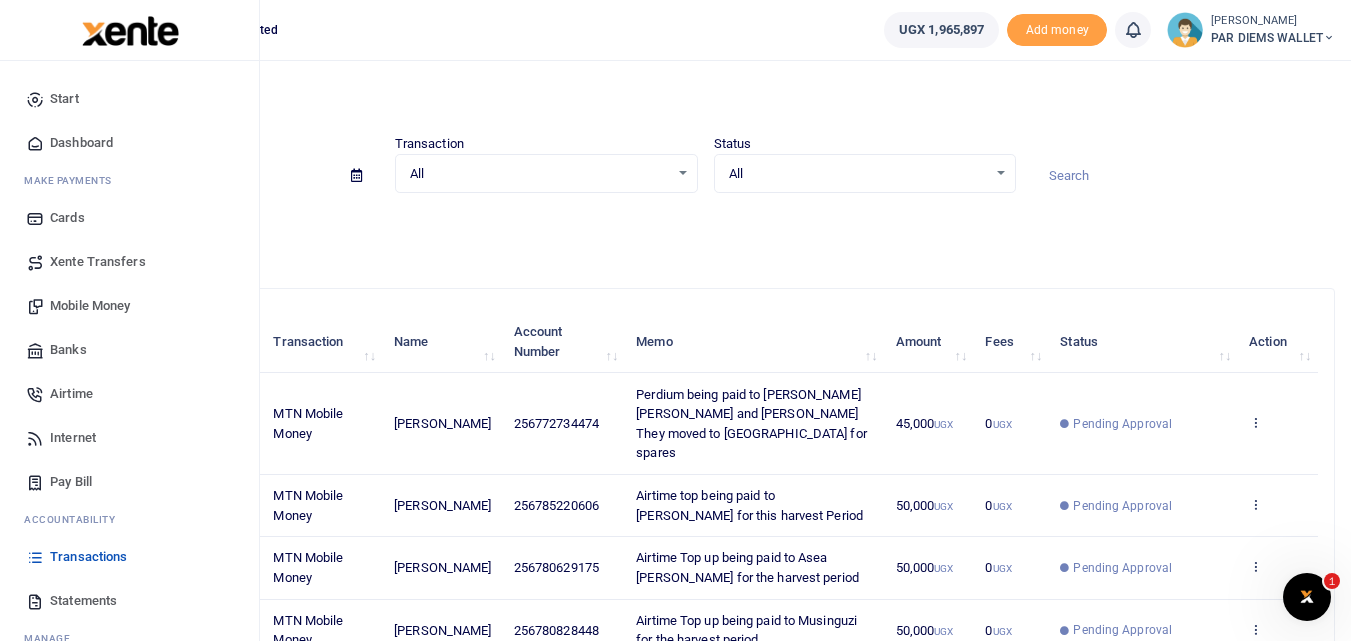 click on "Mobile Money" at bounding box center [90, 306] 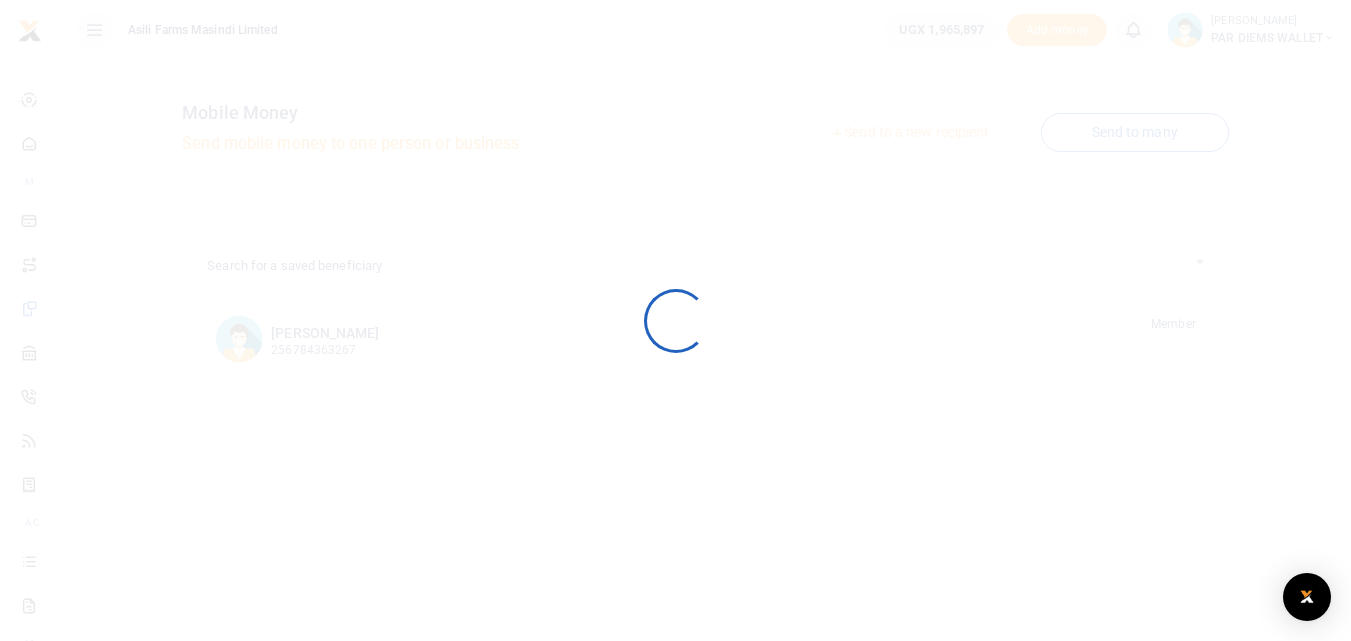 scroll, scrollTop: 0, scrollLeft: 0, axis: both 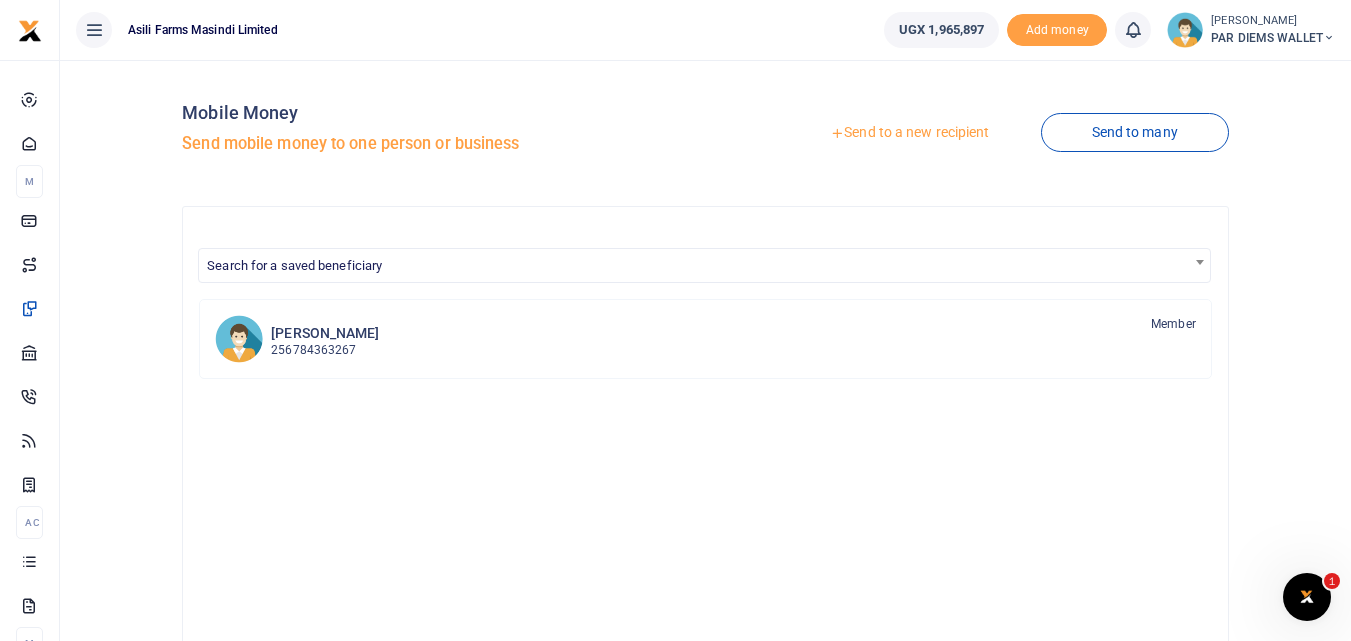 click on "Send to a new recipient" at bounding box center [909, 133] 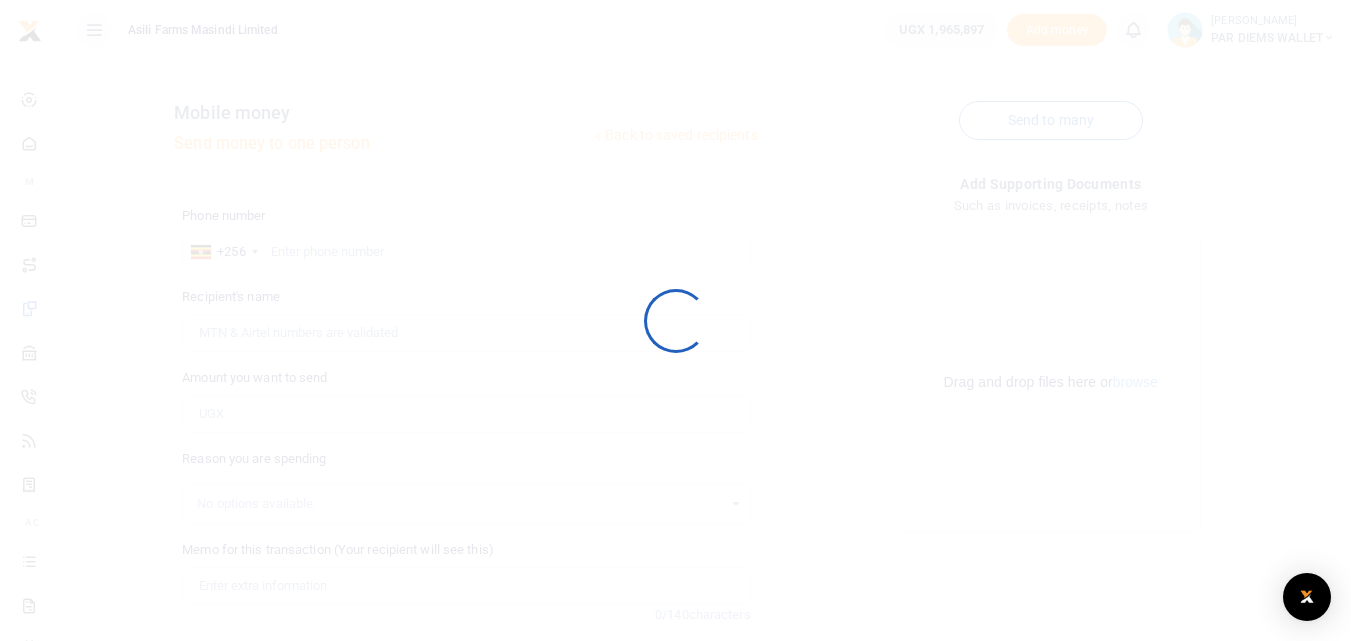 scroll, scrollTop: 0, scrollLeft: 0, axis: both 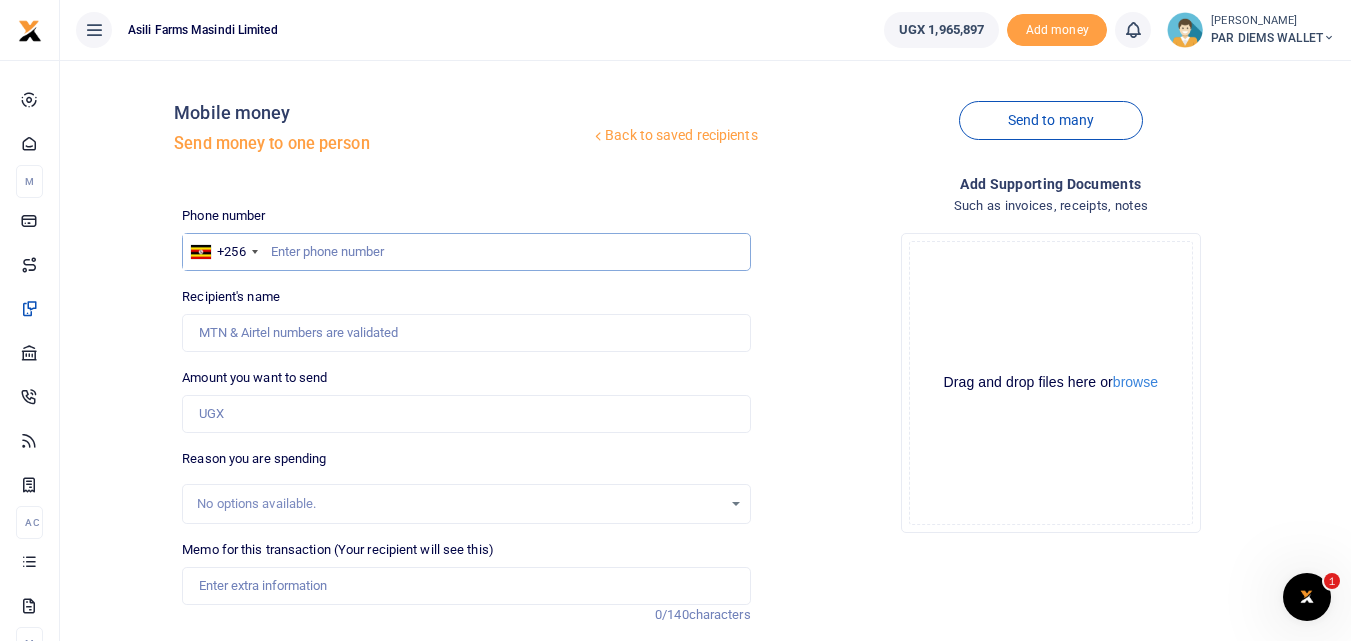 click at bounding box center [466, 252] 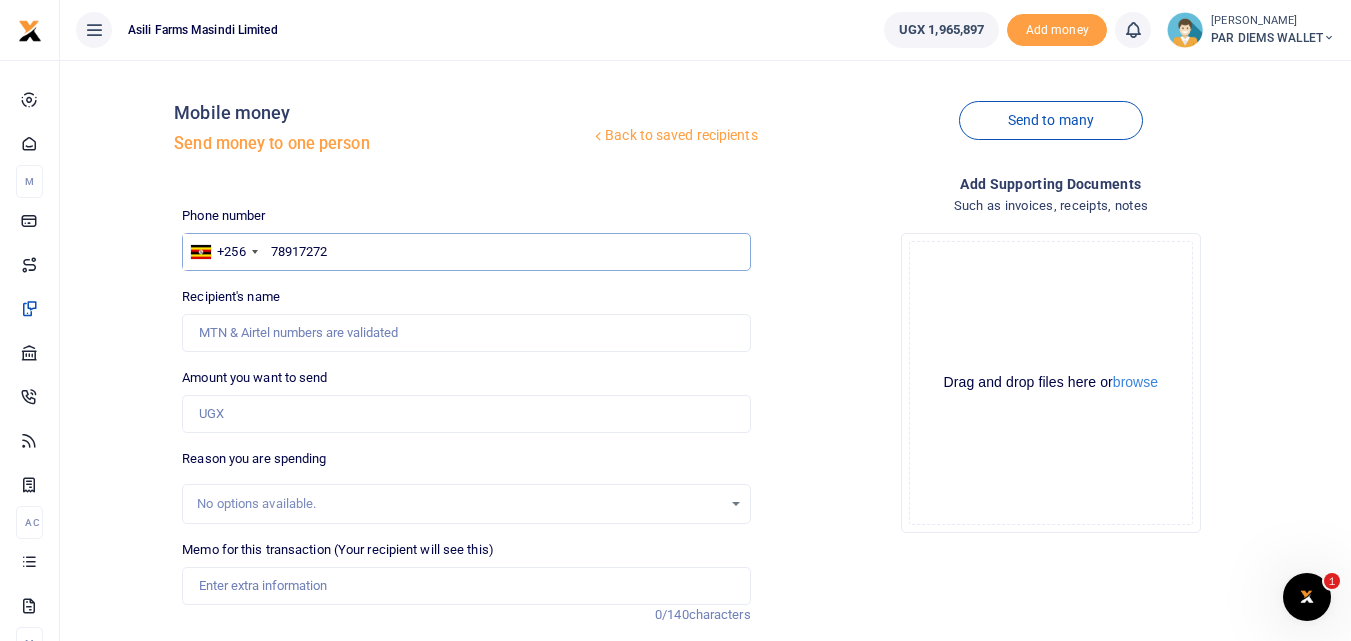 type on "789172725" 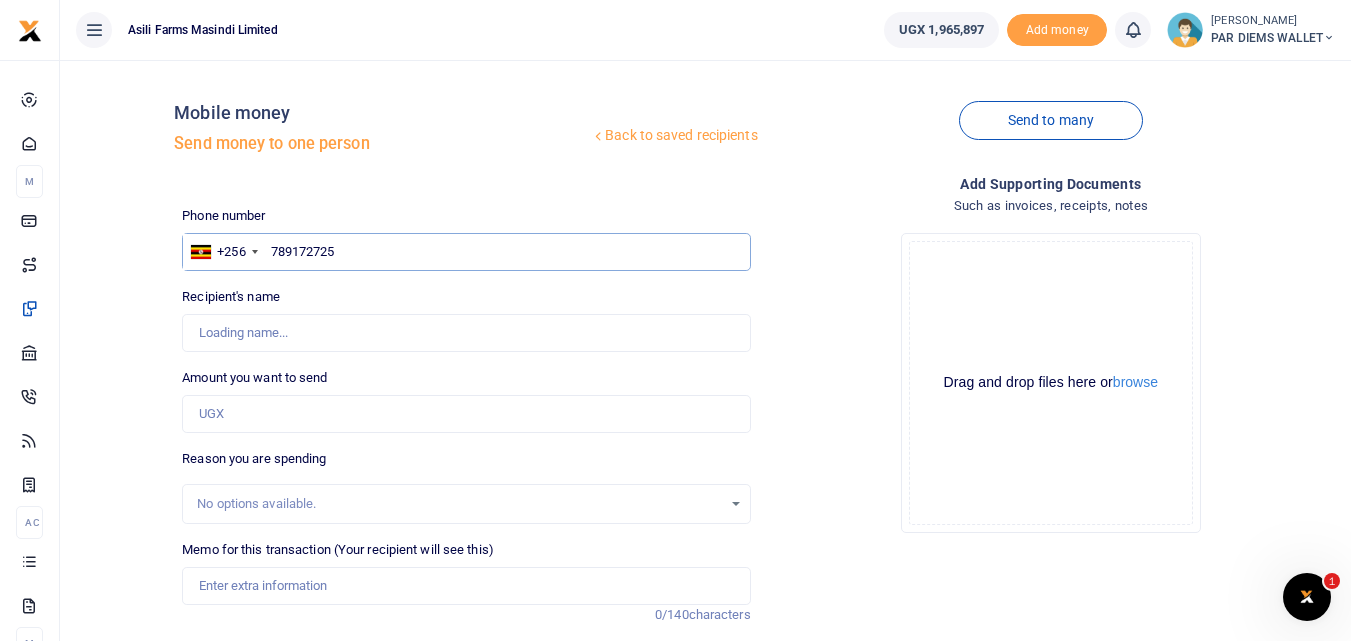 type on "Samuel Afayo" 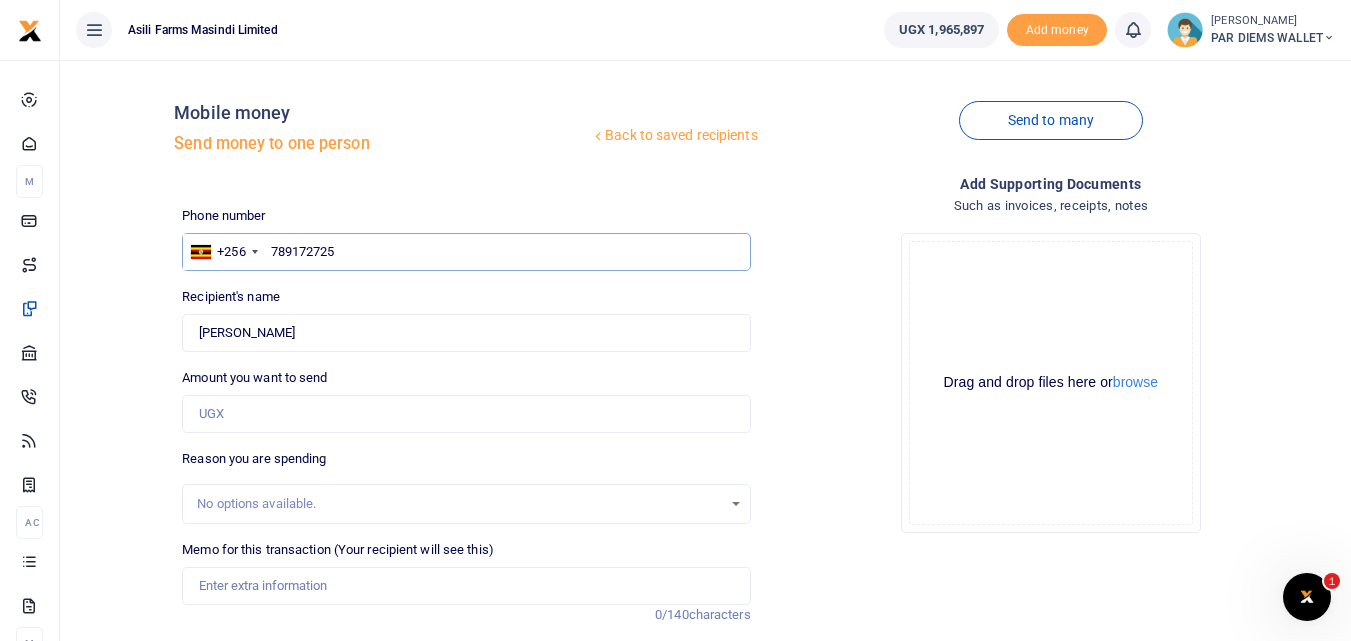 type on "789172725" 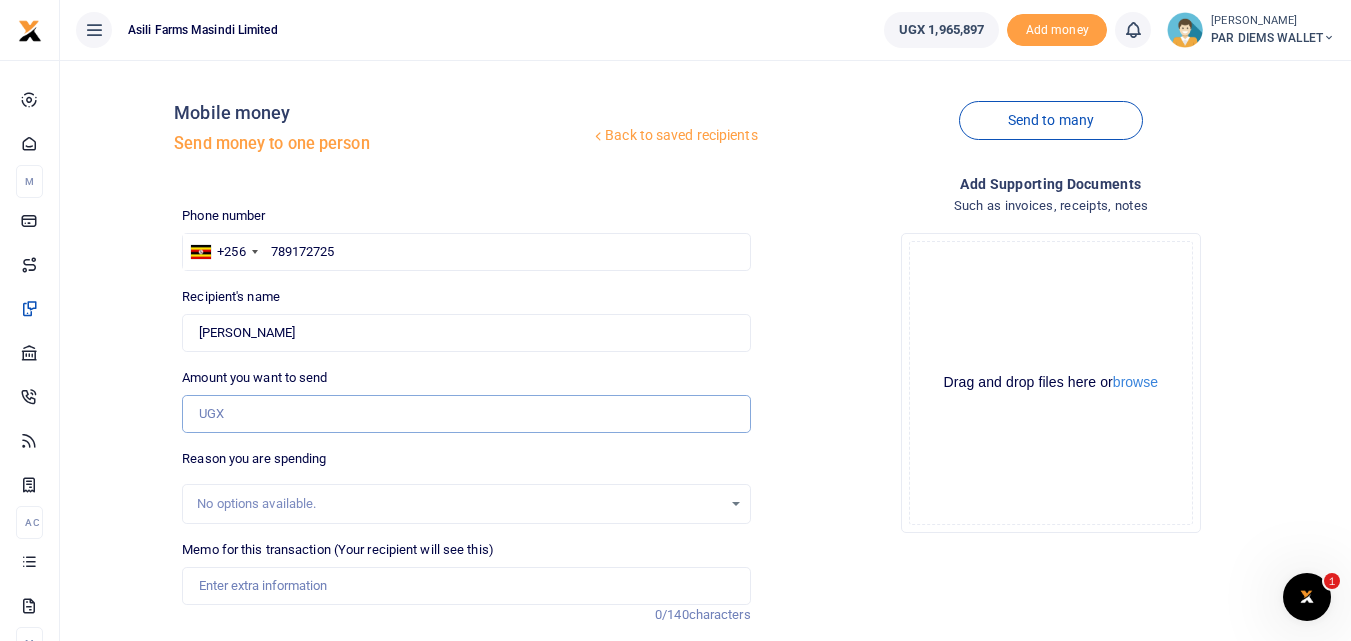 click on "Amount you want to send" at bounding box center (466, 414) 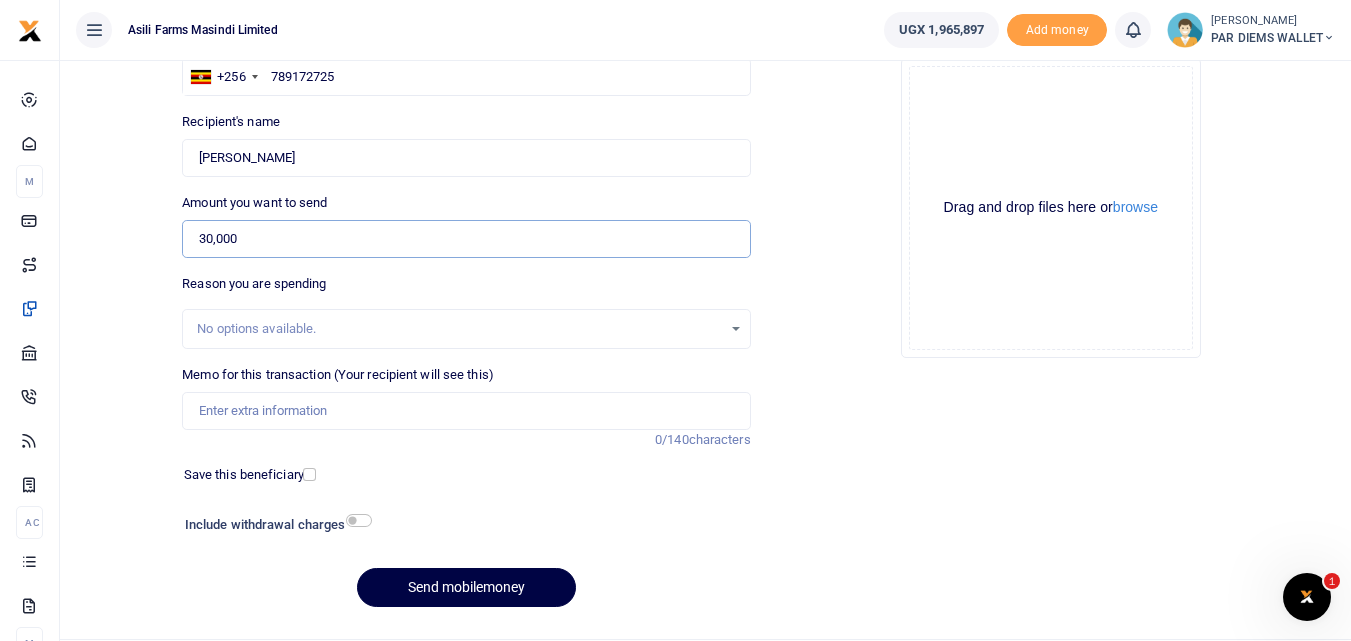 scroll, scrollTop: 188, scrollLeft: 0, axis: vertical 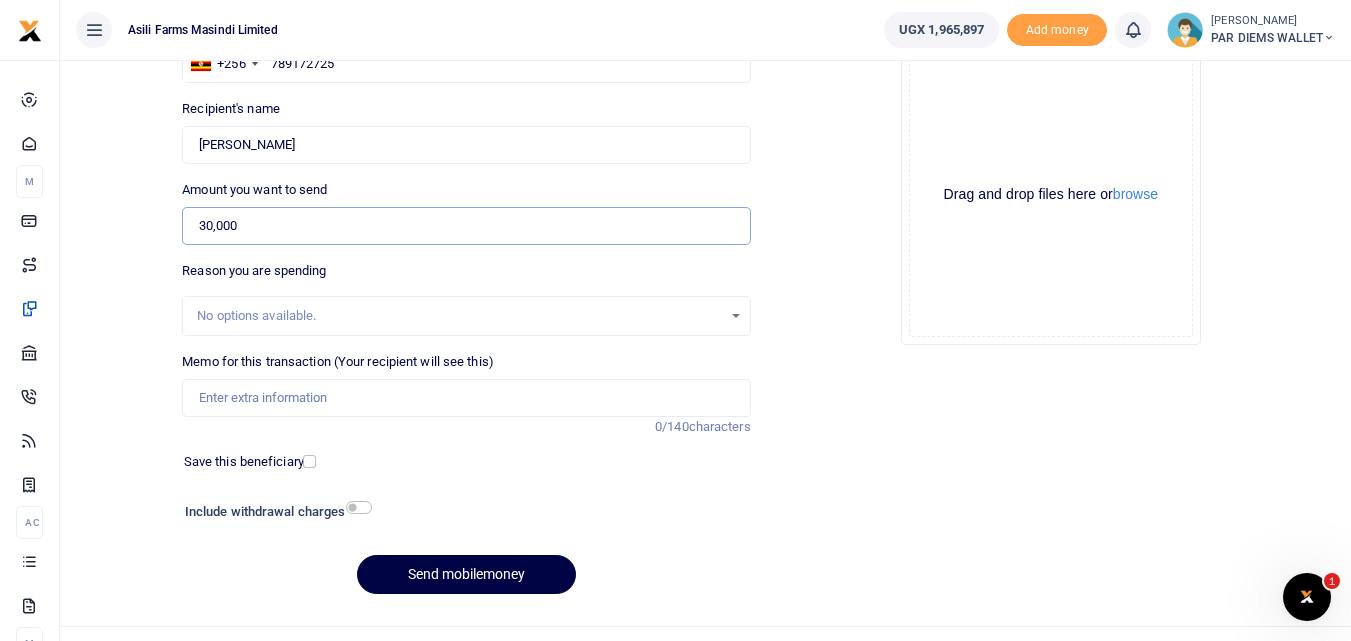 type on "30,000" 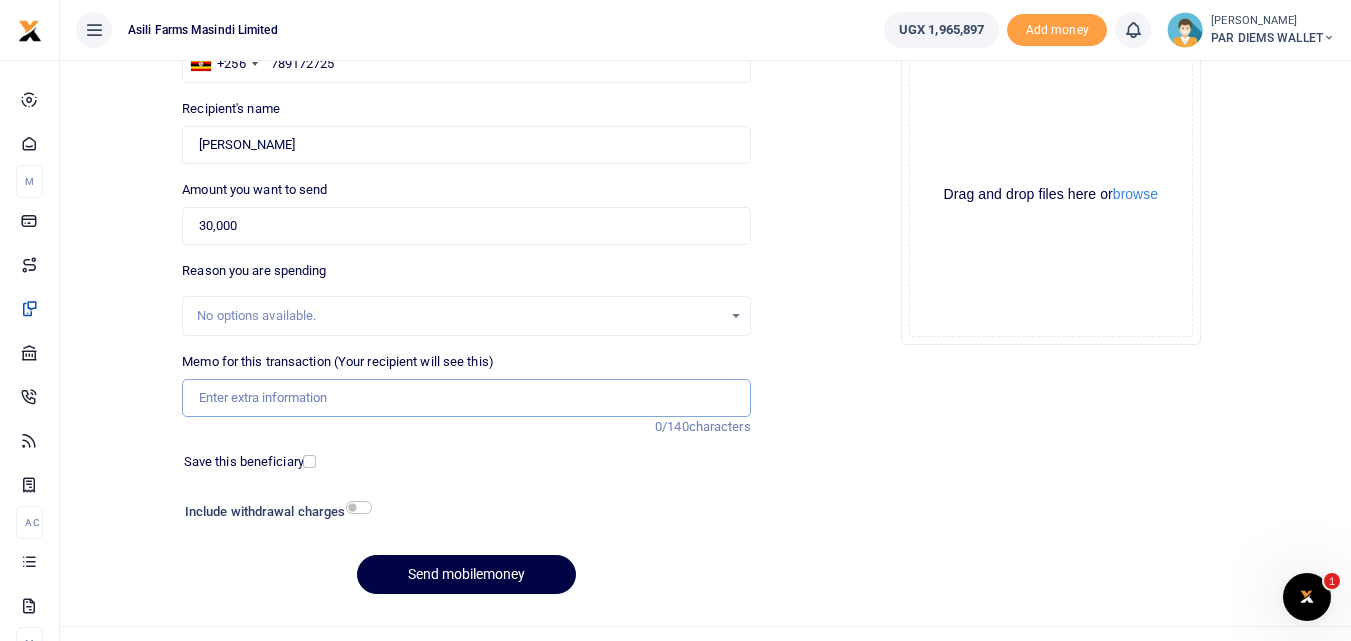 click on "Memo for this transaction (Your recipient will see this)" at bounding box center (466, 398) 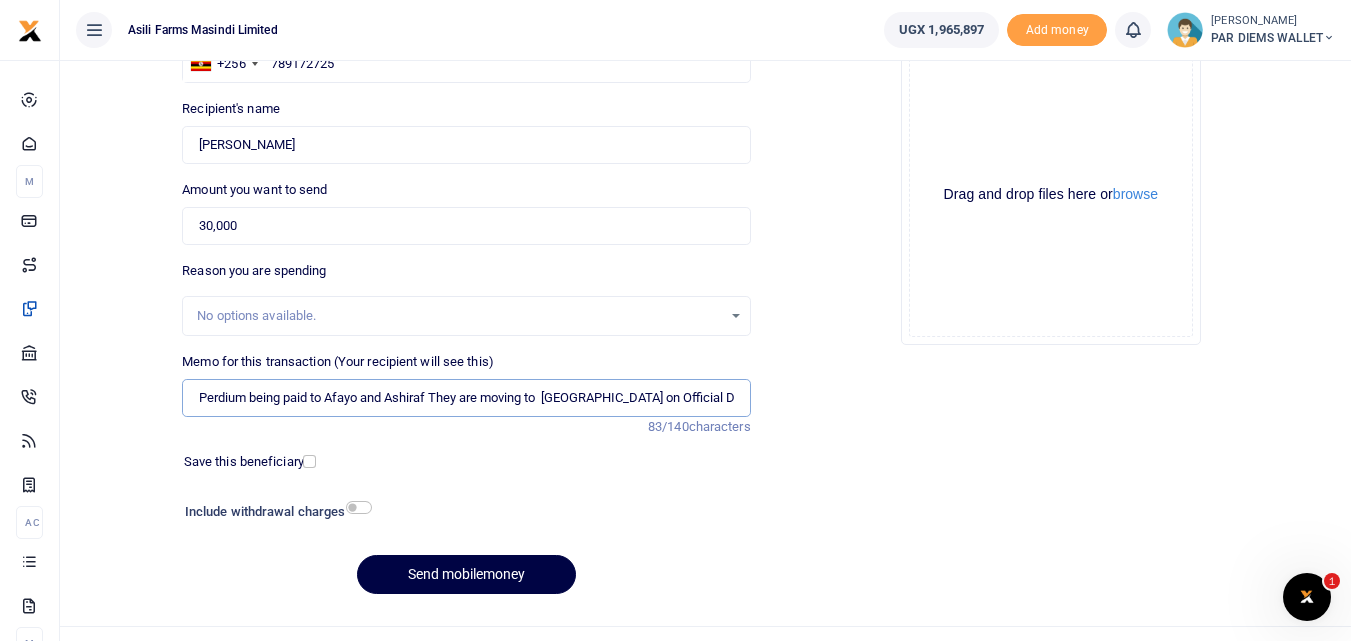 type on "Perdium being paid to Afayo and Ashiraf They are moving to  Nwoya on Official Duty" 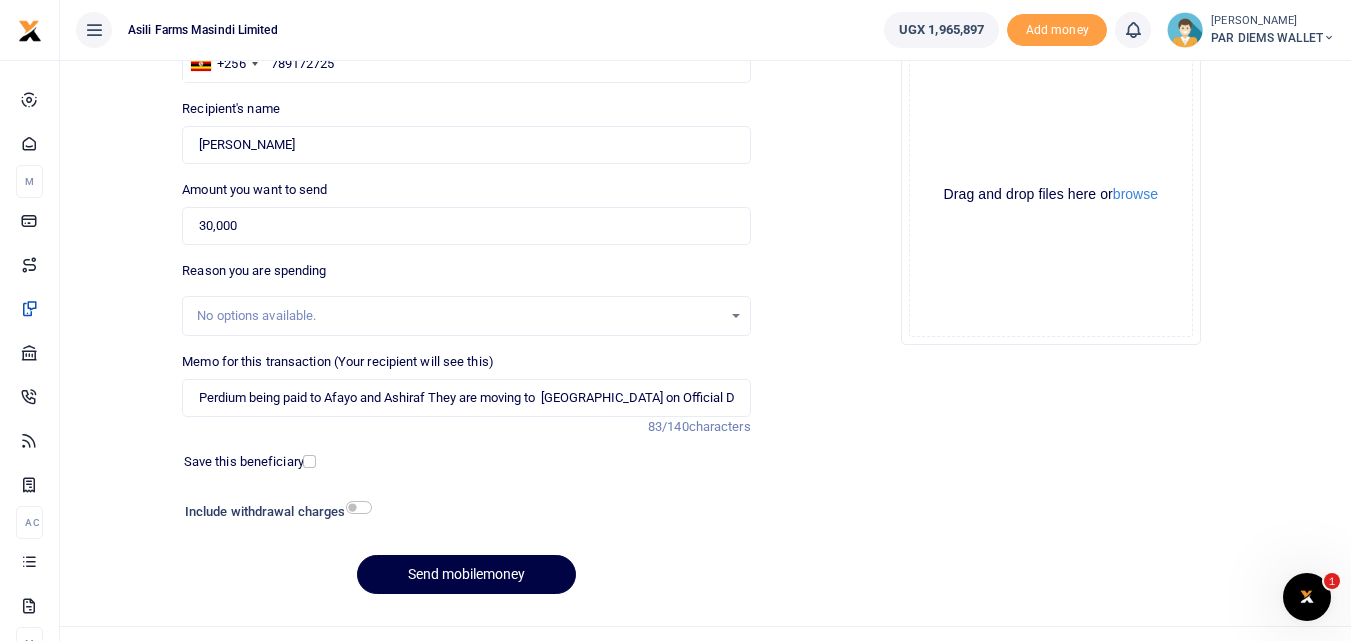 click on "Drag and drop files here or  browse Powered by  Uppy" 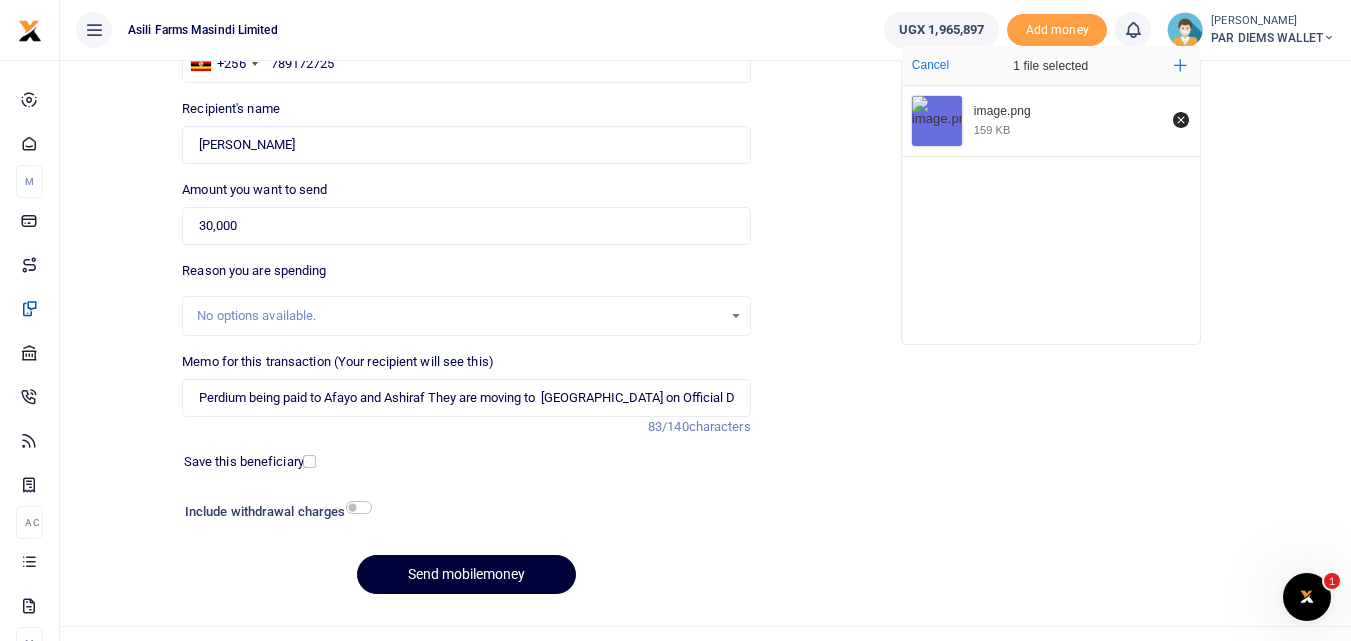 click on "Send mobilemoney" at bounding box center [466, 574] 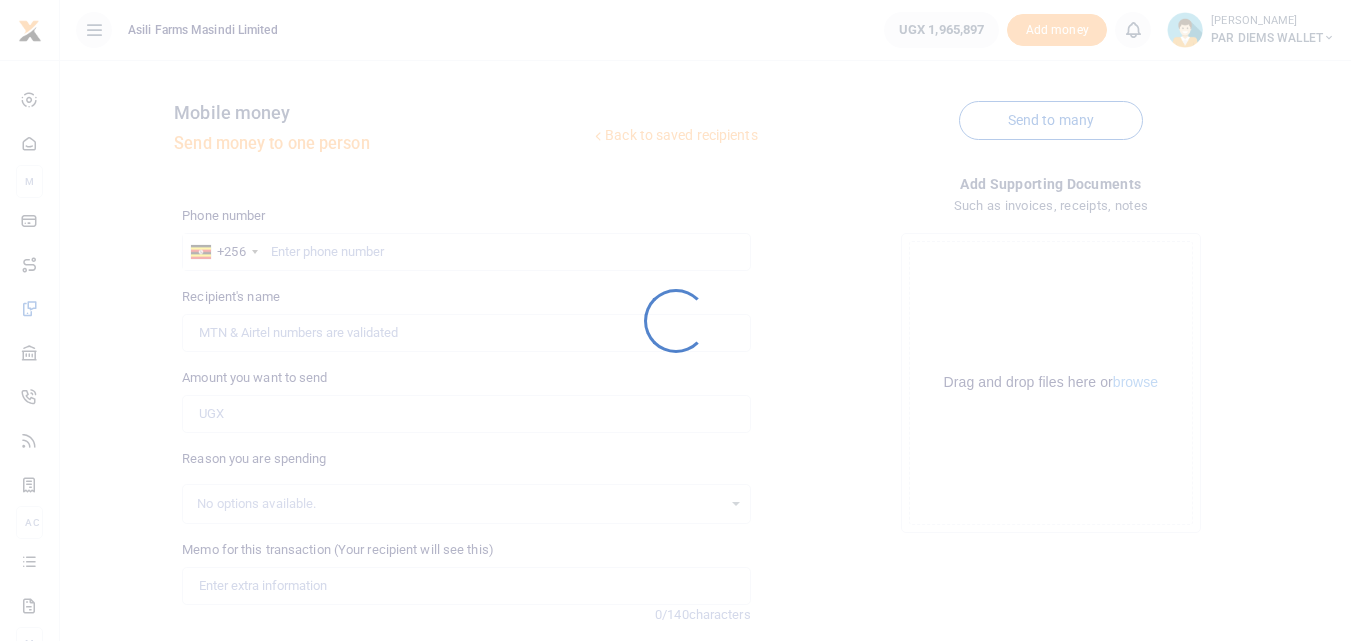 scroll, scrollTop: 188, scrollLeft: 0, axis: vertical 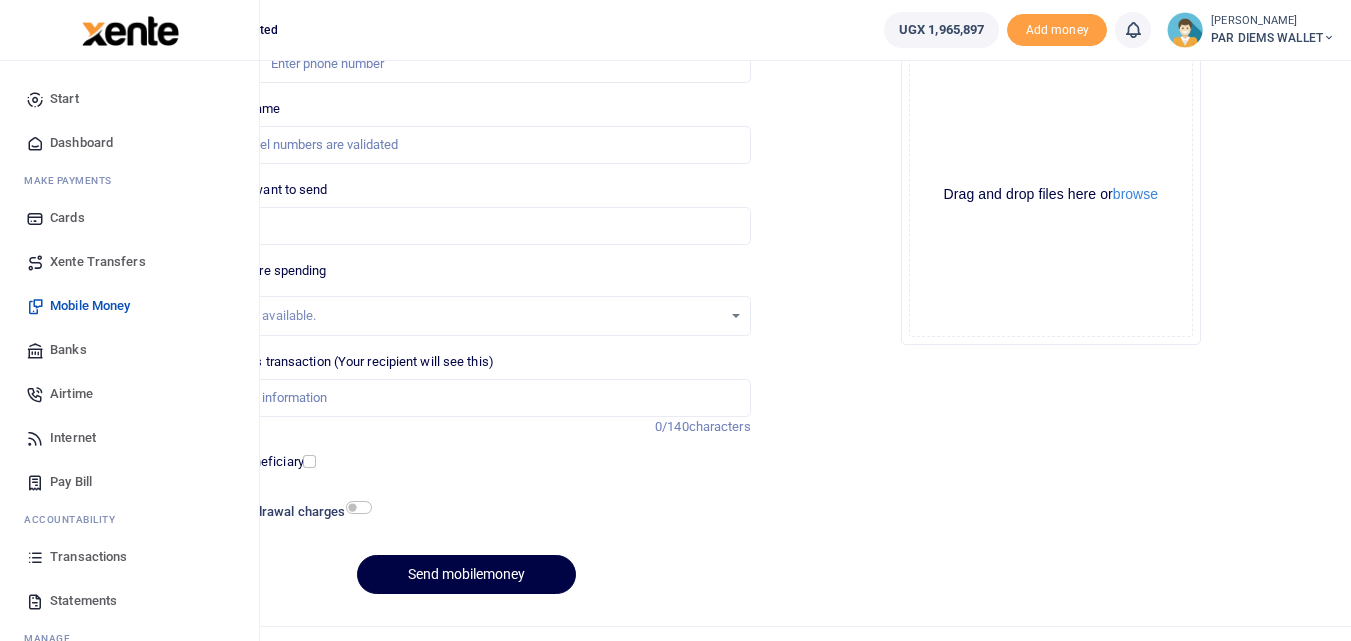 click at bounding box center (35, 557) 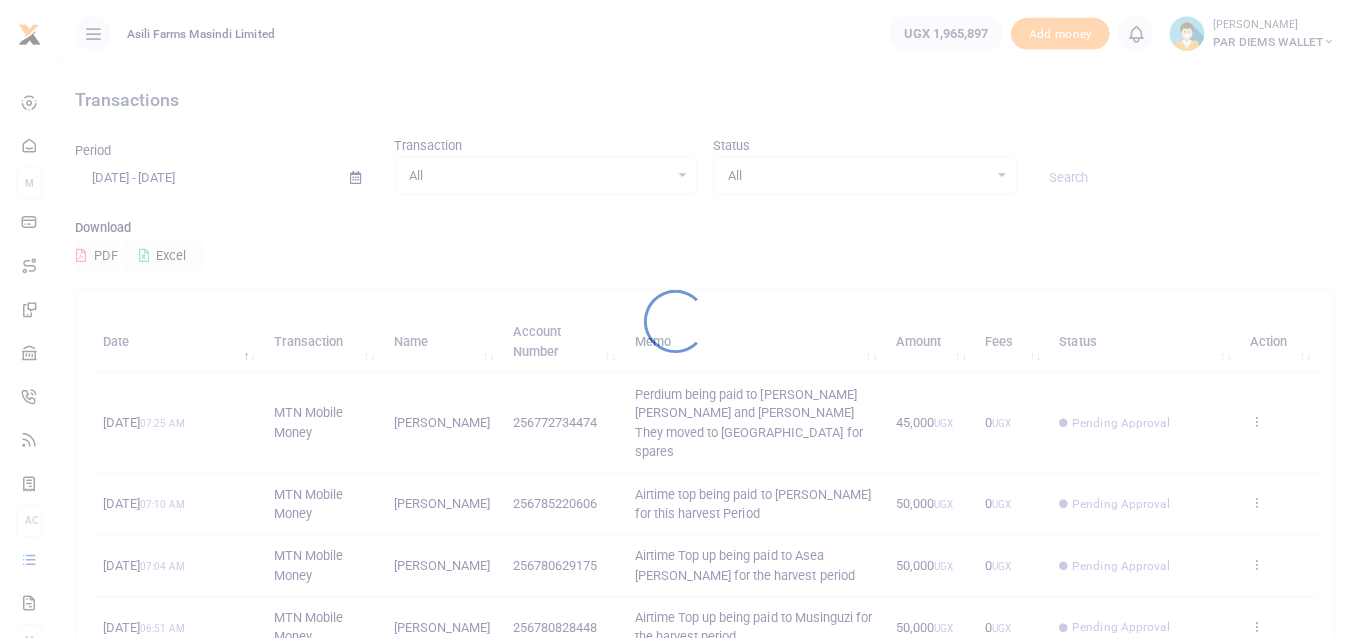 scroll, scrollTop: 0, scrollLeft: 0, axis: both 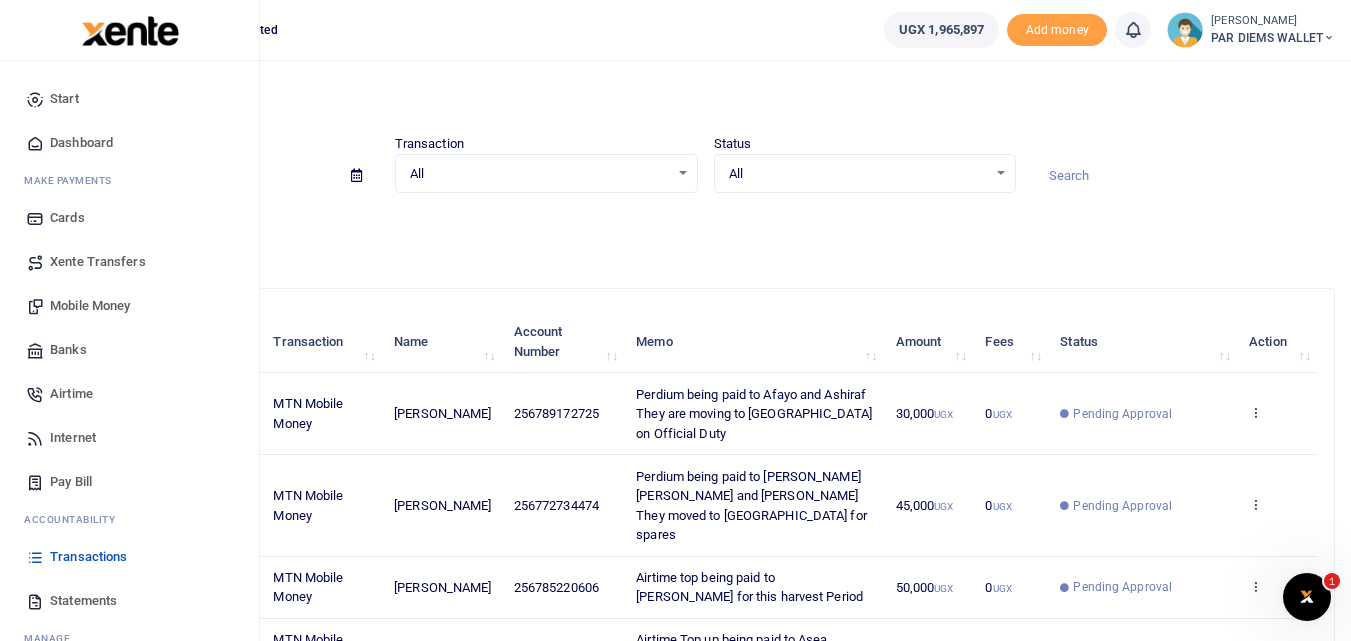 click on "Mobile Money" at bounding box center (90, 306) 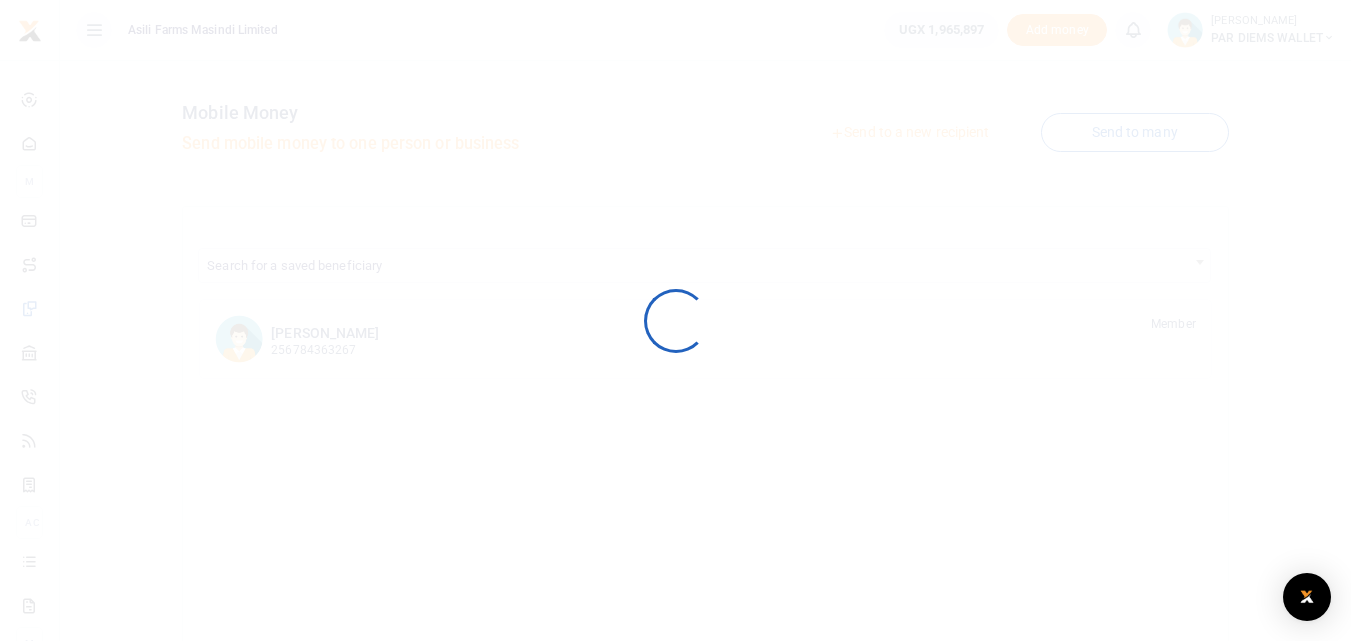 scroll, scrollTop: 0, scrollLeft: 0, axis: both 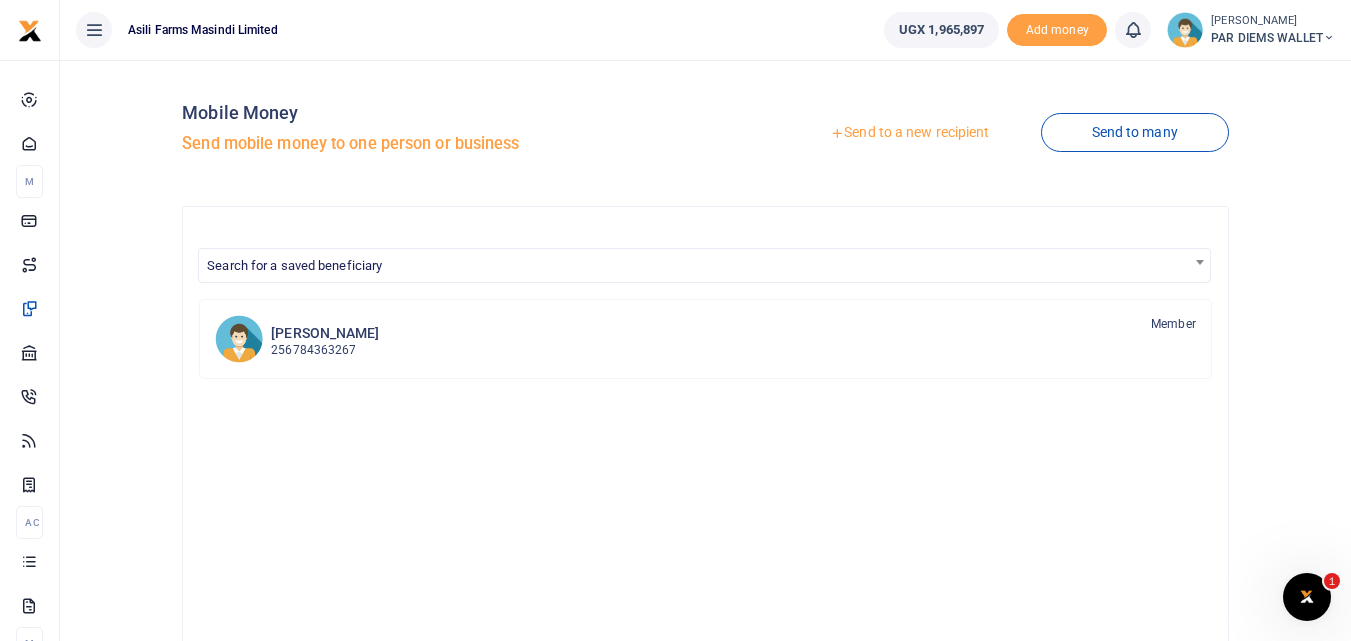 click on "Send to a new recipient" at bounding box center [909, 133] 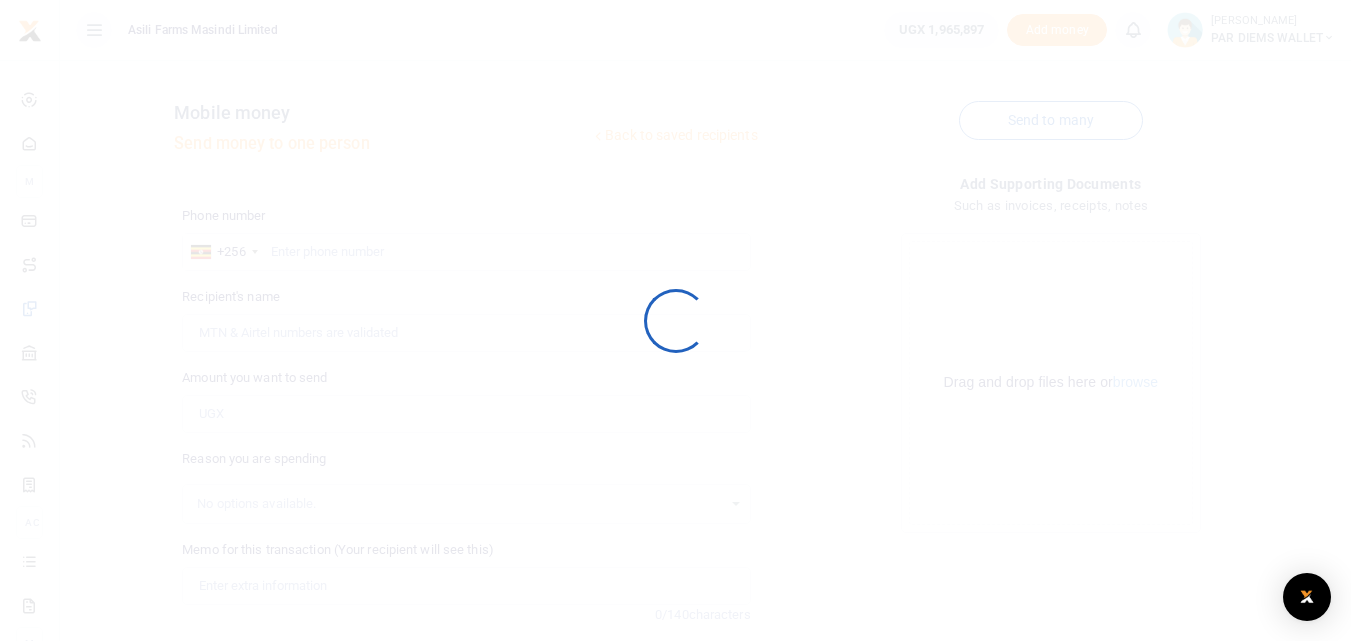 scroll, scrollTop: 0, scrollLeft: 0, axis: both 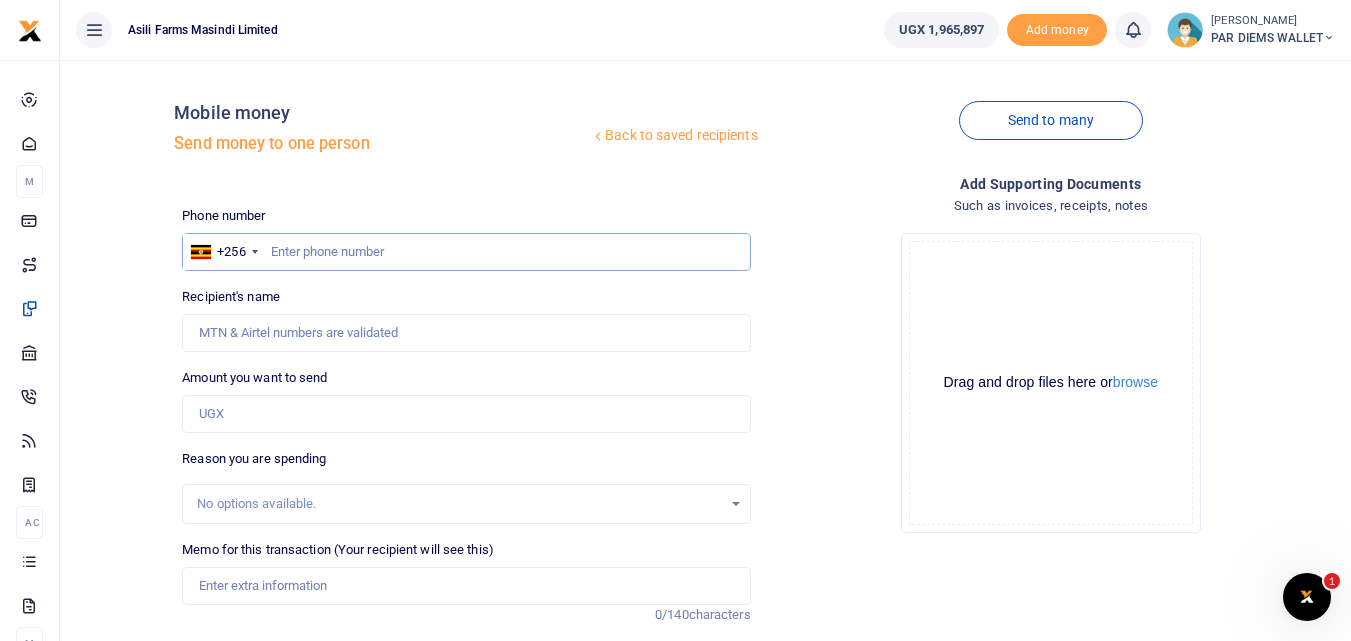 click at bounding box center (466, 252) 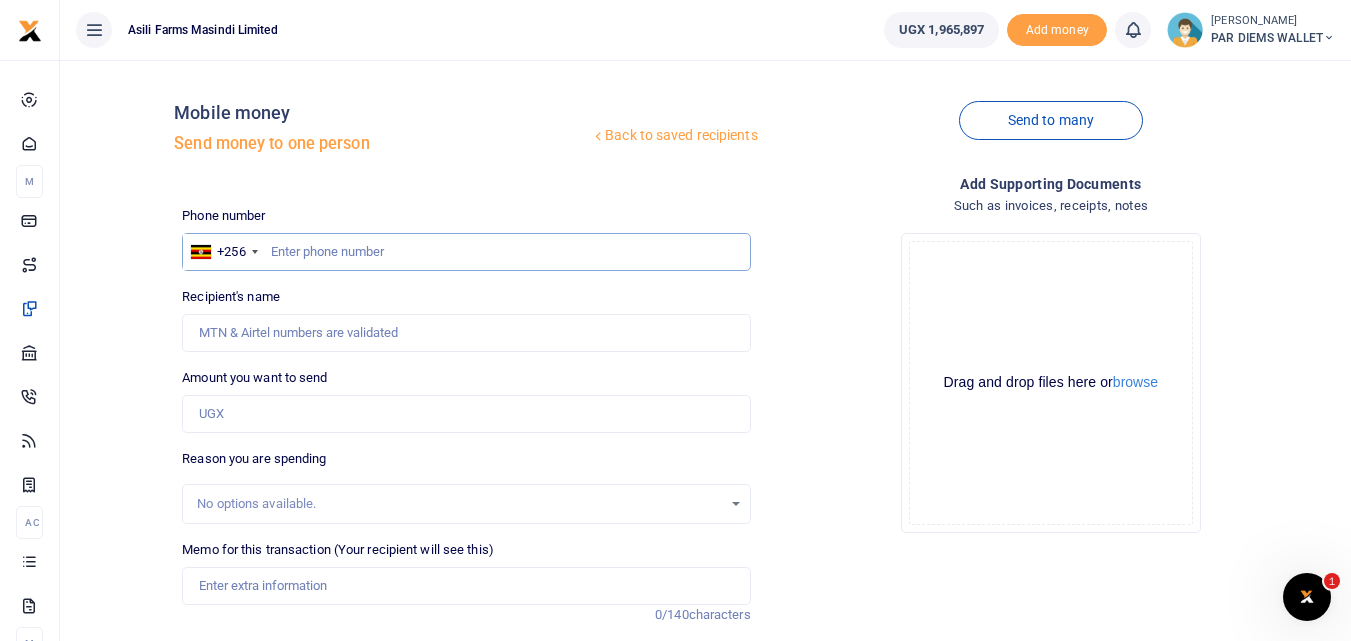 click at bounding box center (466, 252) 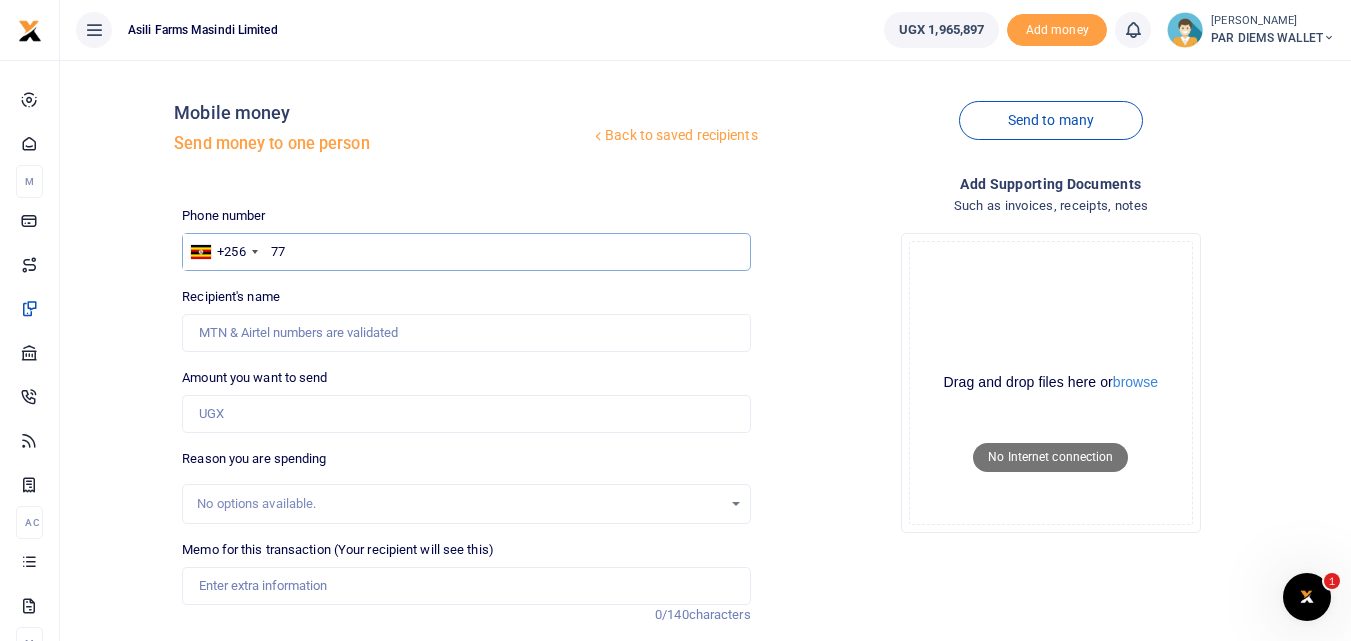 type on "7" 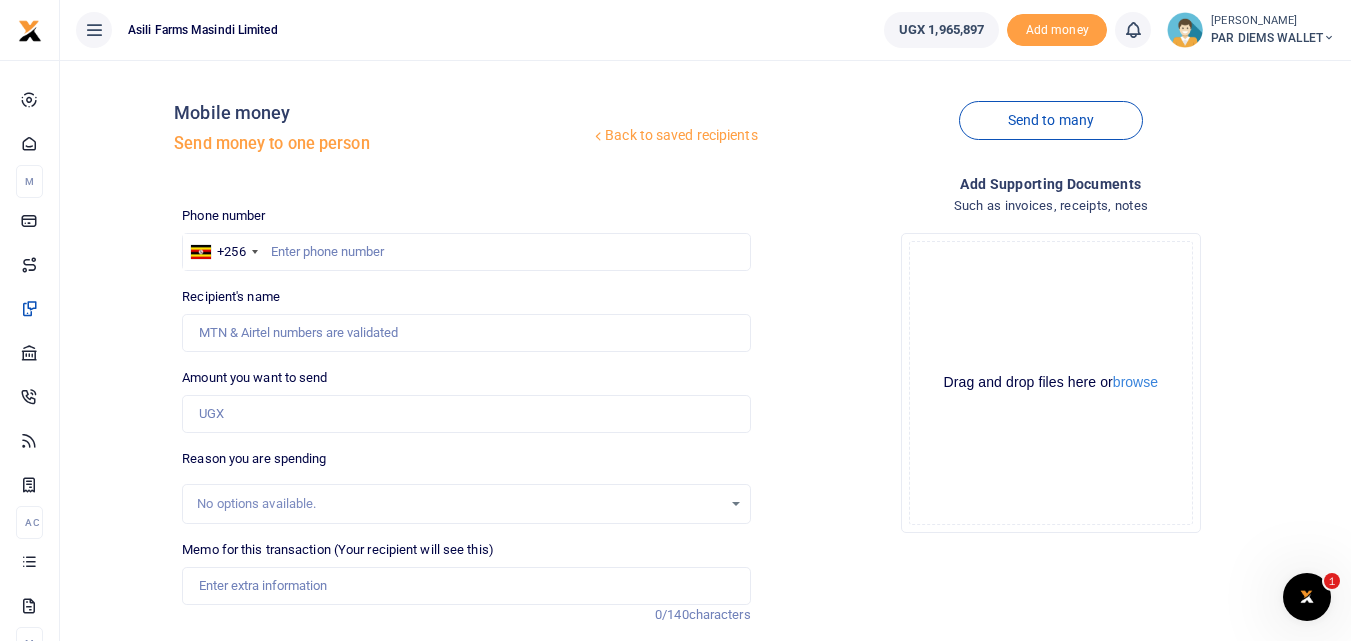 click on "Drop your files here Drag and drop files here or  browse Powered by  Uppy Connected to the Internet" at bounding box center (1051, 383) 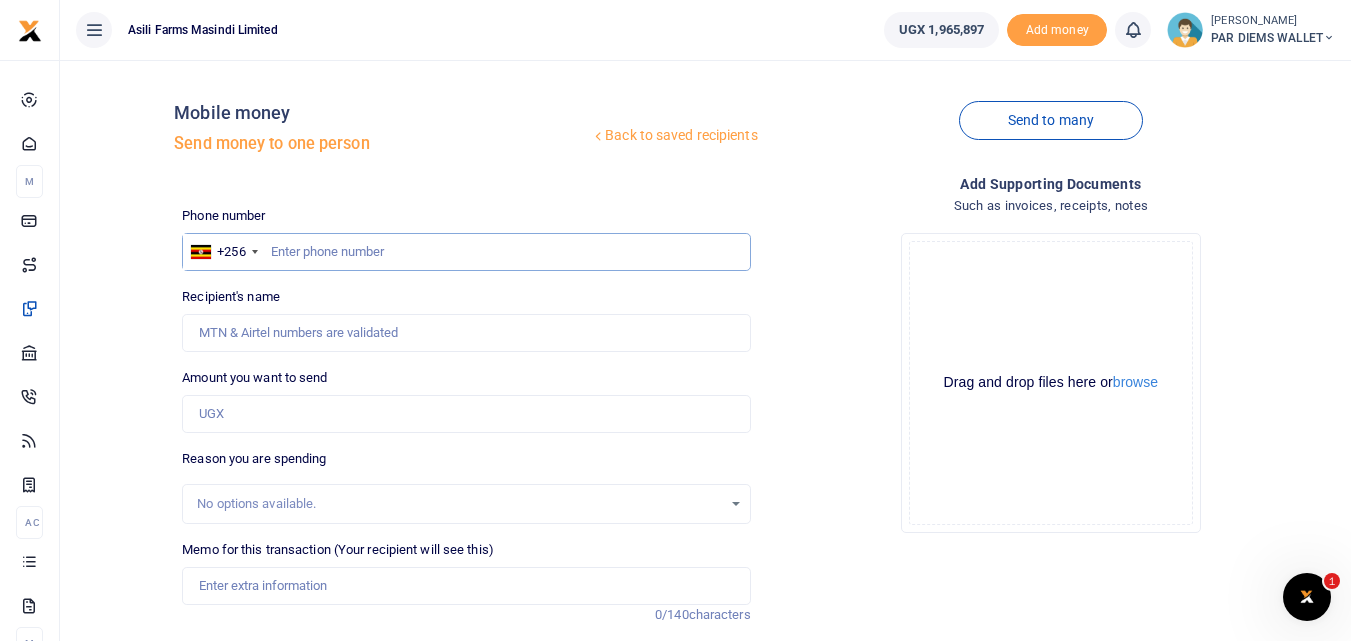 click at bounding box center [466, 252] 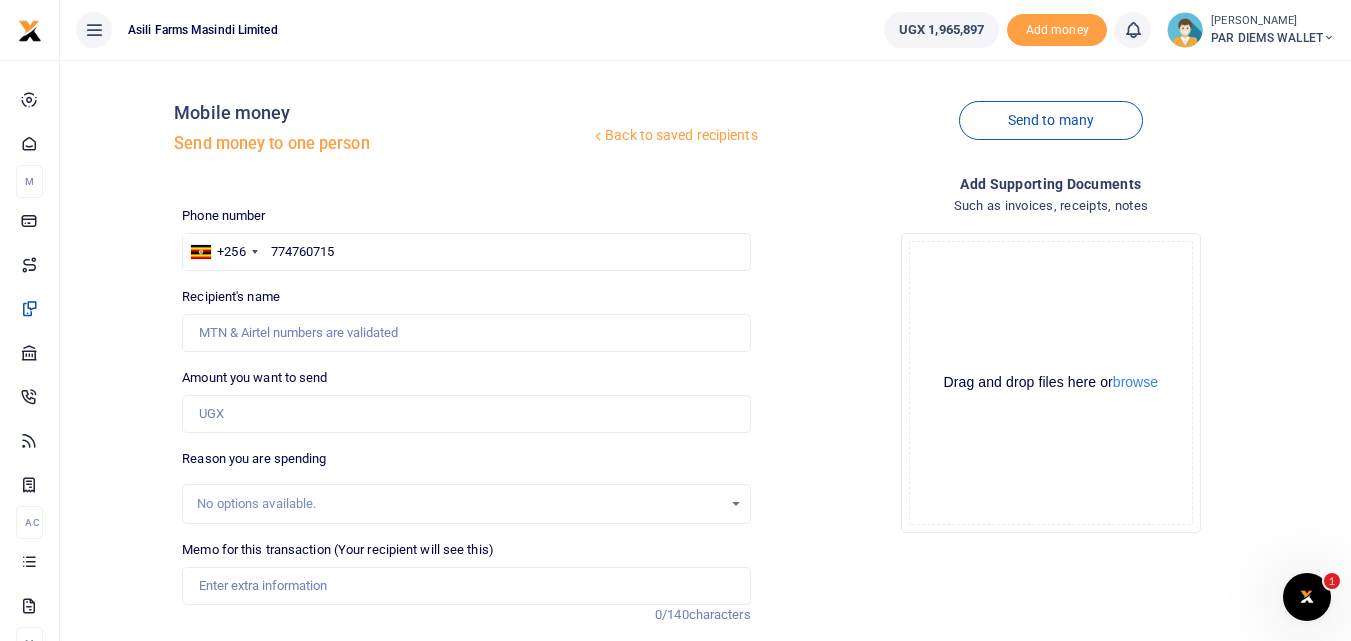 click on "Drop your files here Drag and drop files here or  browse Powered by  Uppy Connected to the Internet" at bounding box center [1051, 383] 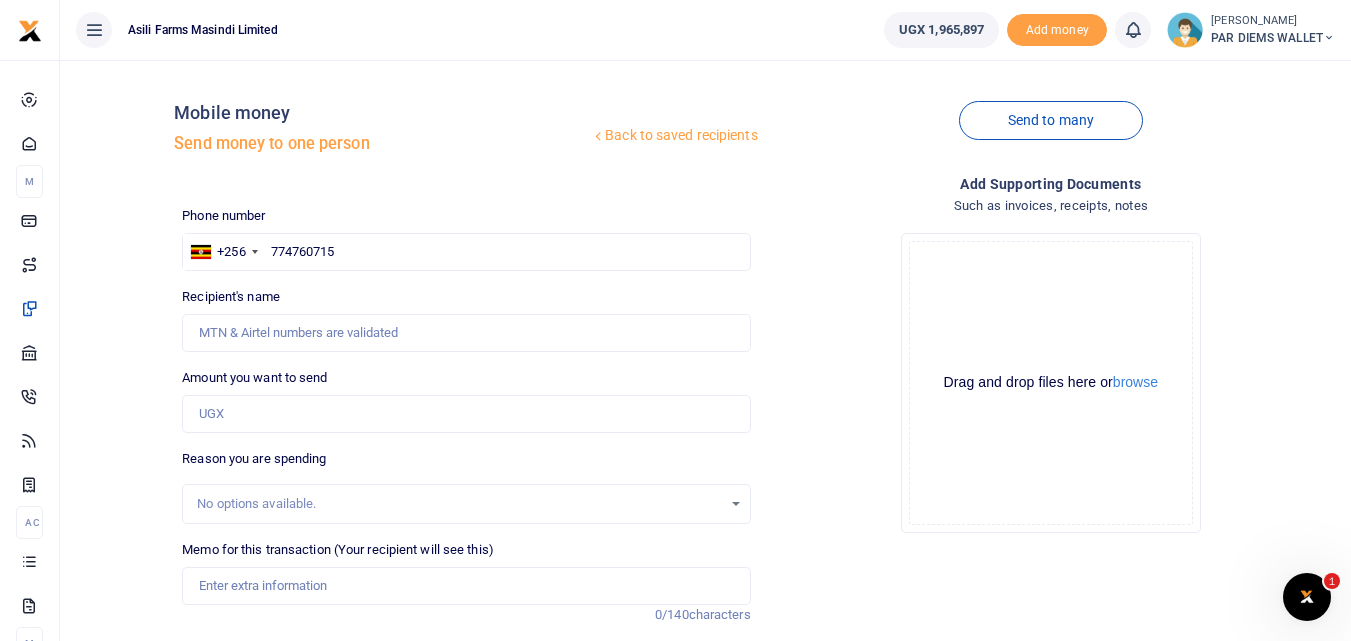click on "Add supporting Documents
Such as invoices, receipts, notes
Drop your files here Drag and drop files here or  browse Powered by  Uppy Connected to the Internet" at bounding box center [1051, 486] 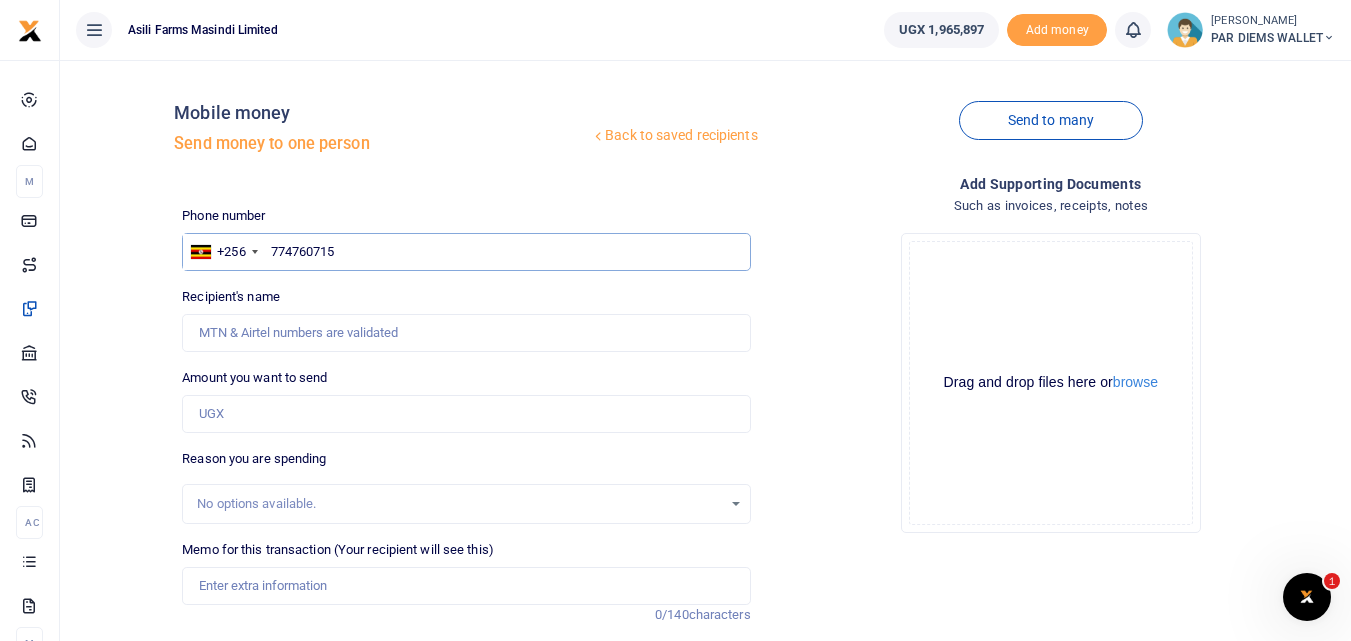 click on "774760715" at bounding box center [466, 252] 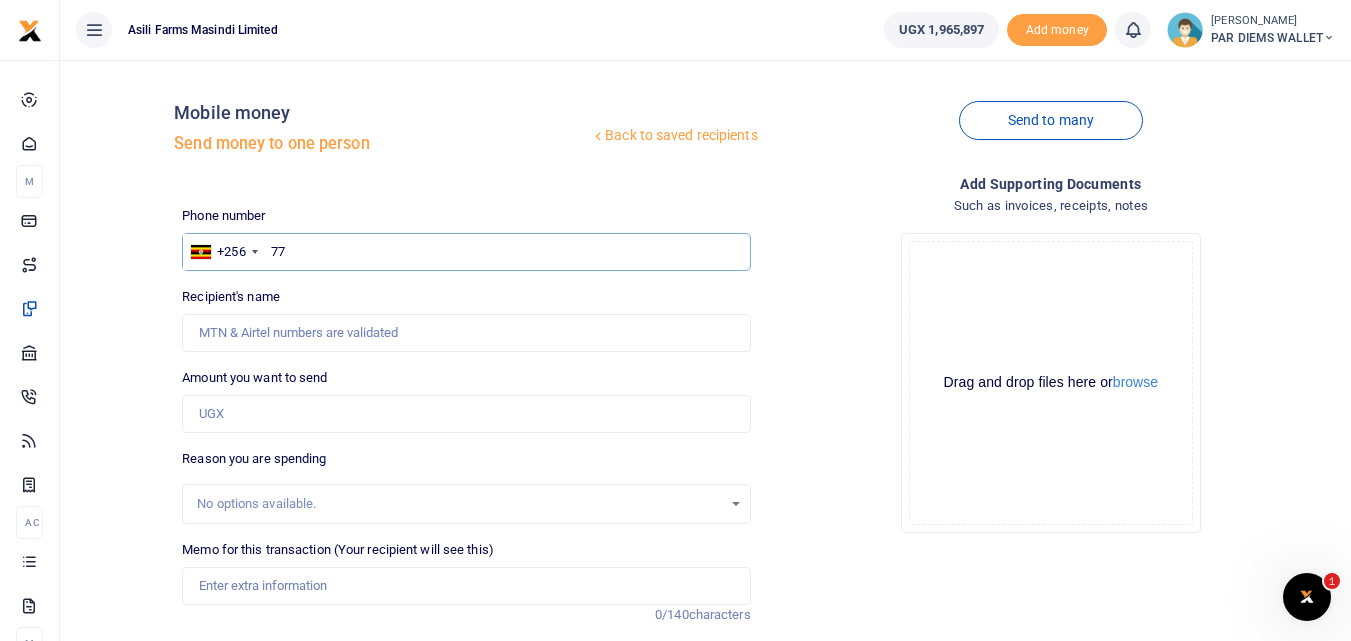 type on "7" 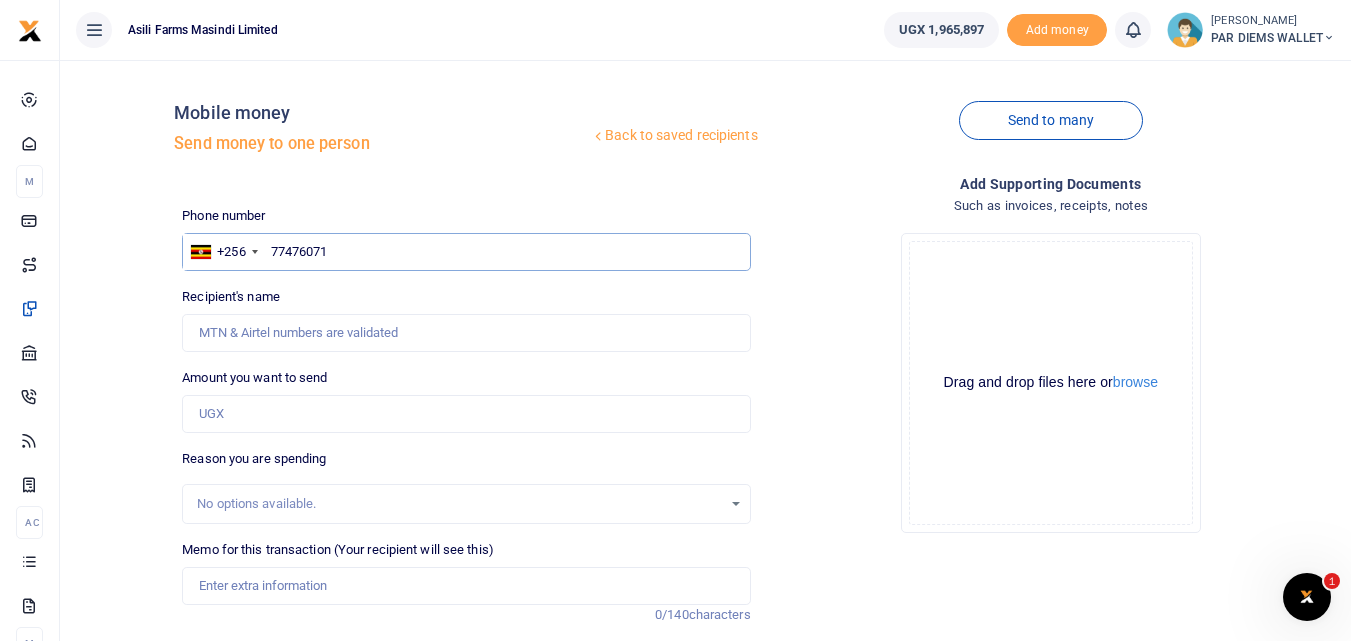type on "774760715" 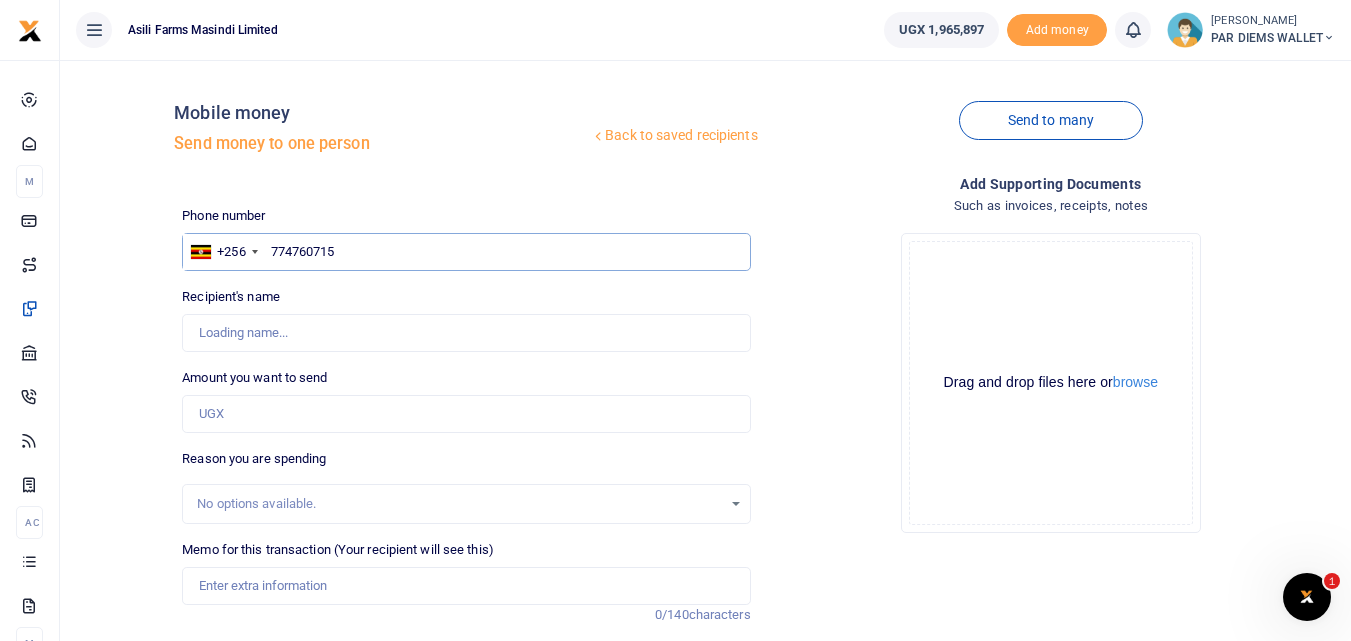 type on "[PERSON_NAME]" 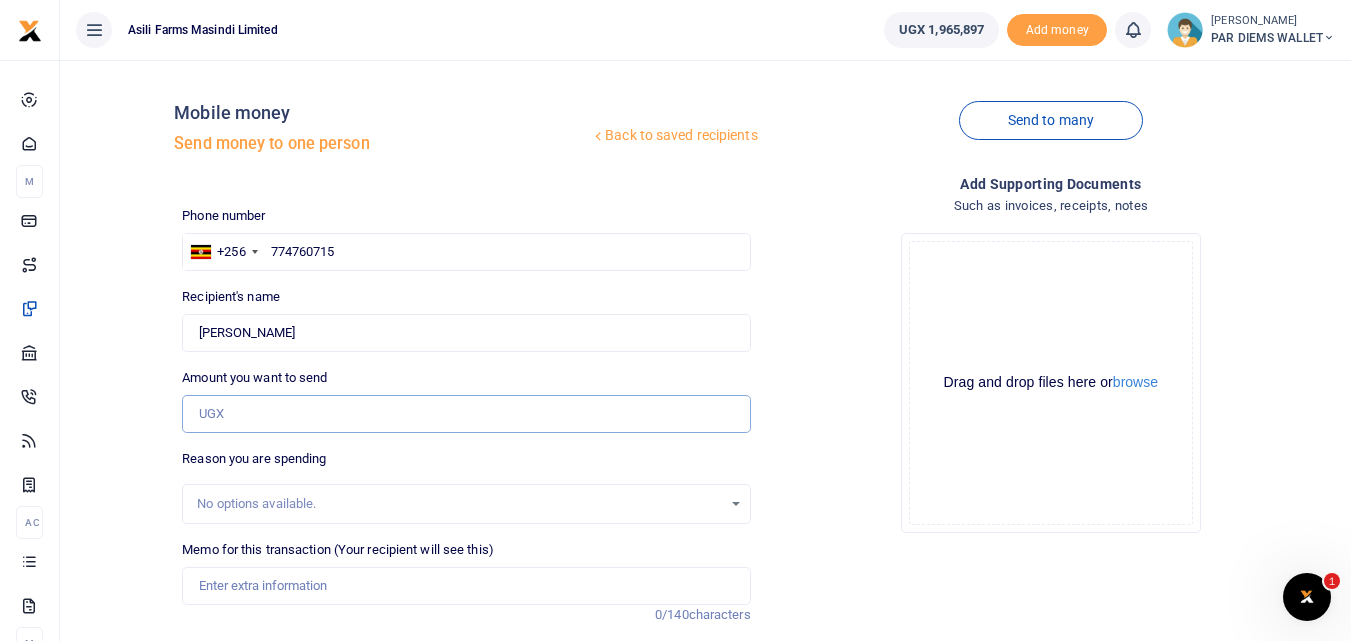 click on "Amount you want to send" at bounding box center (466, 414) 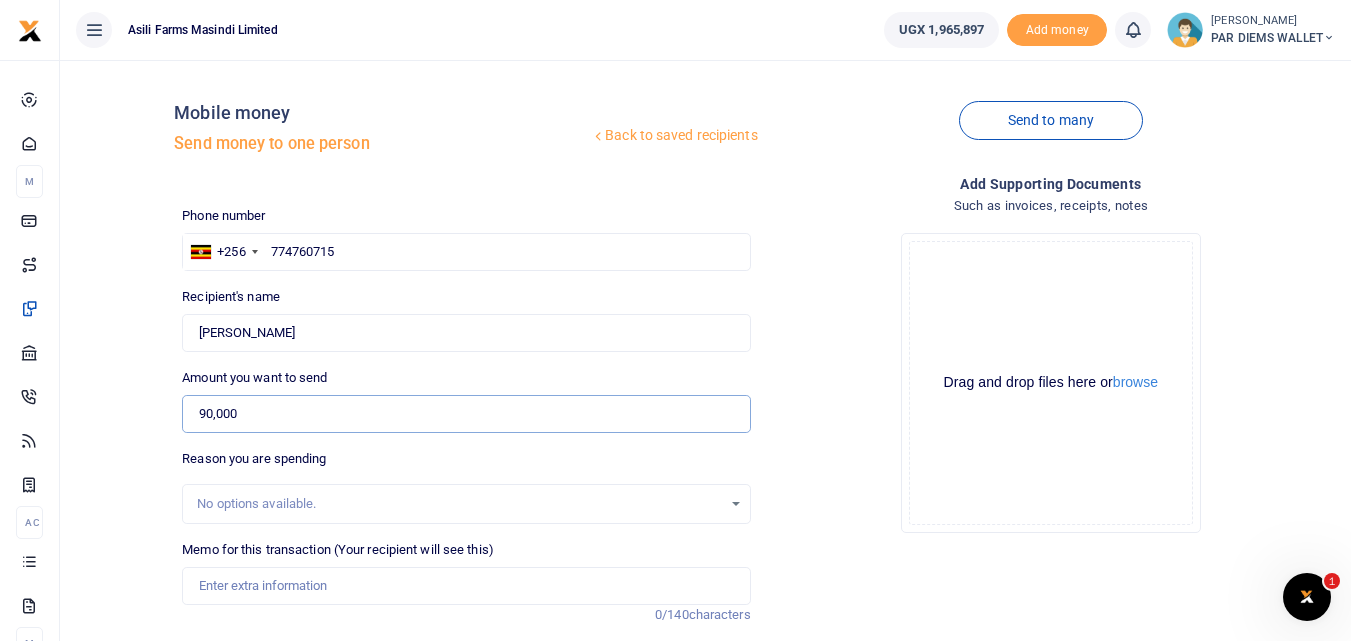 scroll, scrollTop: 225, scrollLeft: 0, axis: vertical 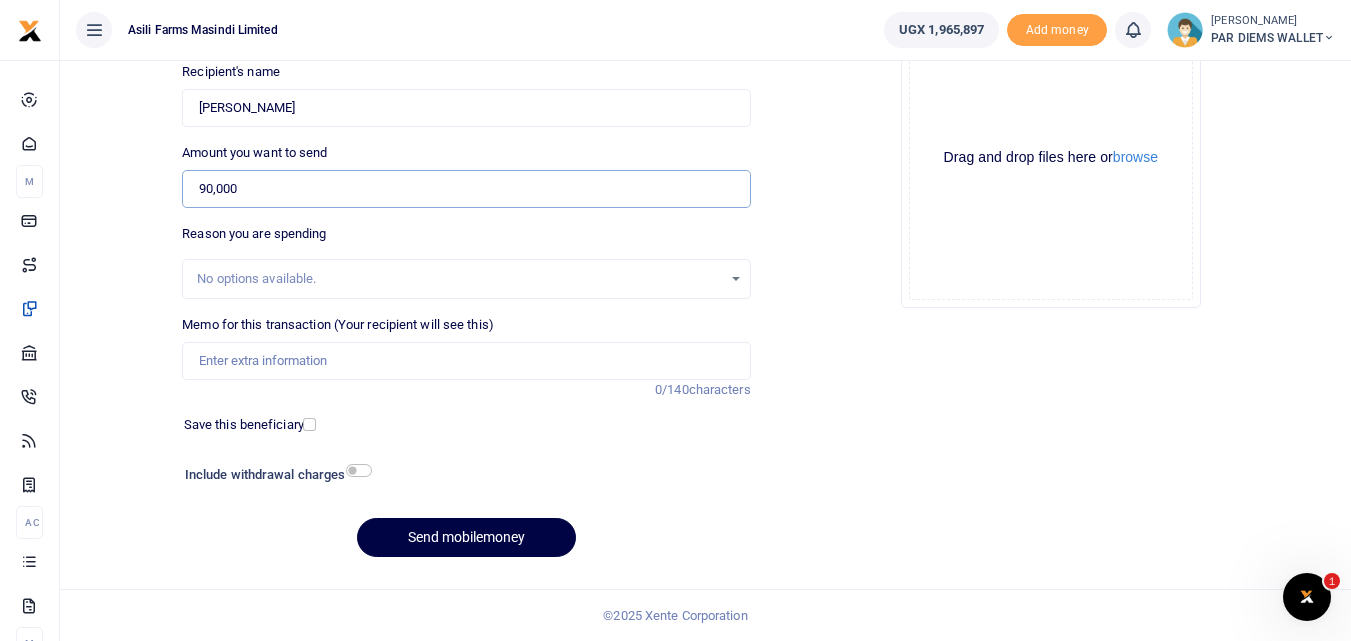 type on "90,000" 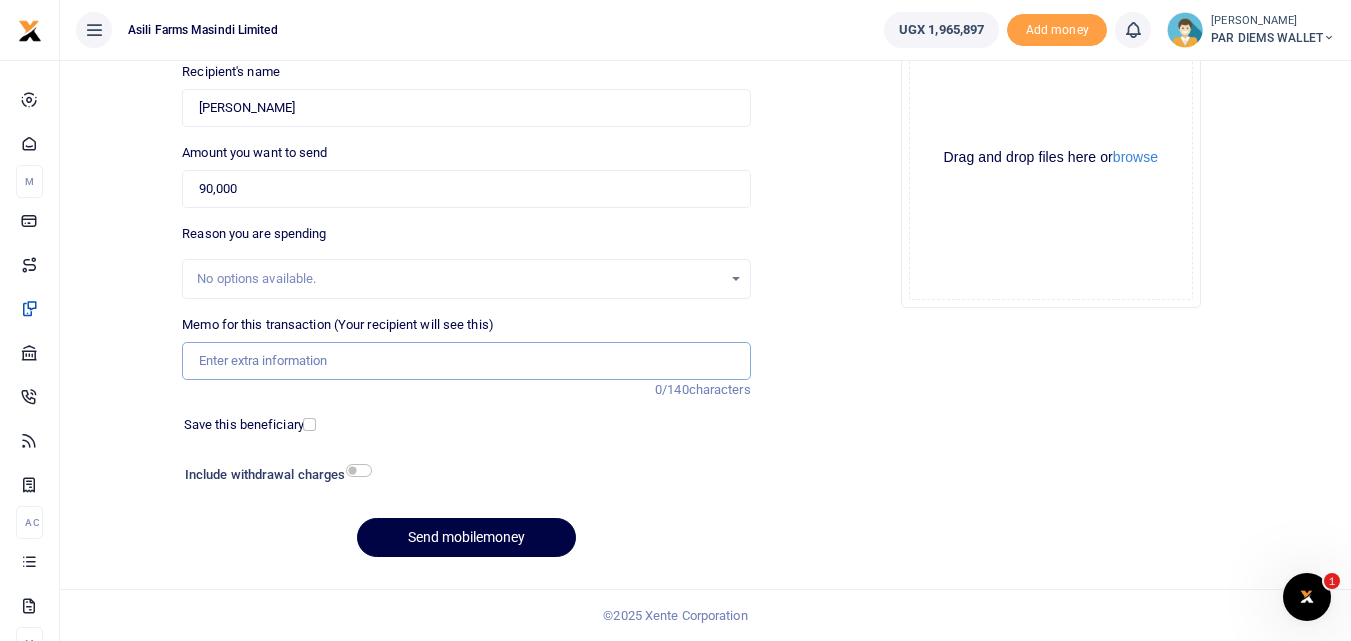click on "Memo for this transaction (Your recipient will see this)" at bounding box center [466, 361] 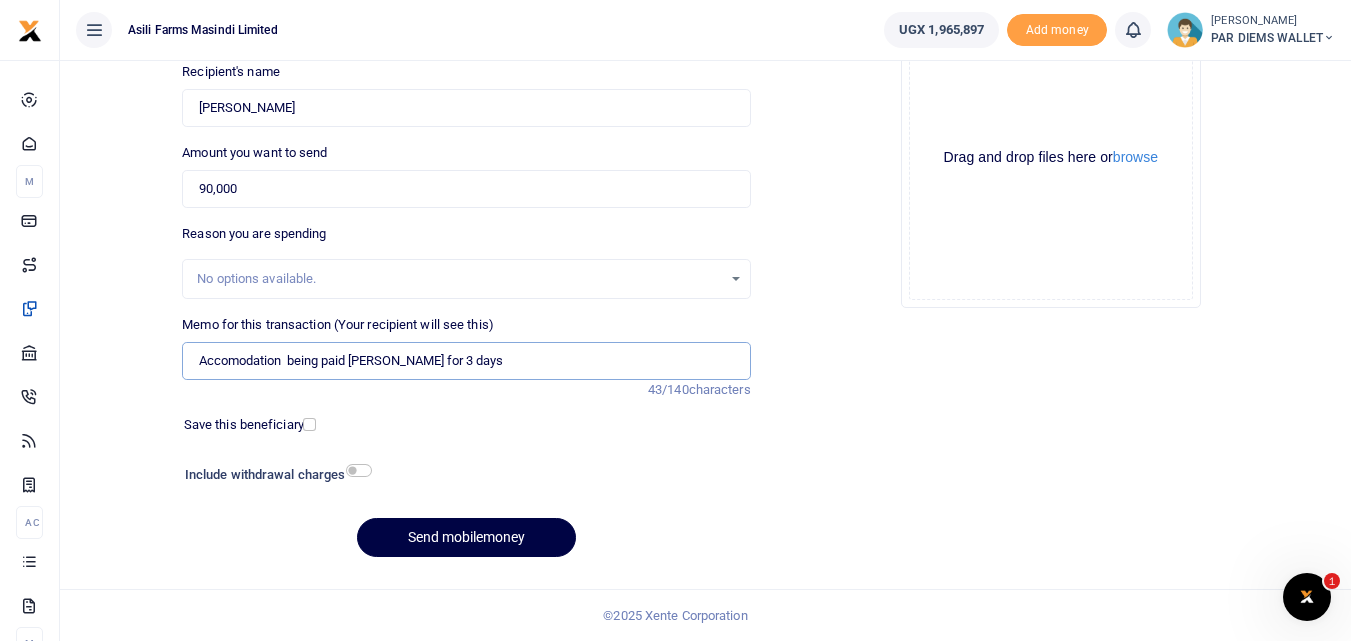 click on "Accomodation  being paid Abdual for 3 days" at bounding box center [466, 361] 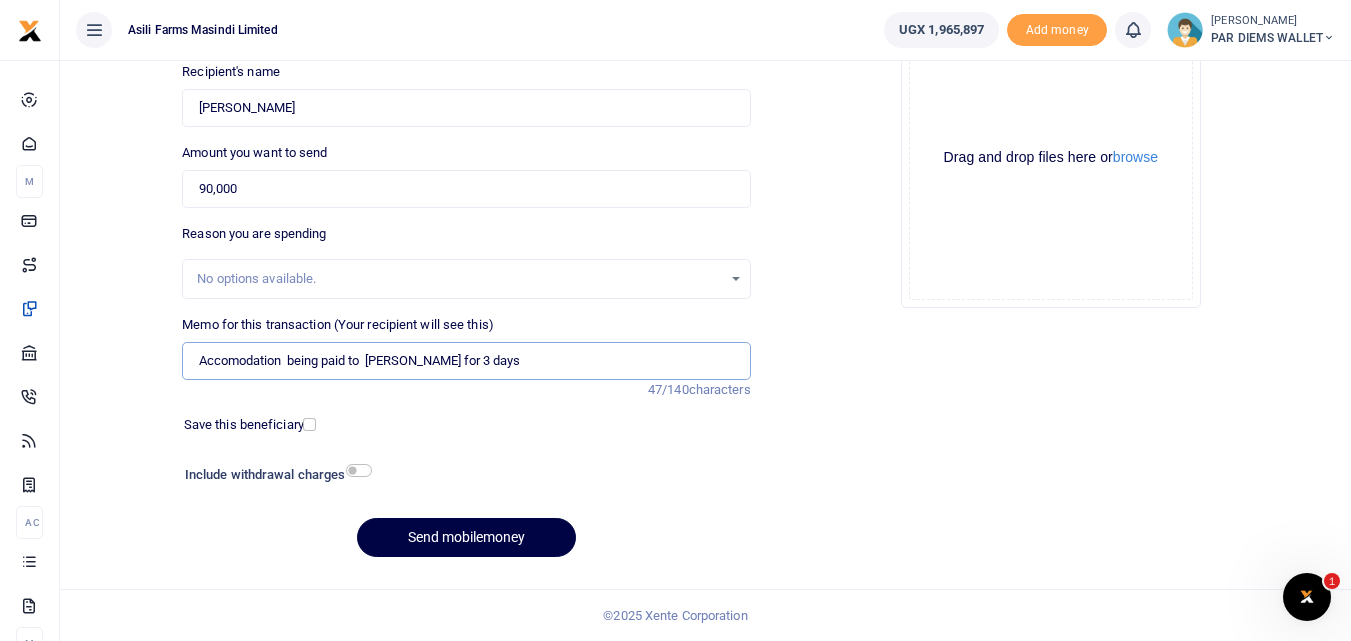 click on "Accomodation  being paid to  Abdual for 3 days" at bounding box center (466, 361) 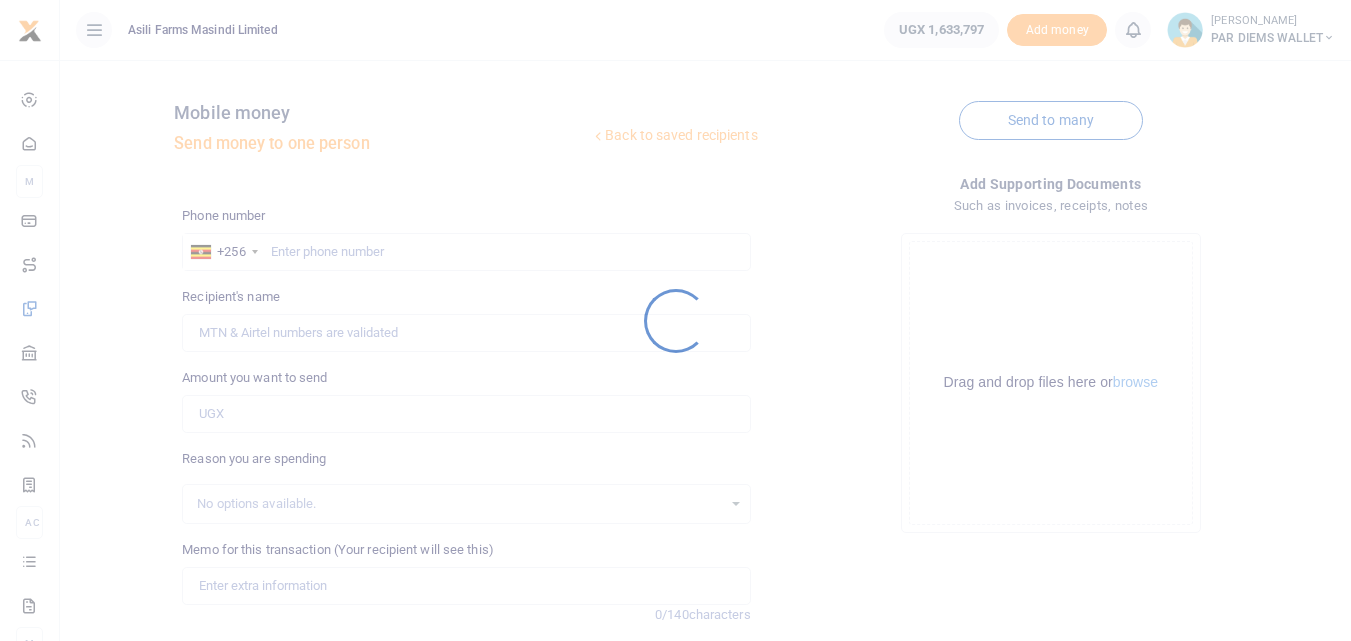 scroll, scrollTop: 0, scrollLeft: 0, axis: both 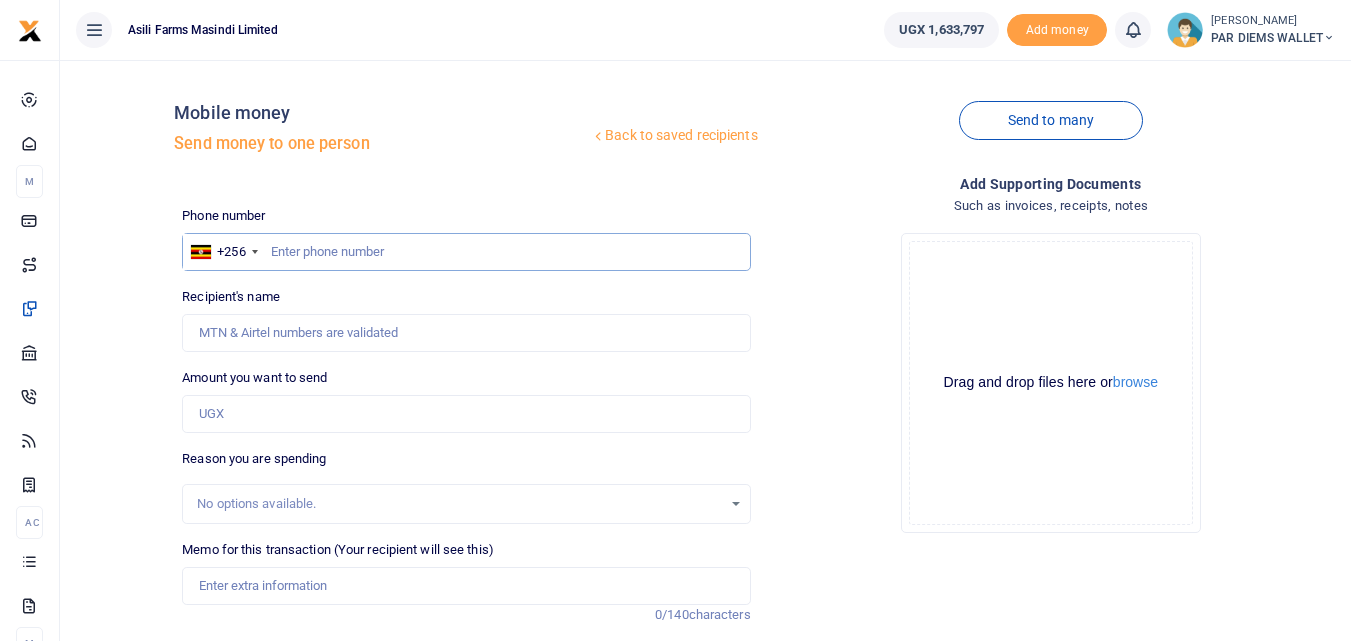 click at bounding box center (466, 252) 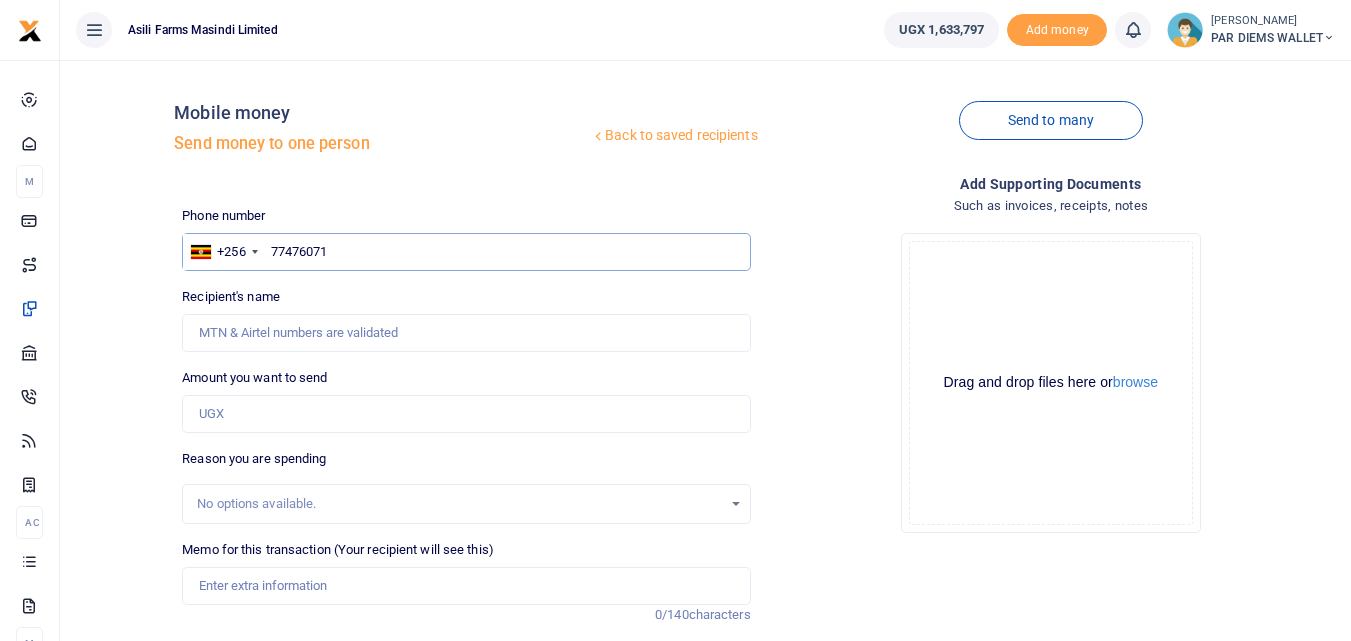 type on "774760715" 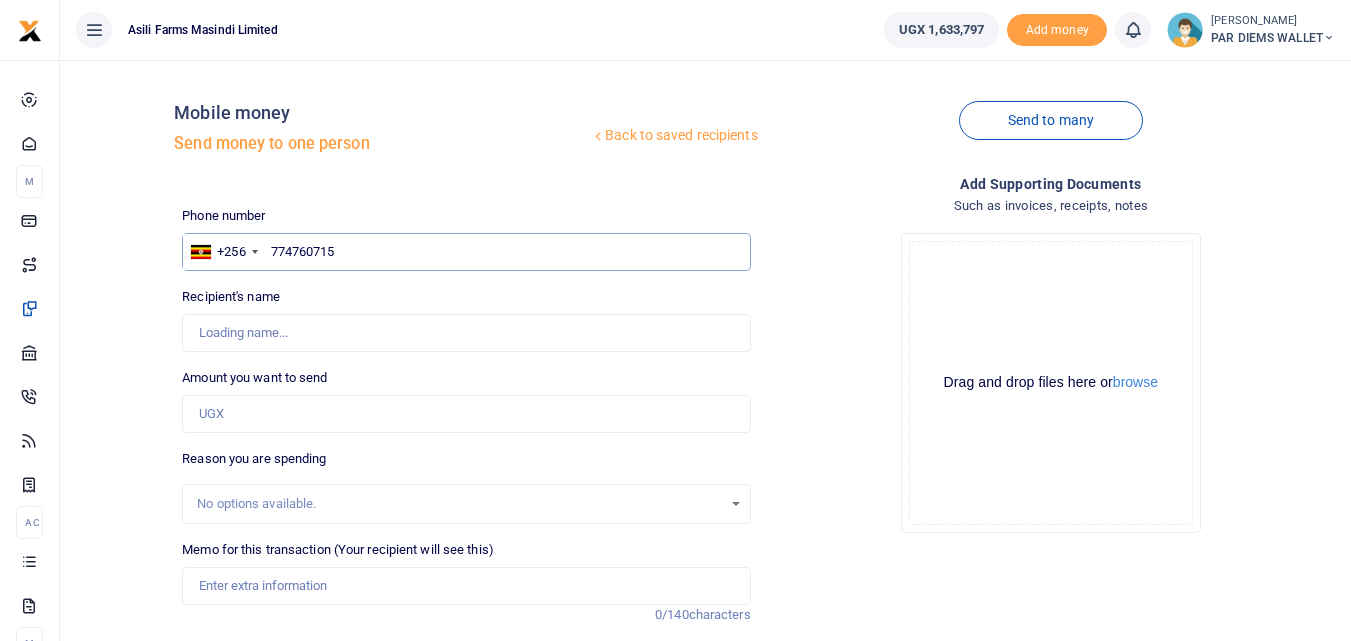 type on "[PERSON_NAME]" 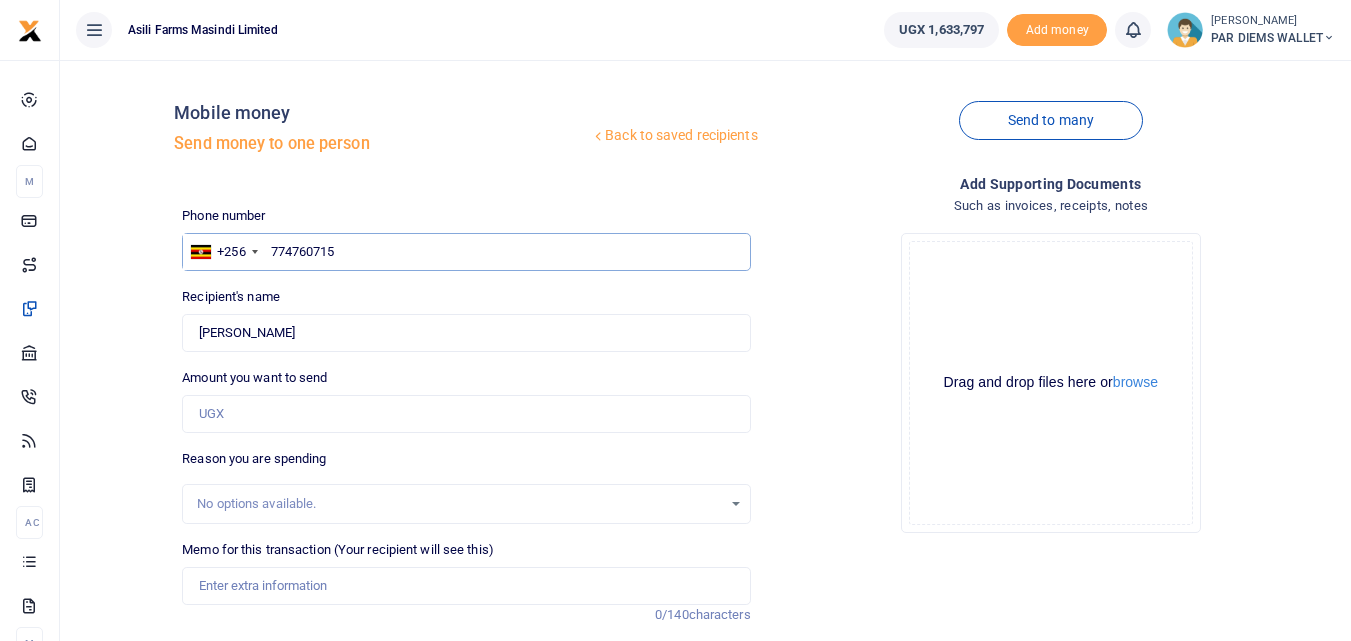 type on "774760715" 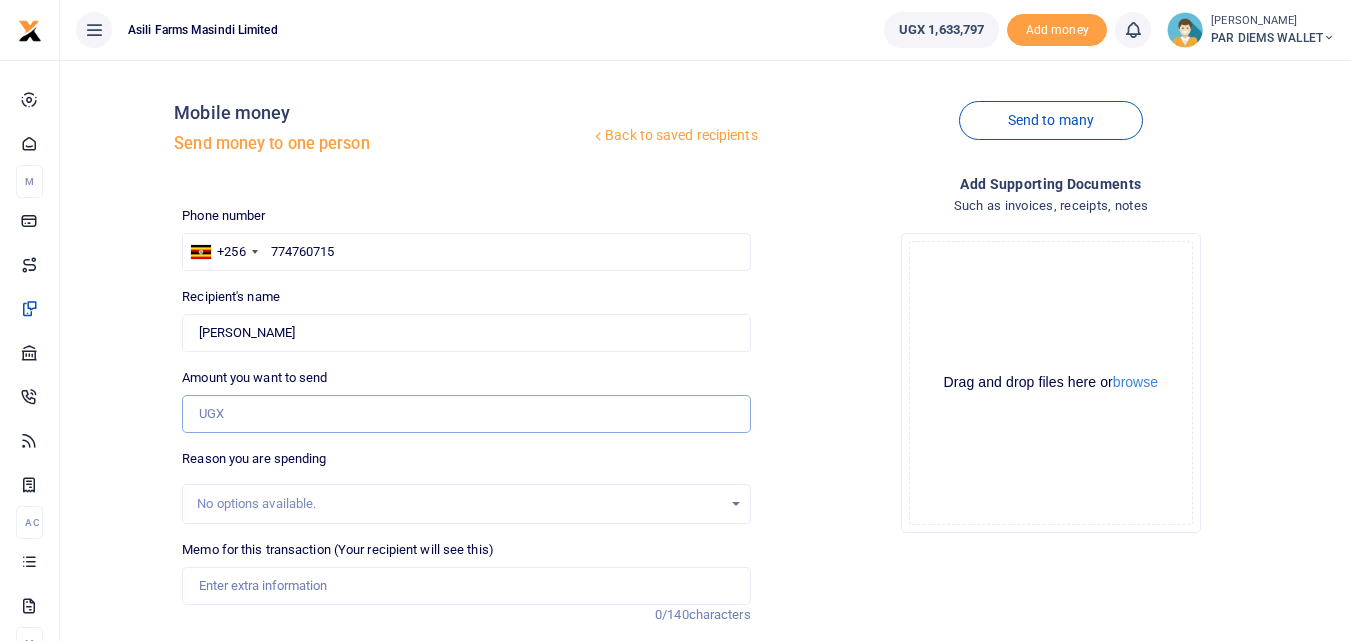 click on "Amount you want to send" at bounding box center (466, 414) 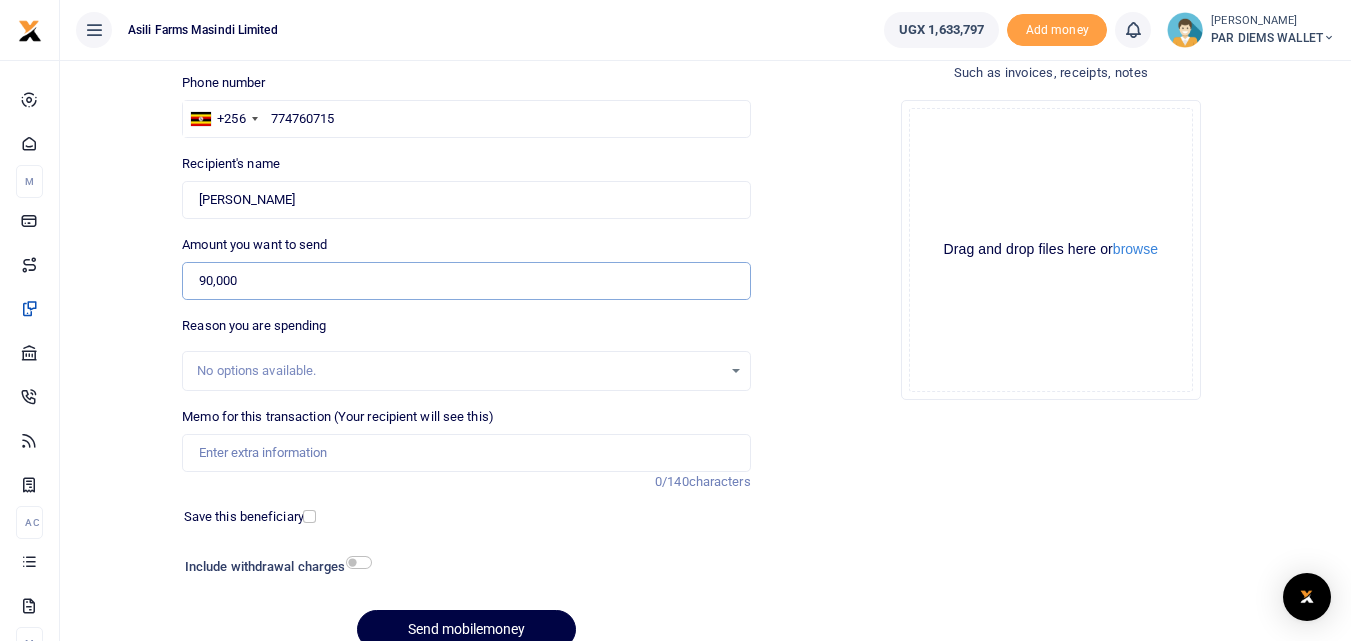 scroll, scrollTop: 149, scrollLeft: 0, axis: vertical 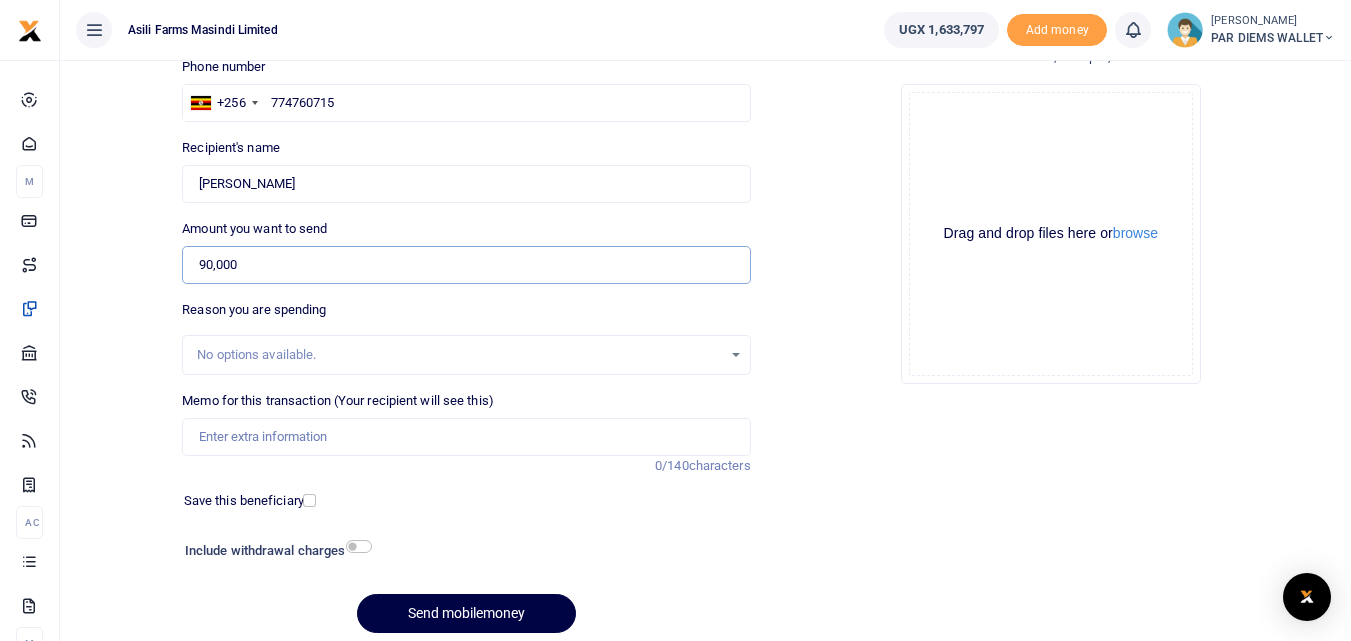type on "90,000" 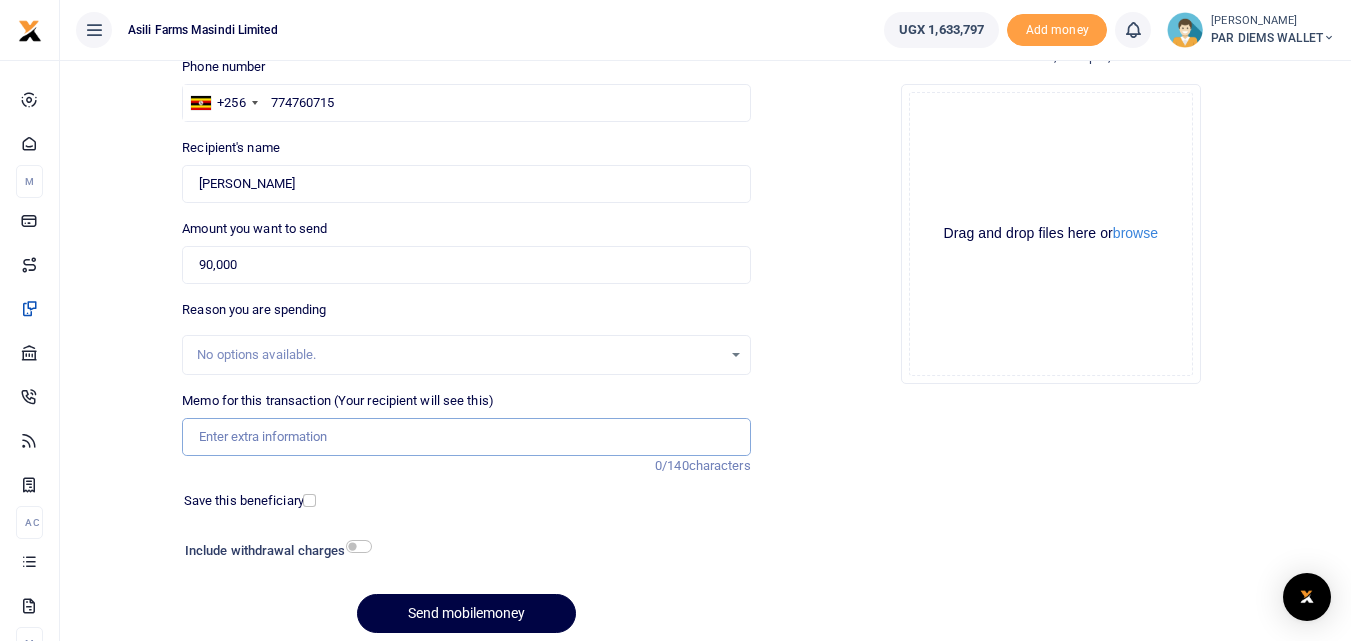 click on "Memo for this transaction (Your recipient will see this)" at bounding box center (466, 437) 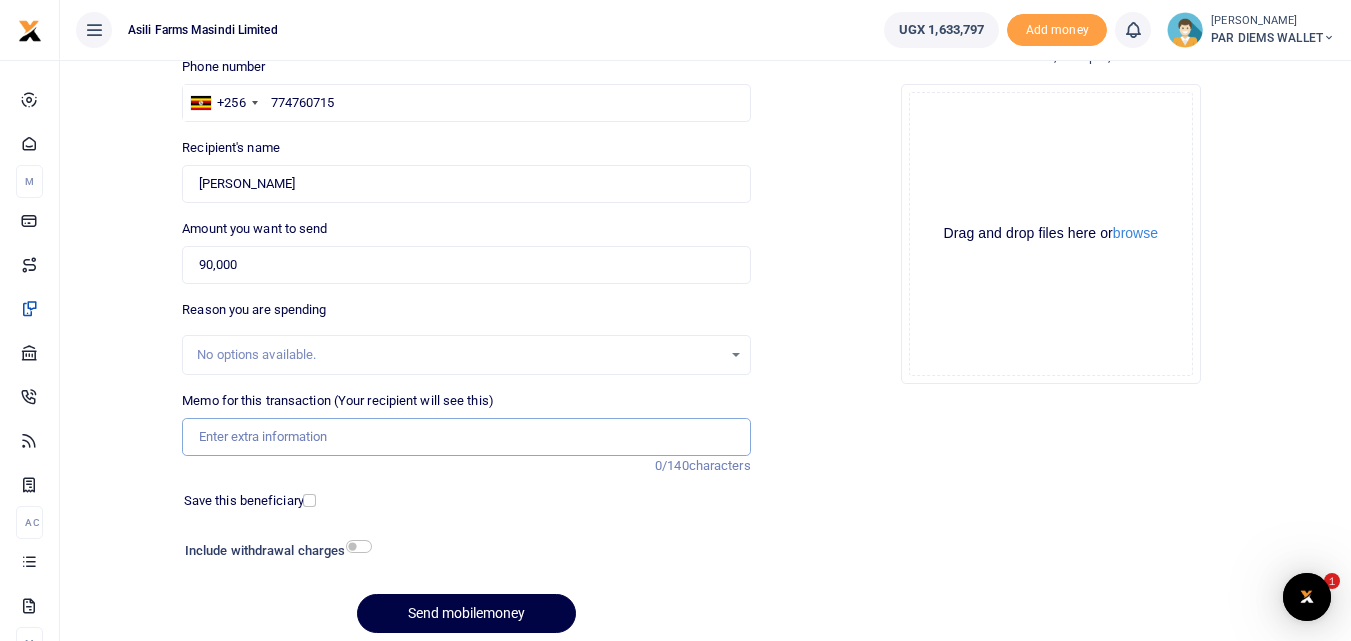 scroll, scrollTop: 0, scrollLeft: 0, axis: both 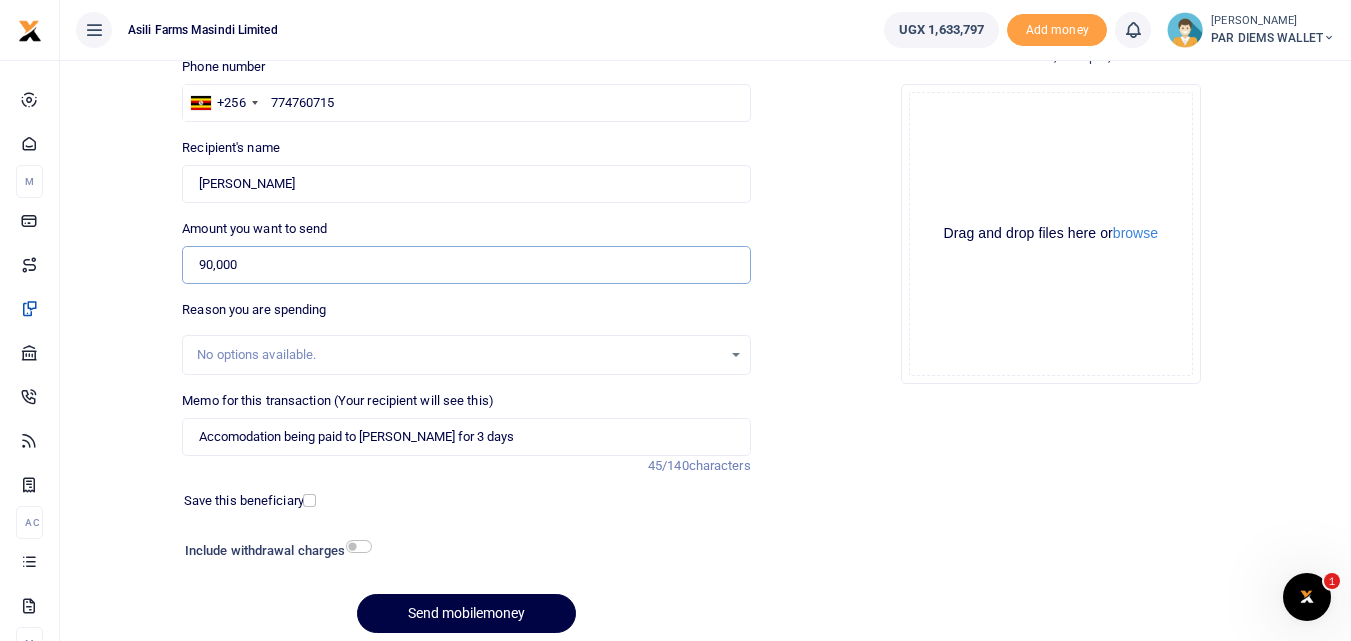click on "90,000" at bounding box center (466, 265) 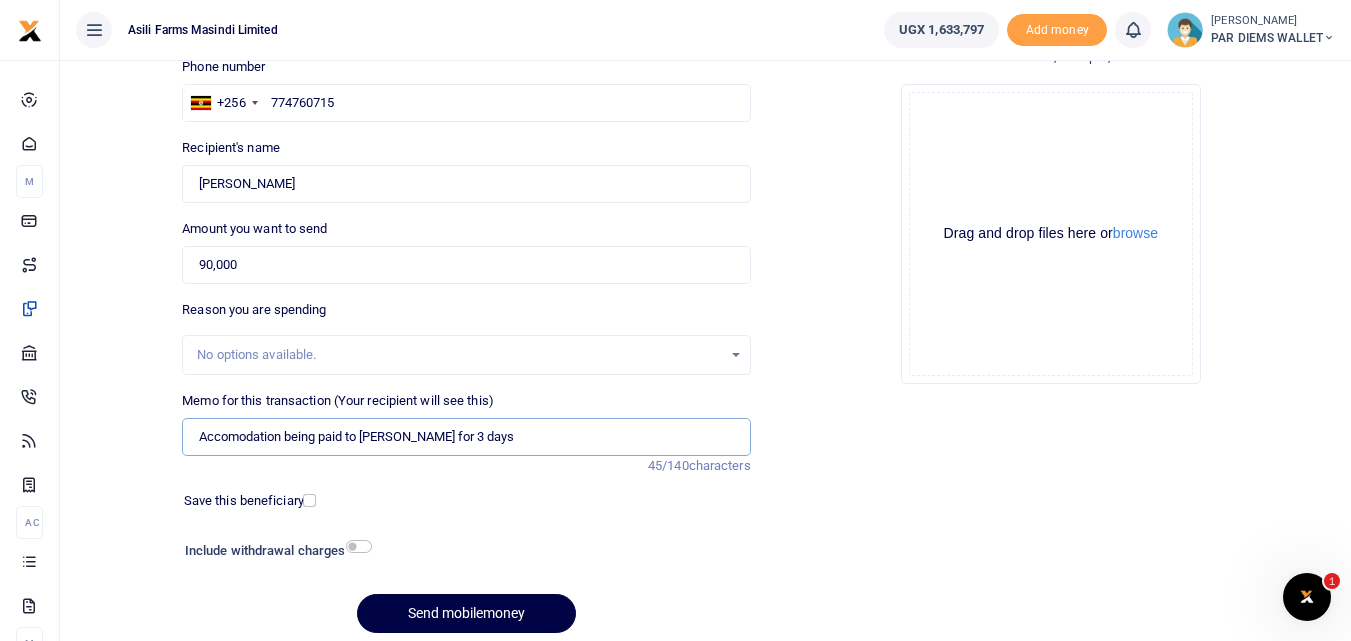 click on "Accomodation being paid to Abdual for 3 days" at bounding box center (466, 437) 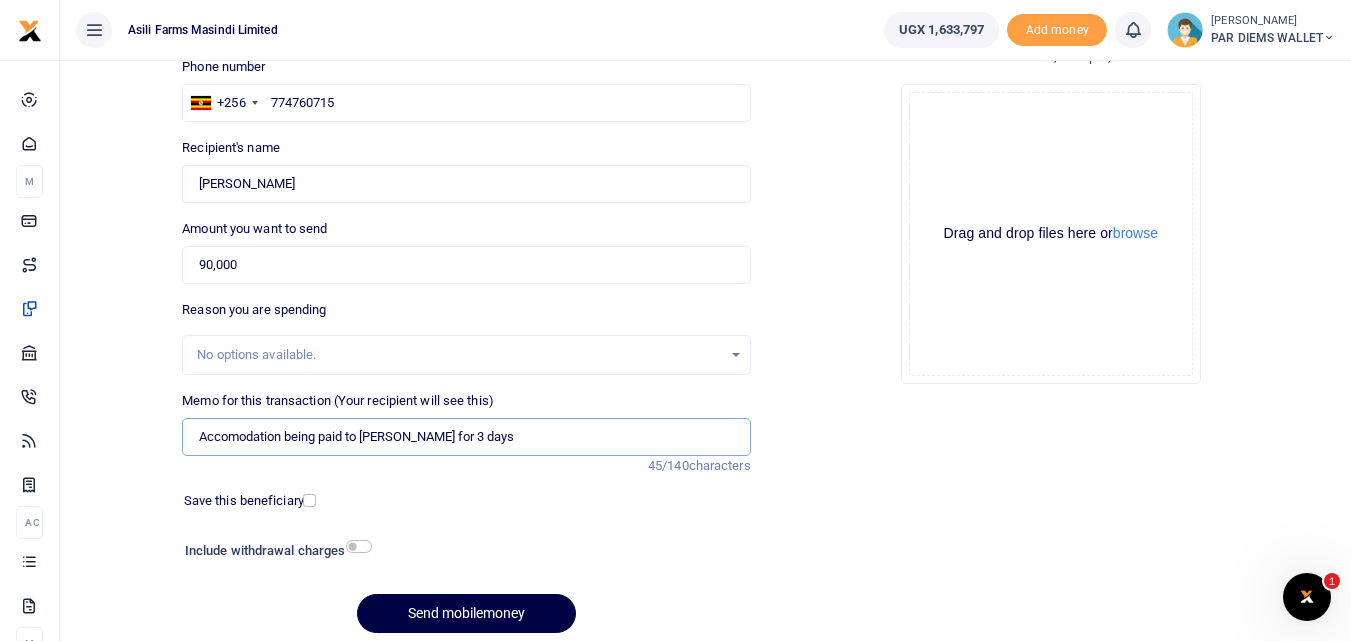 click on "Accomodation being paid to Abdual for 3 days" at bounding box center (466, 437) 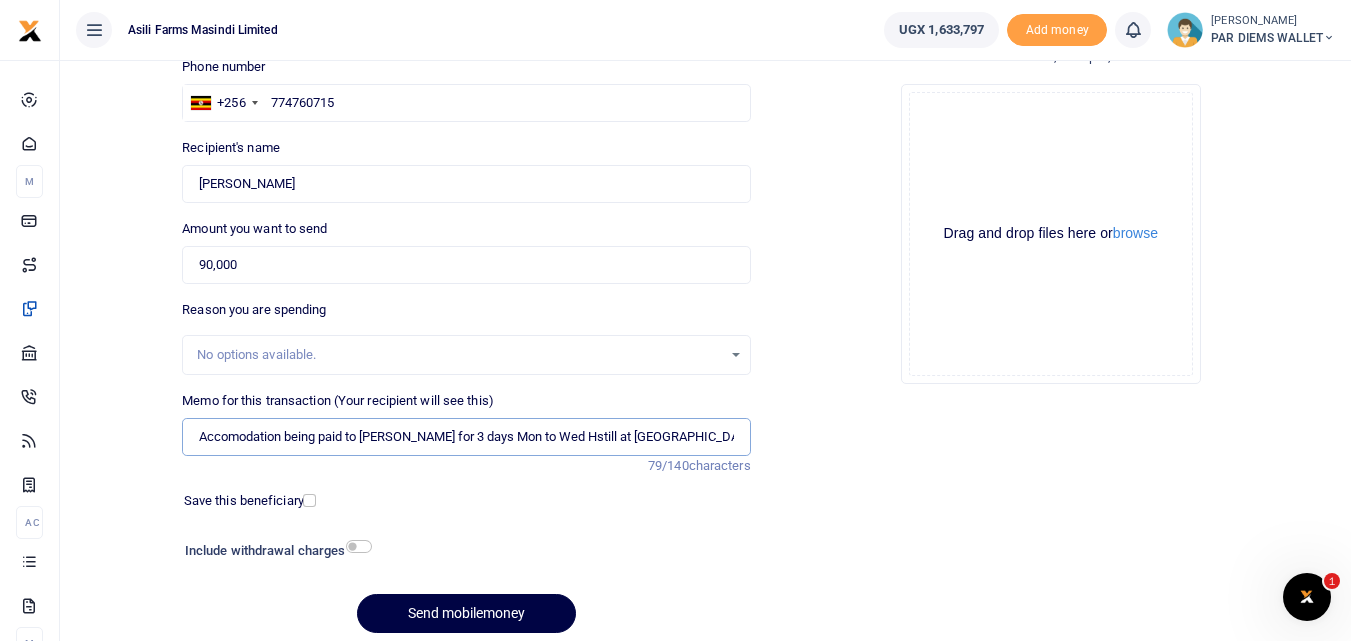 click on "Accomodation being paid to Abdual for 3 days Mon to Wed Hstill at Amatheon for" at bounding box center [466, 437] 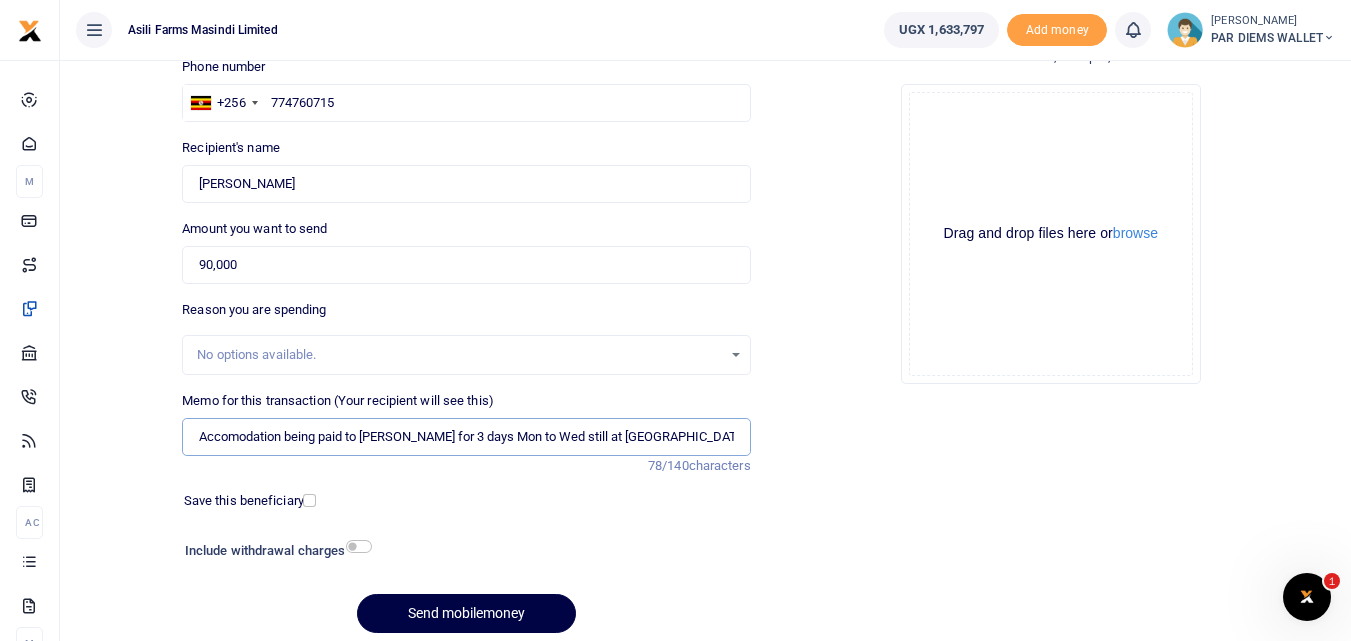 click on "Accomodation being paid to Abdual for 3 days Mon to Wed still at Amatheon for" at bounding box center (466, 437) 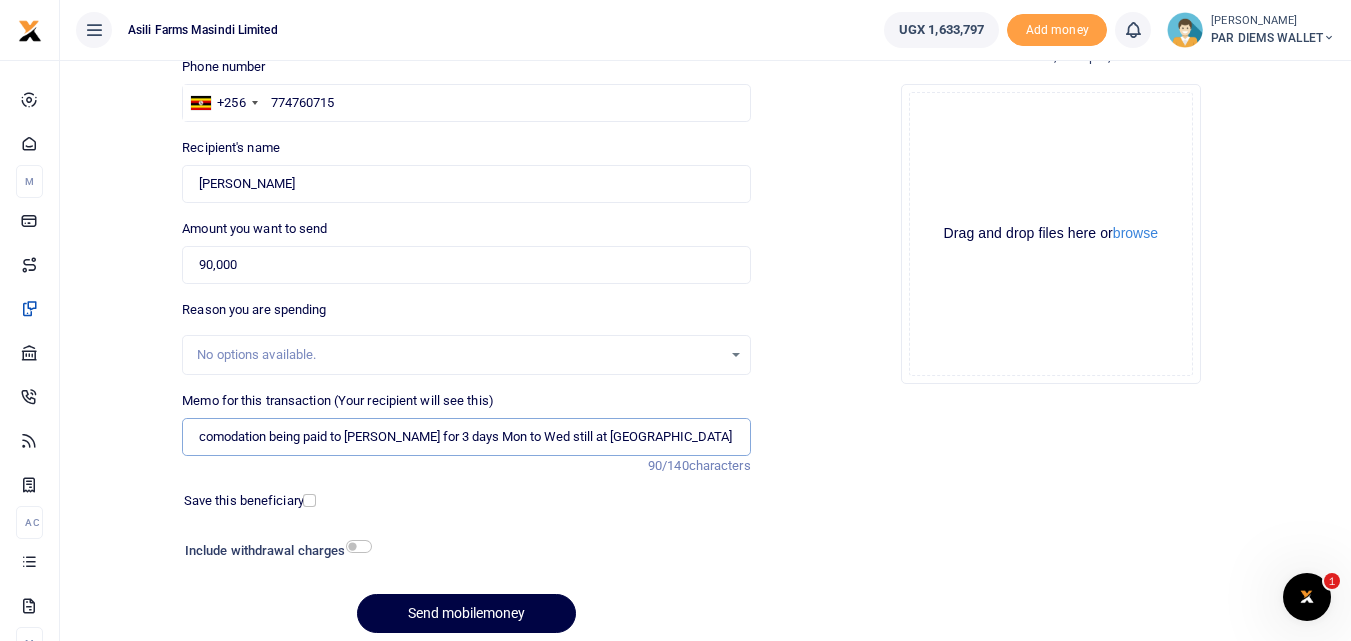 scroll, scrollTop: 0, scrollLeft: 19, axis: horizontal 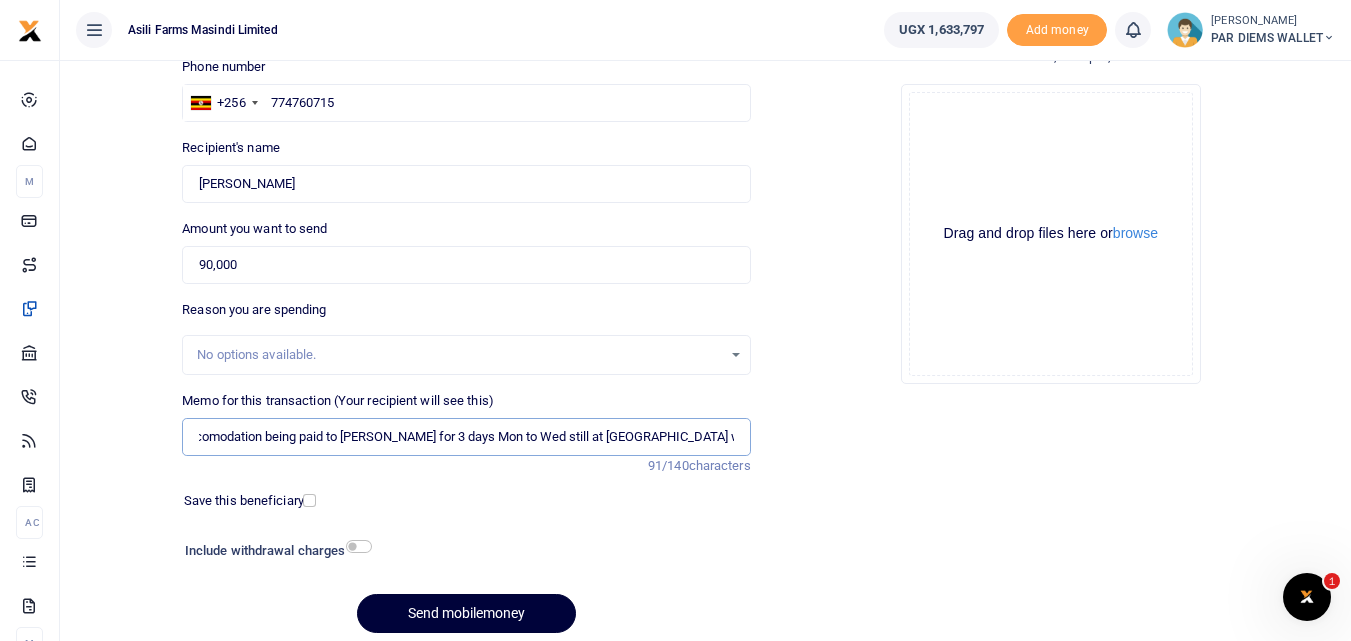 type on "Accomodation being paid to Abdual for 3 days Mon to Wed still at Amatheon working on Hopper" 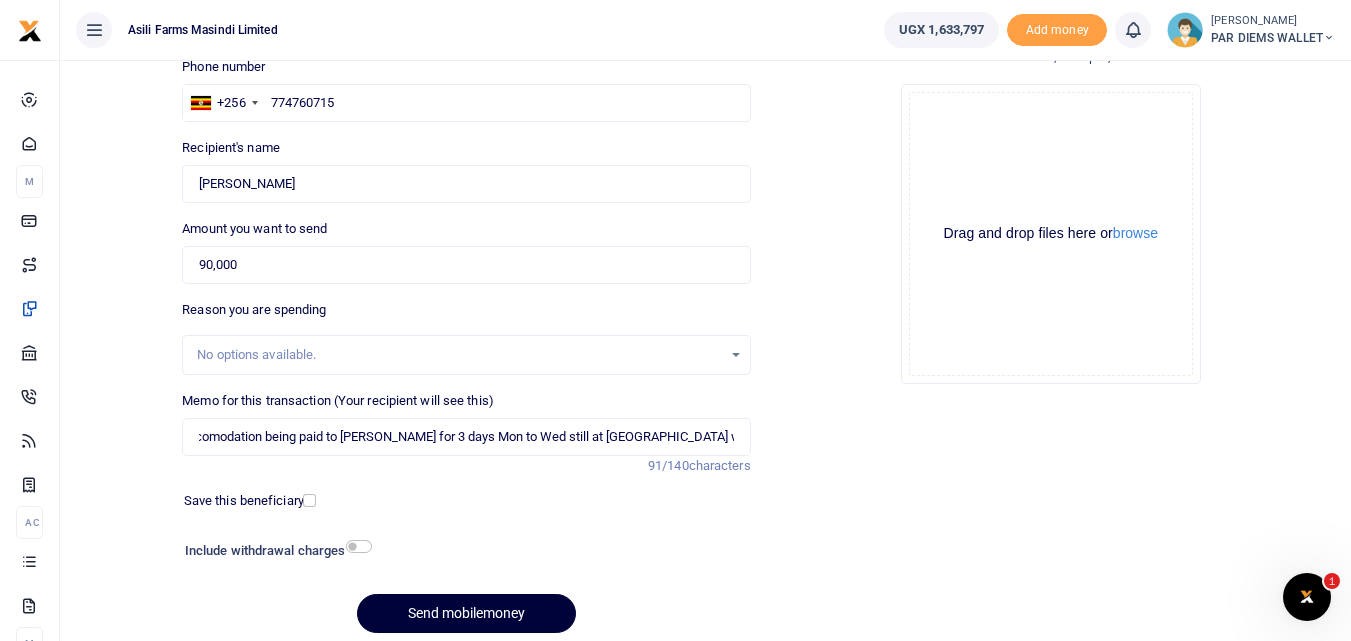 scroll, scrollTop: 0, scrollLeft: 0, axis: both 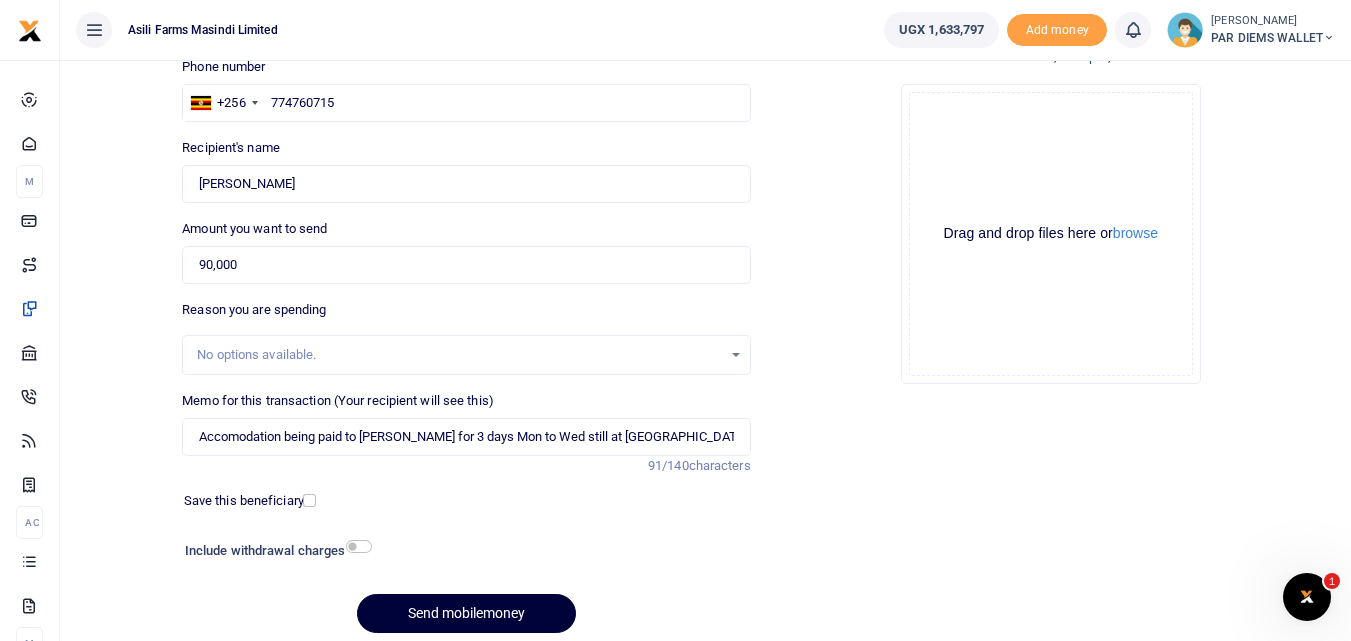 click on "Send mobilemoney" at bounding box center (466, 613) 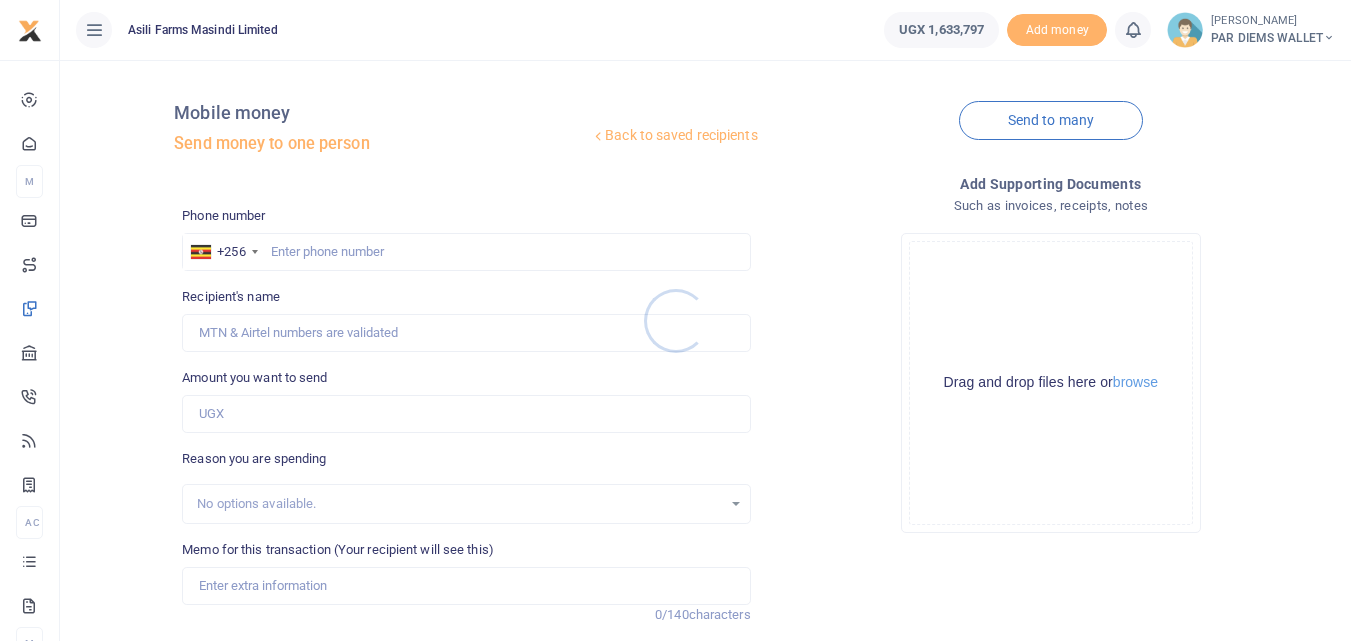 scroll, scrollTop: 149, scrollLeft: 0, axis: vertical 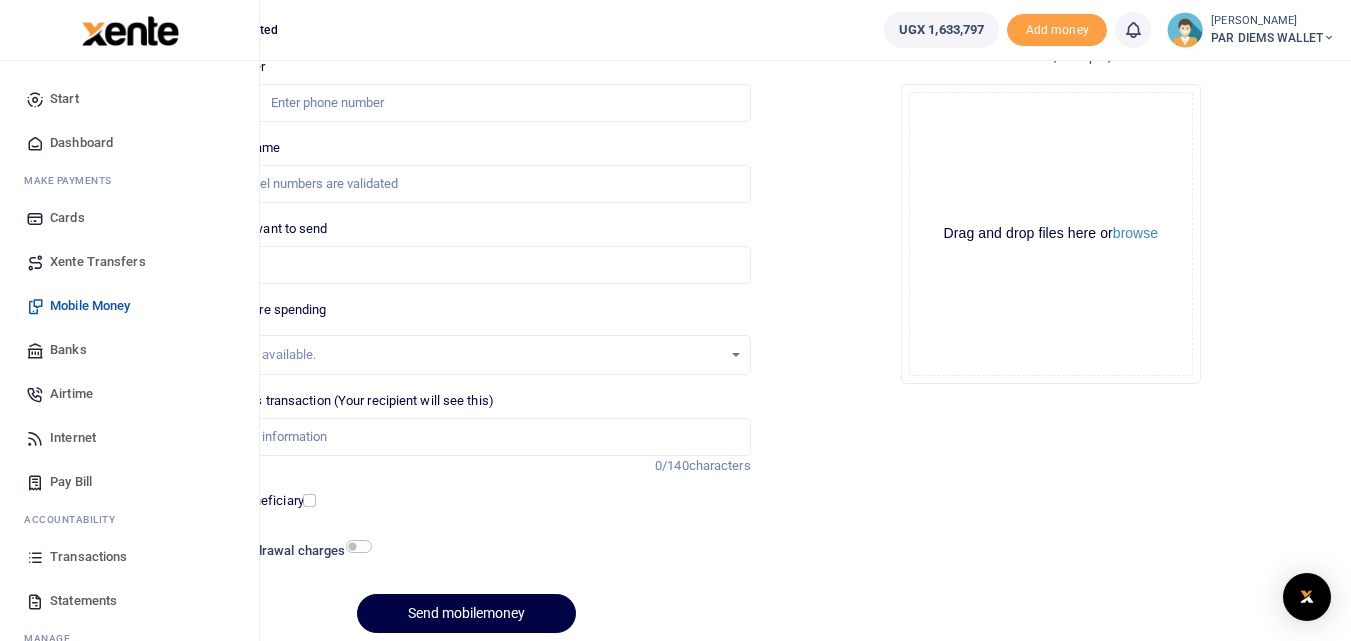 click at bounding box center [35, 557] 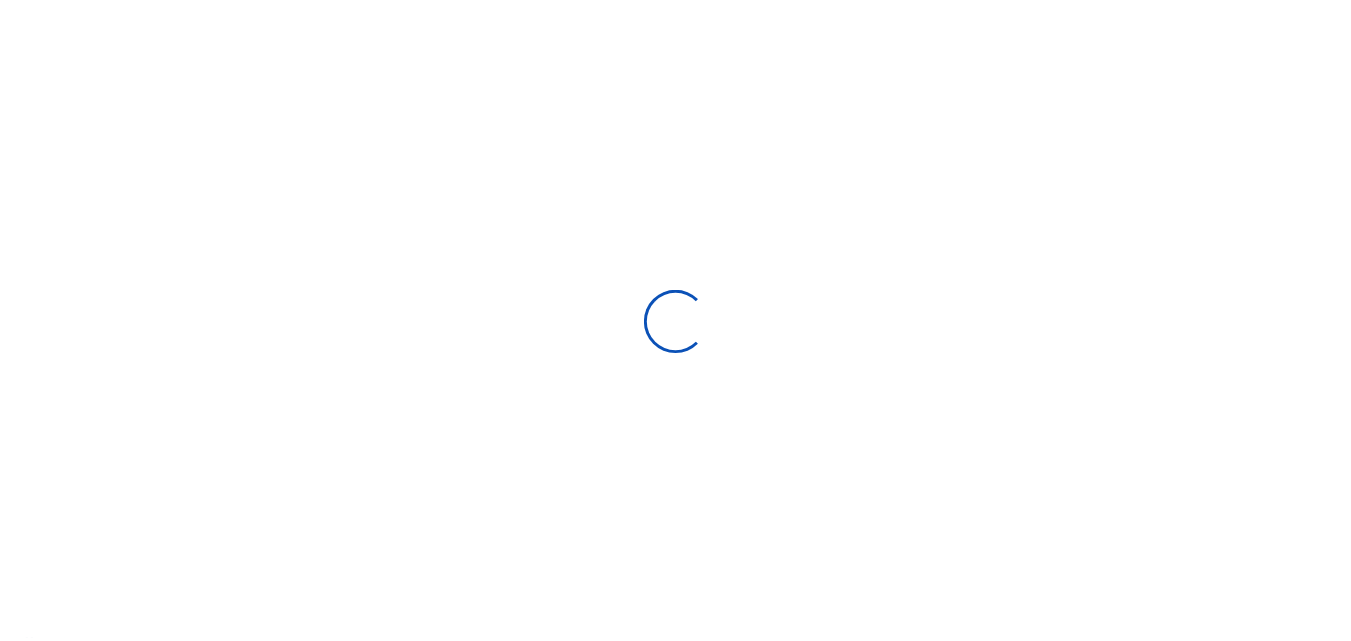scroll, scrollTop: 0, scrollLeft: 0, axis: both 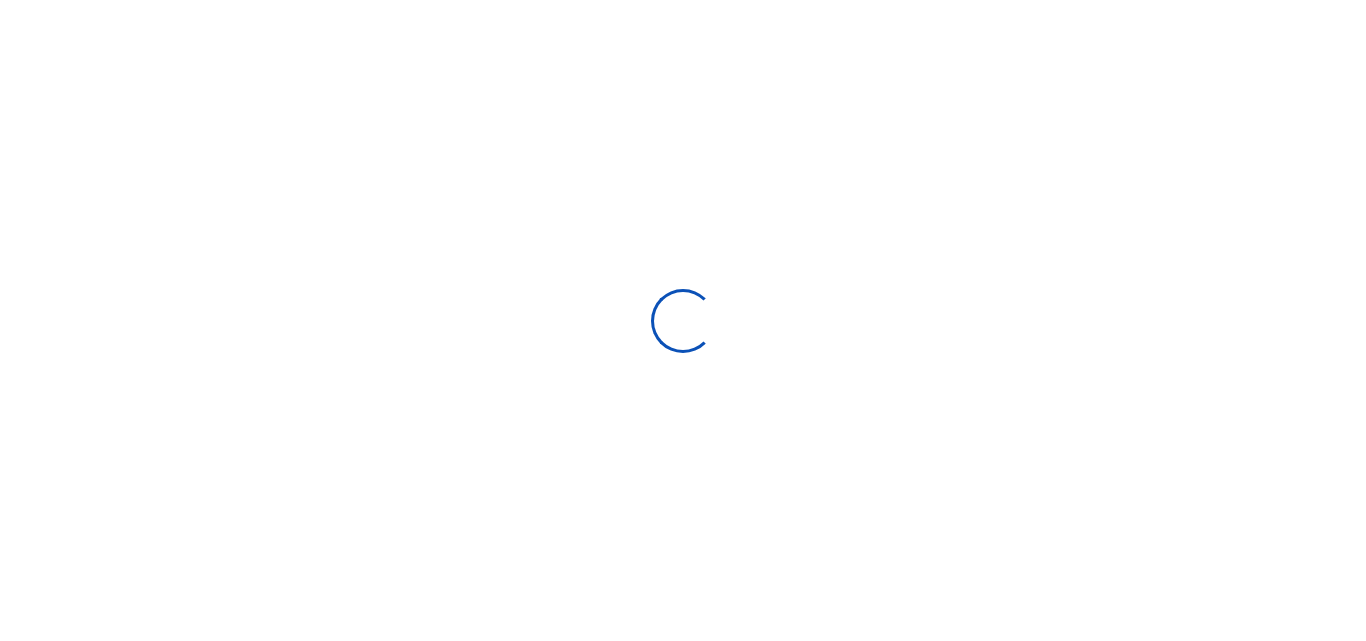select 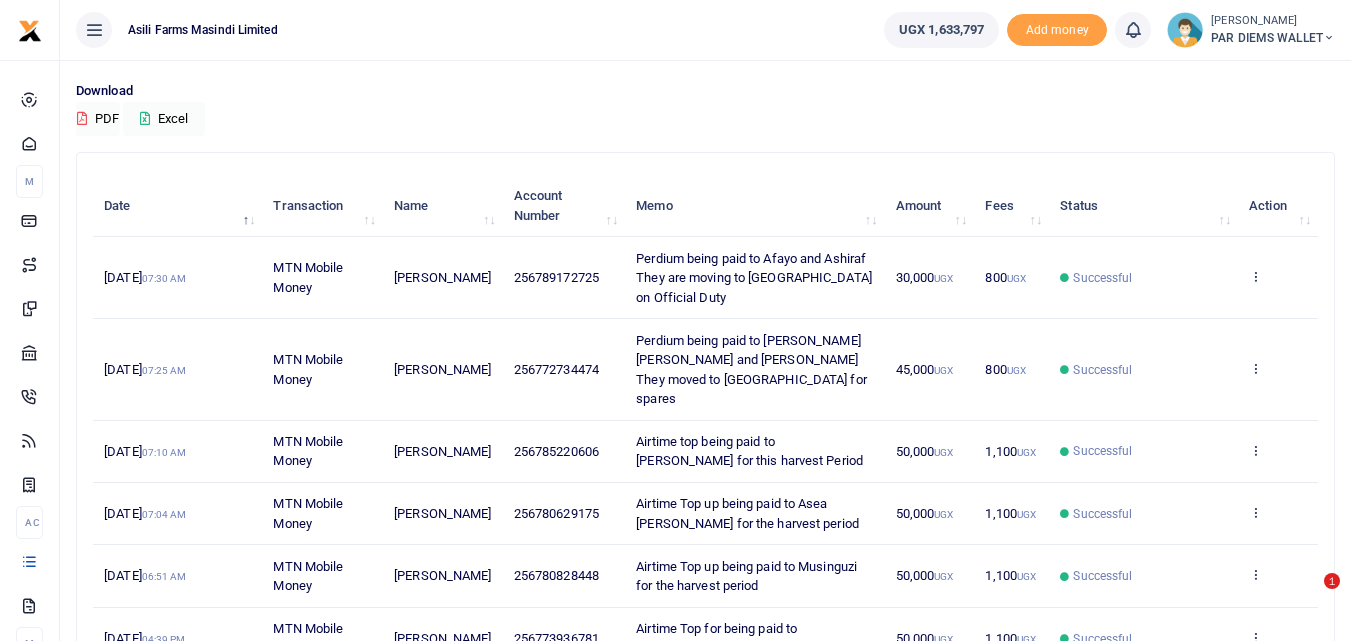 scroll, scrollTop: 132, scrollLeft: 0, axis: vertical 